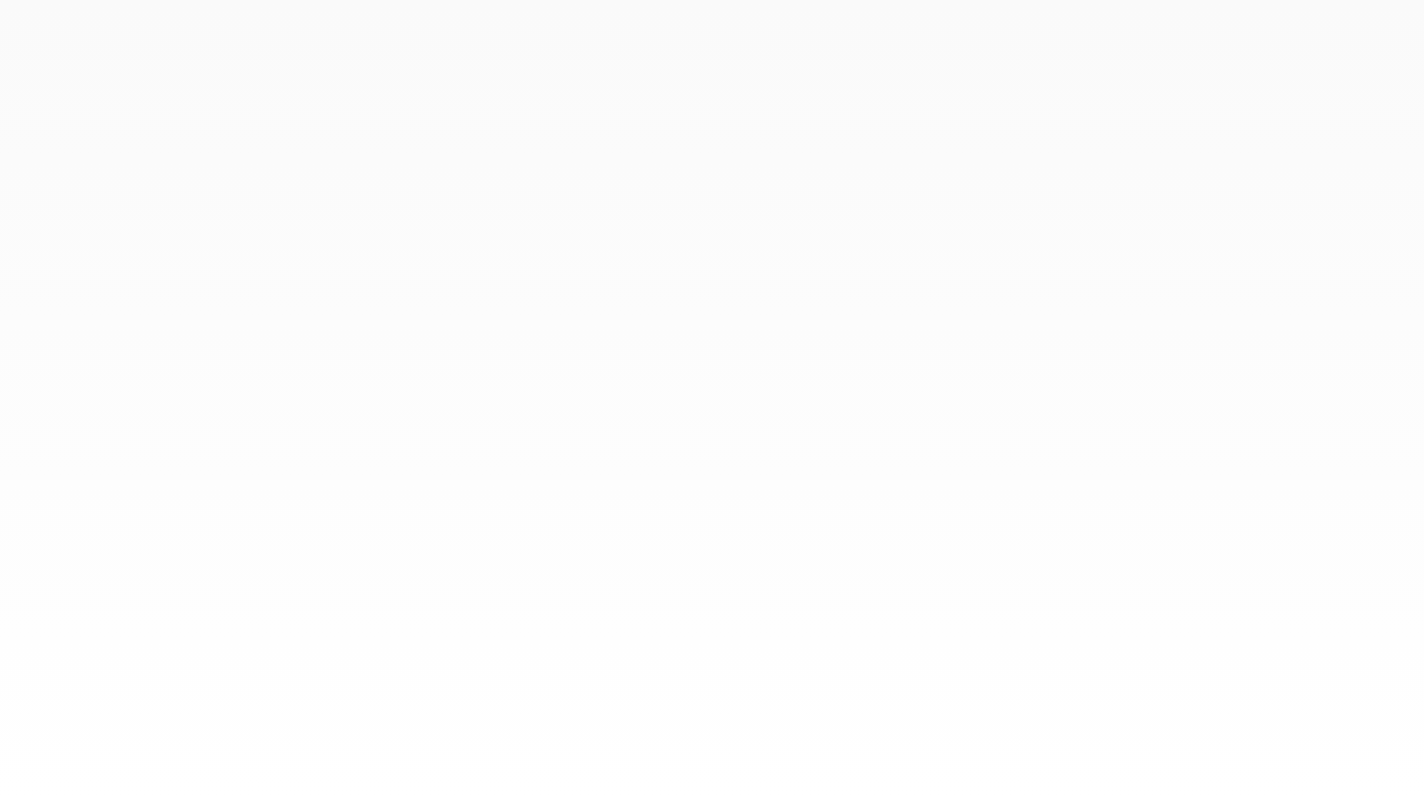 scroll, scrollTop: 0, scrollLeft: 0, axis: both 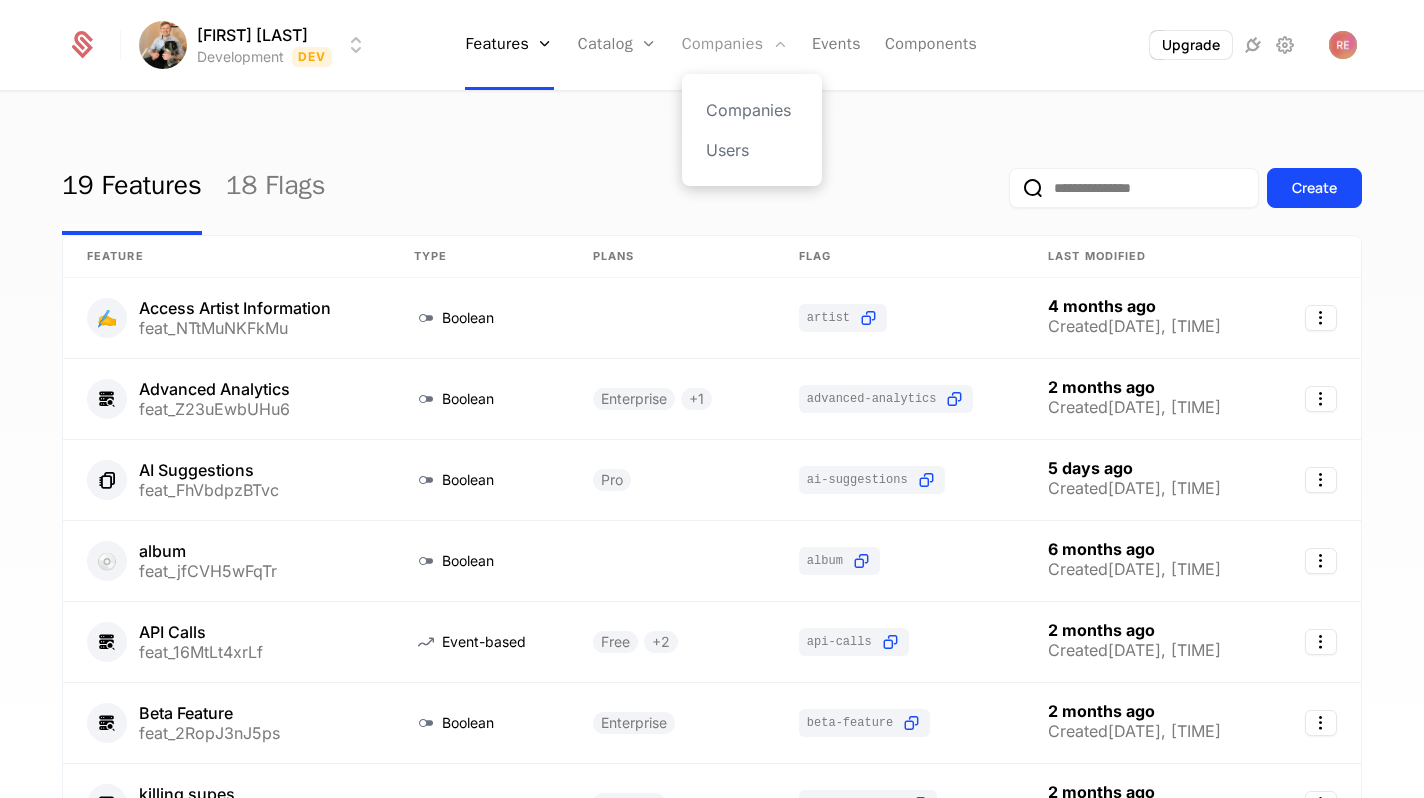 click on "Companies" at bounding box center [735, 45] 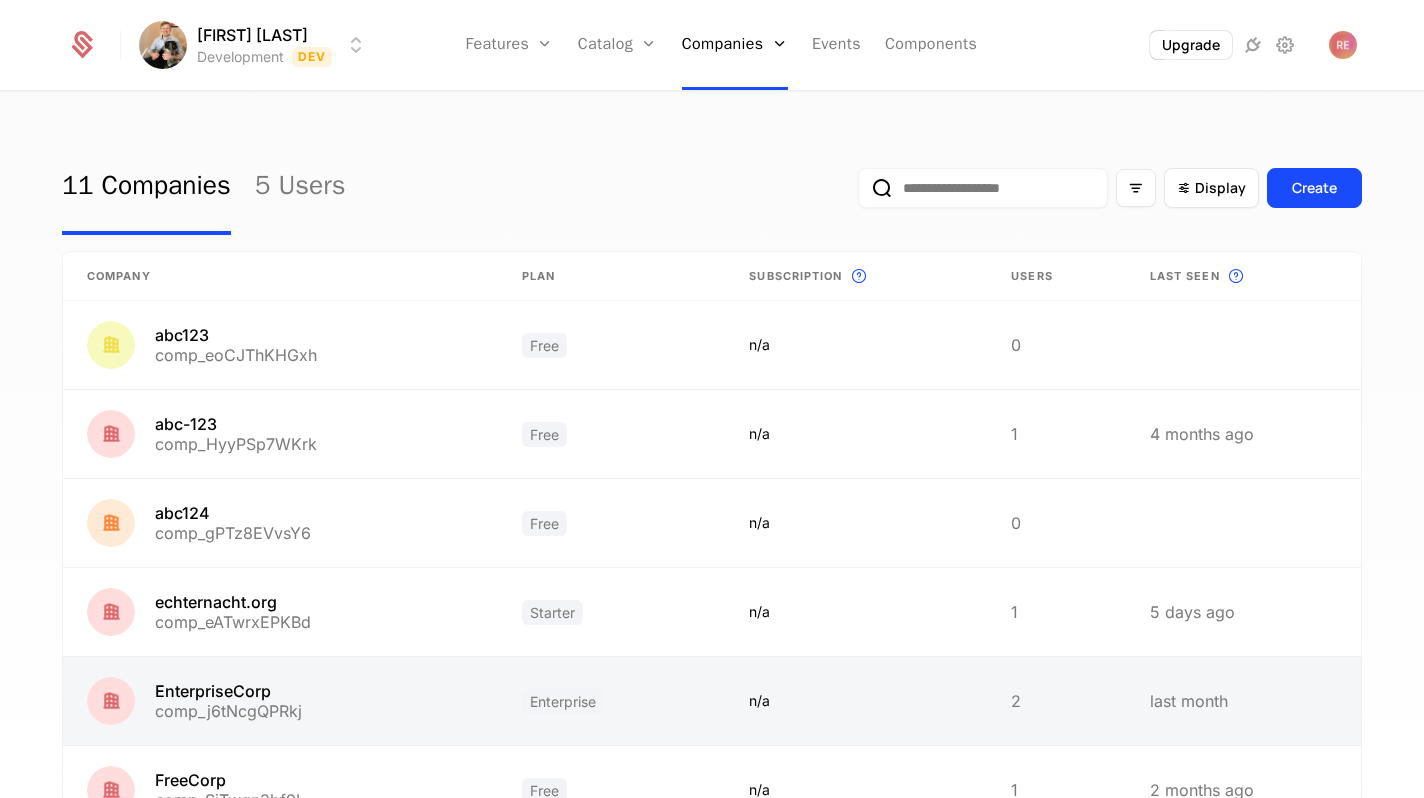click at bounding box center [280, 701] 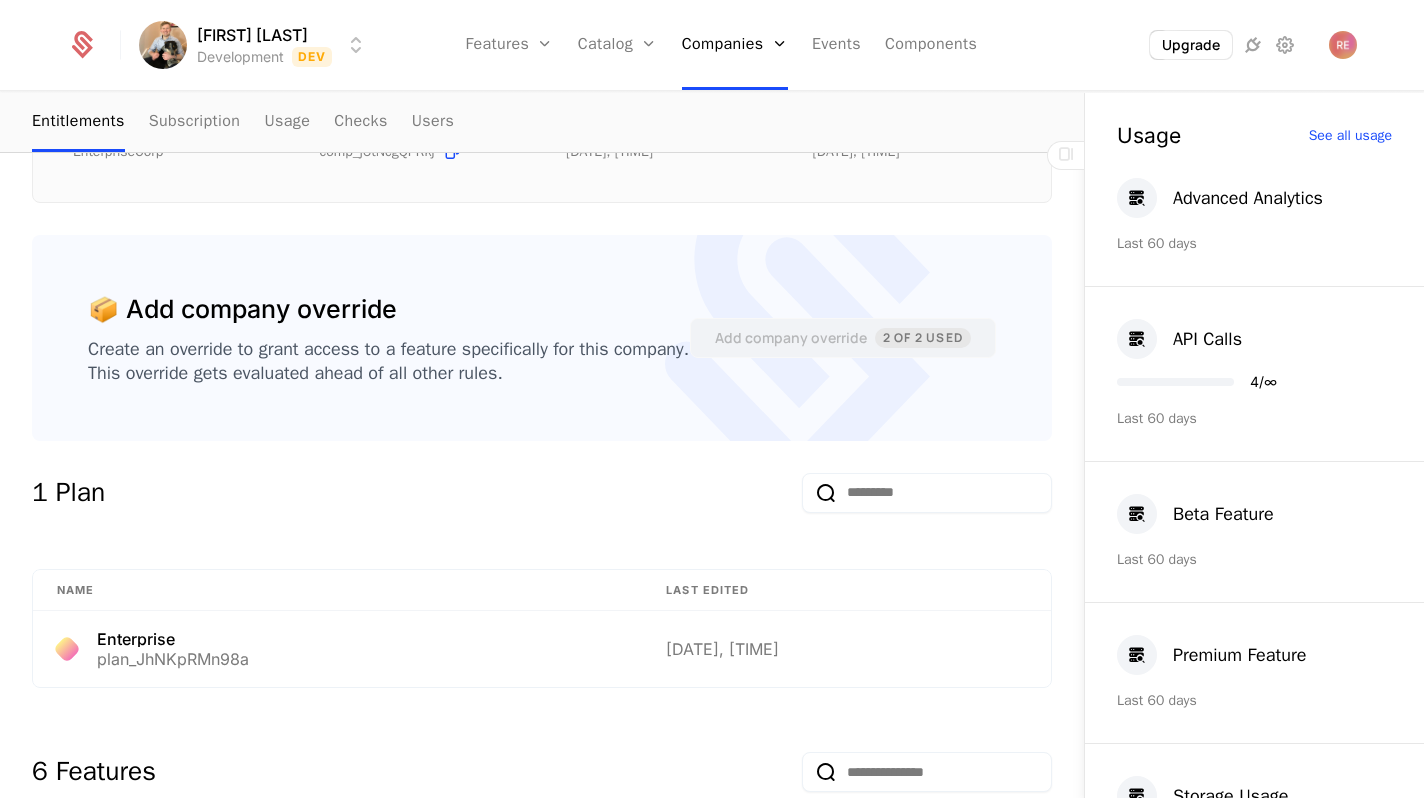 scroll, scrollTop: 0, scrollLeft: 0, axis: both 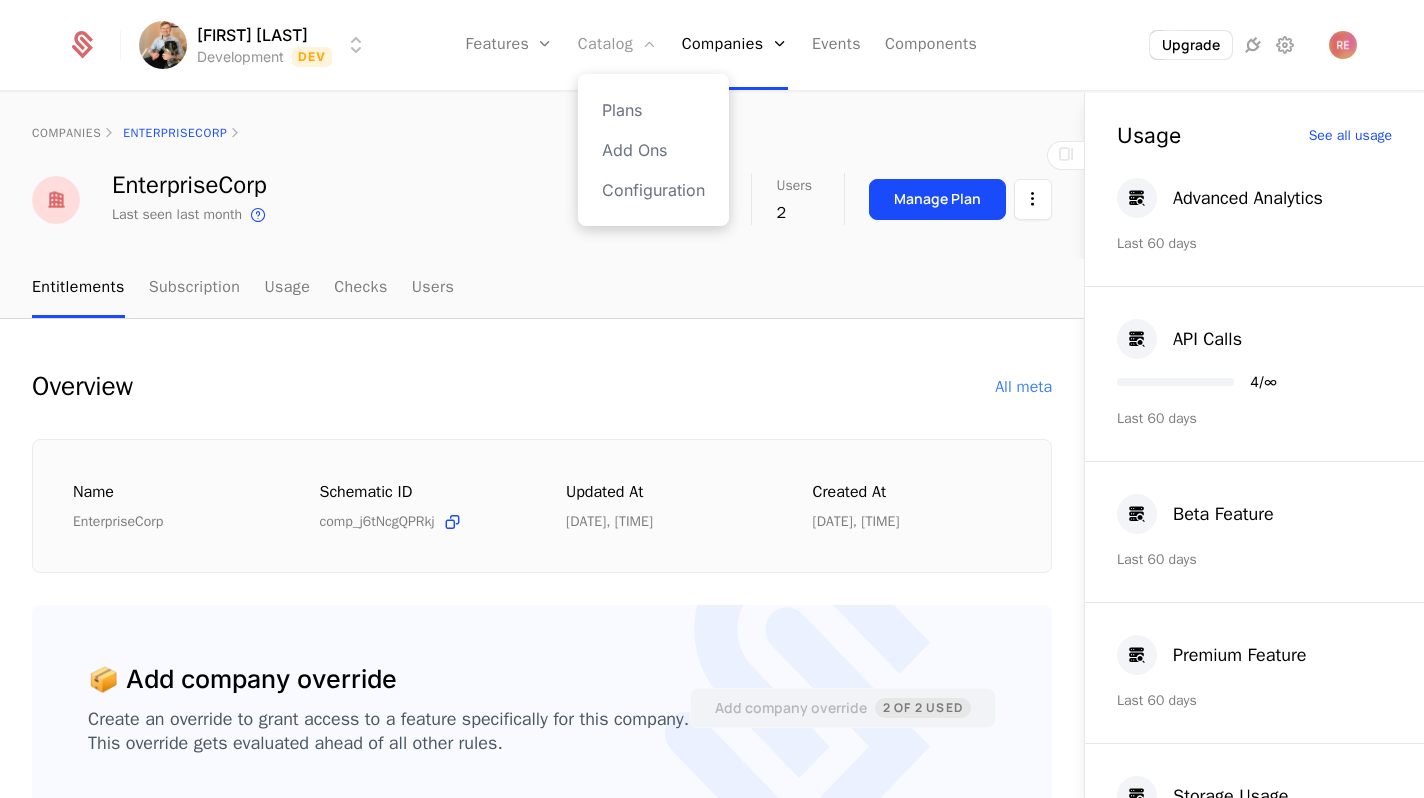 click on "Catalog" at bounding box center (618, 45) 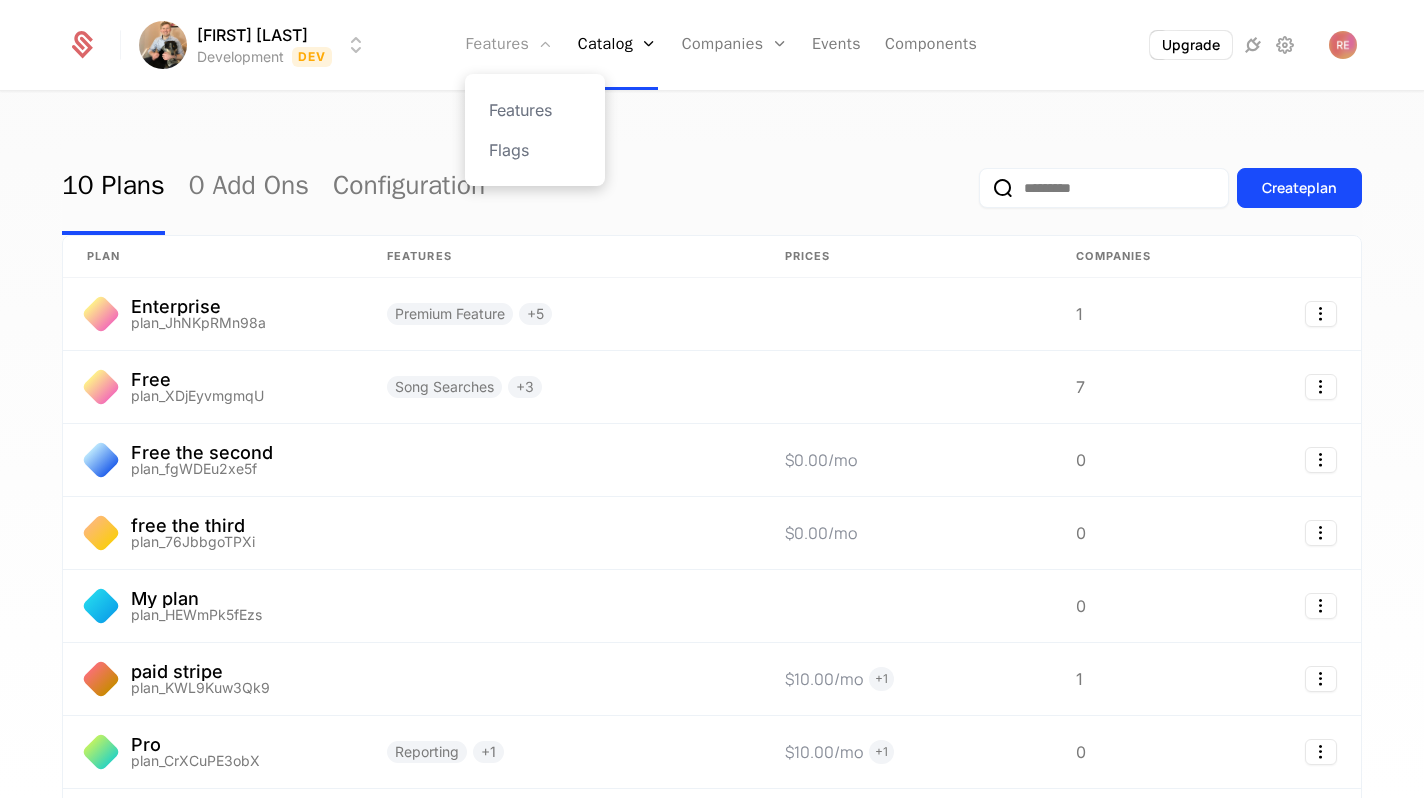 click on "Features" at bounding box center [509, 45] 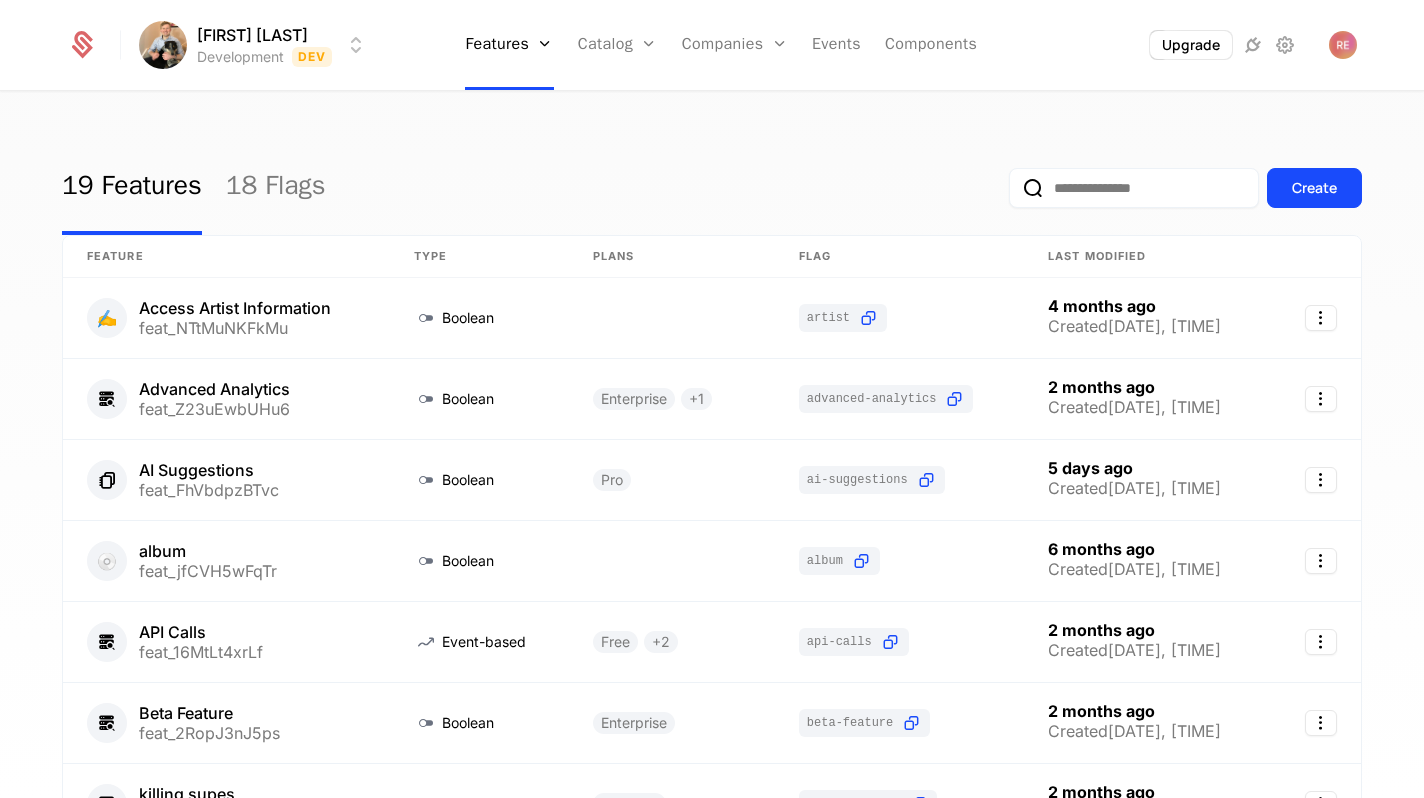 click on "Features Features Flags Catalog Plans Add Ons Configuration Companies Companies Users Events Components" at bounding box center [721, 45] 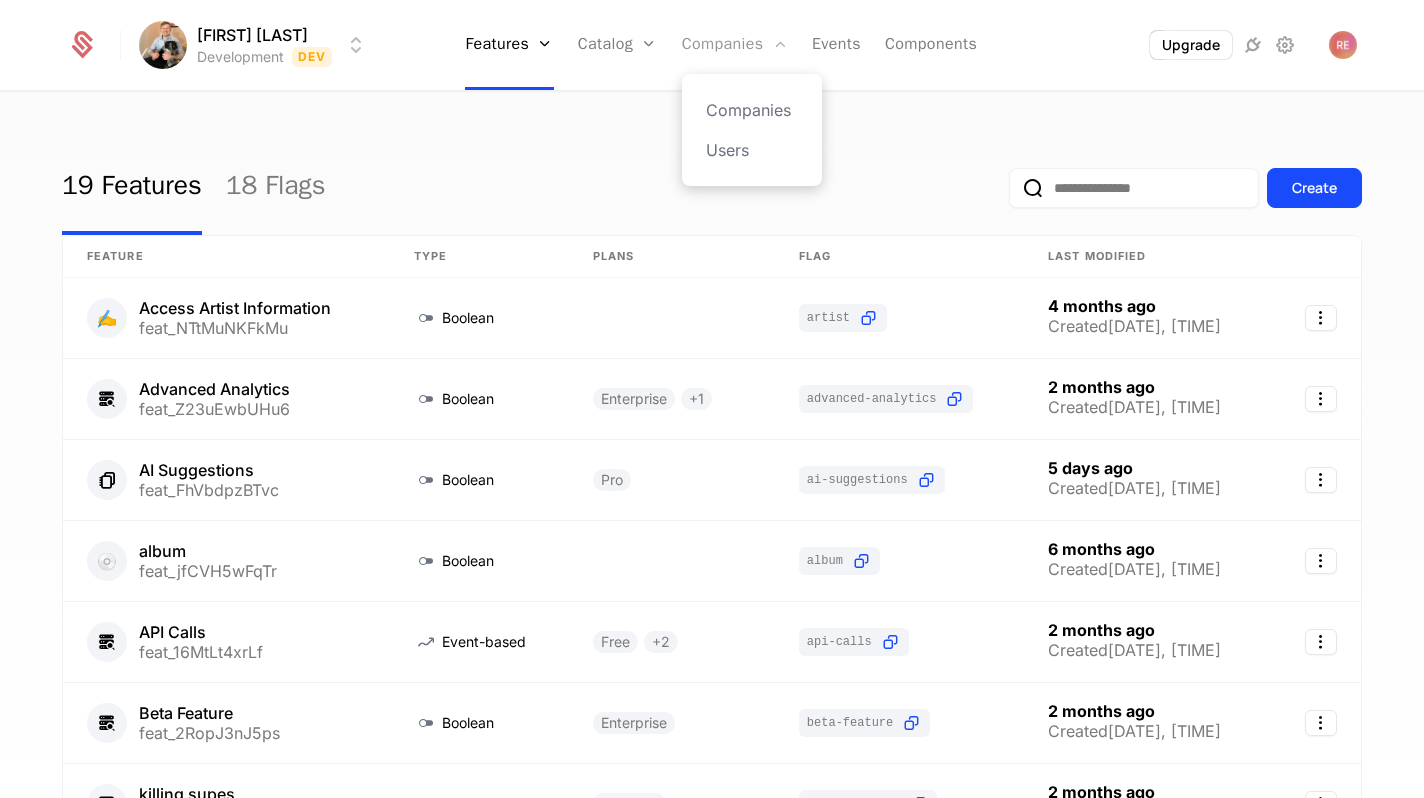 click on "Companies" at bounding box center (735, 45) 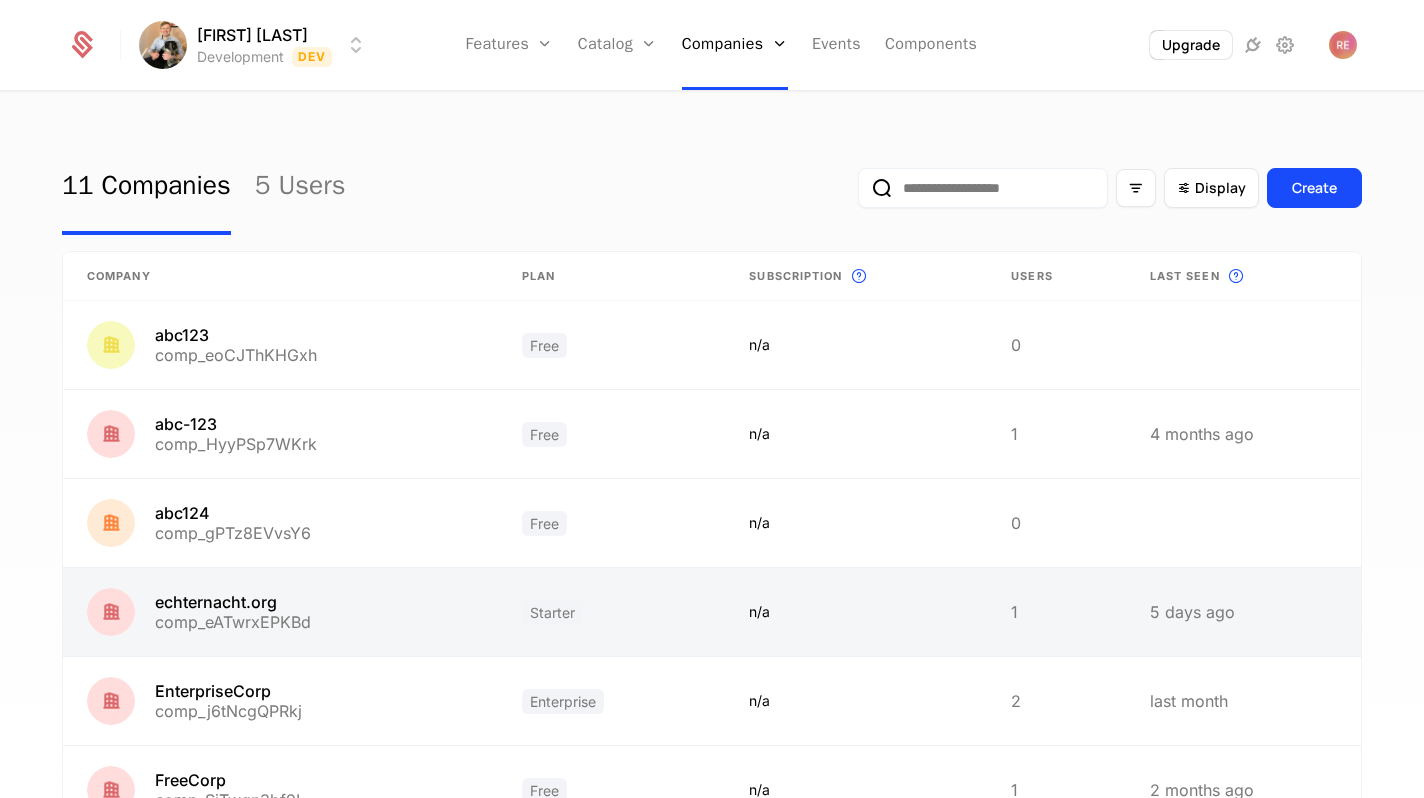click at bounding box center (280, 612) 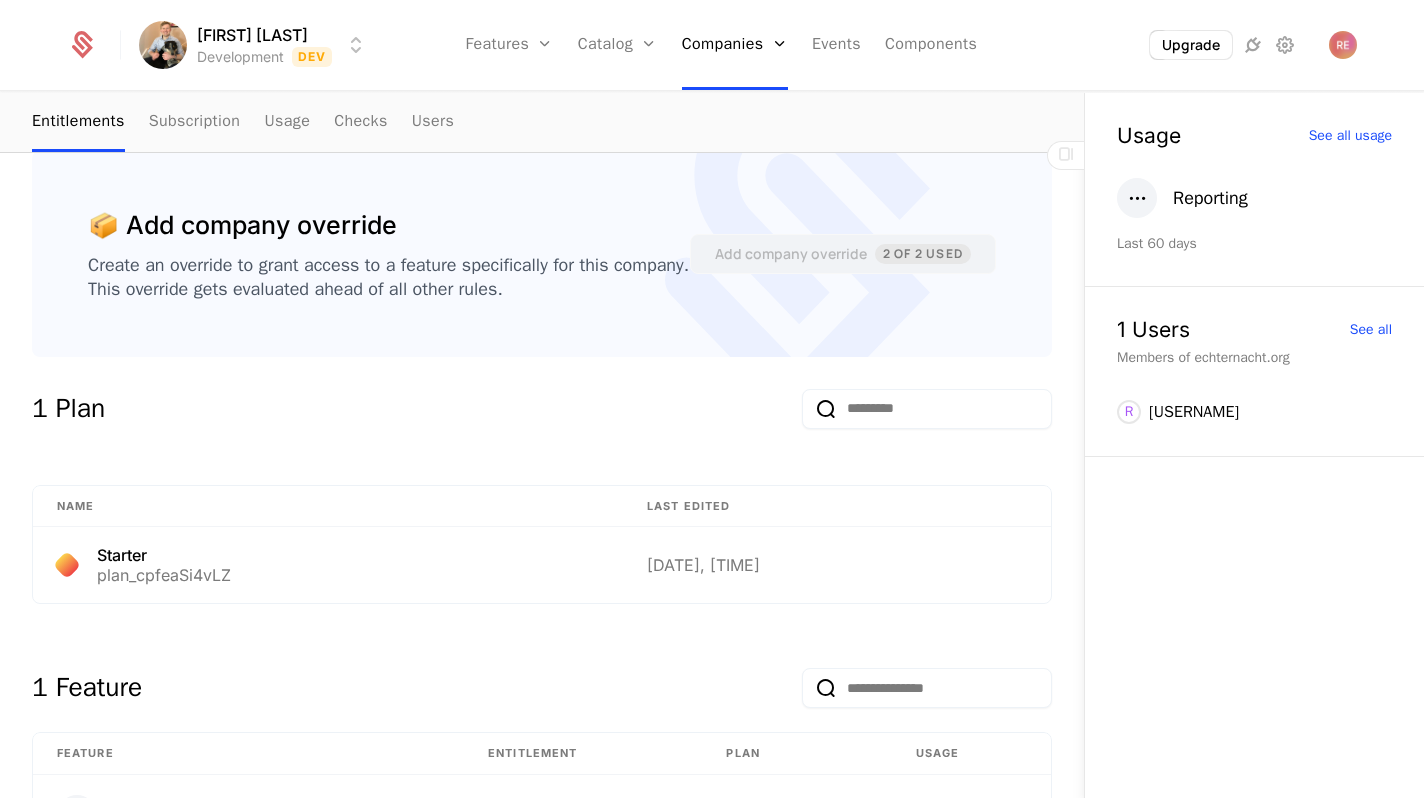 scroll, scrollTop: 420, scrollLeft: 0, axis: vertical 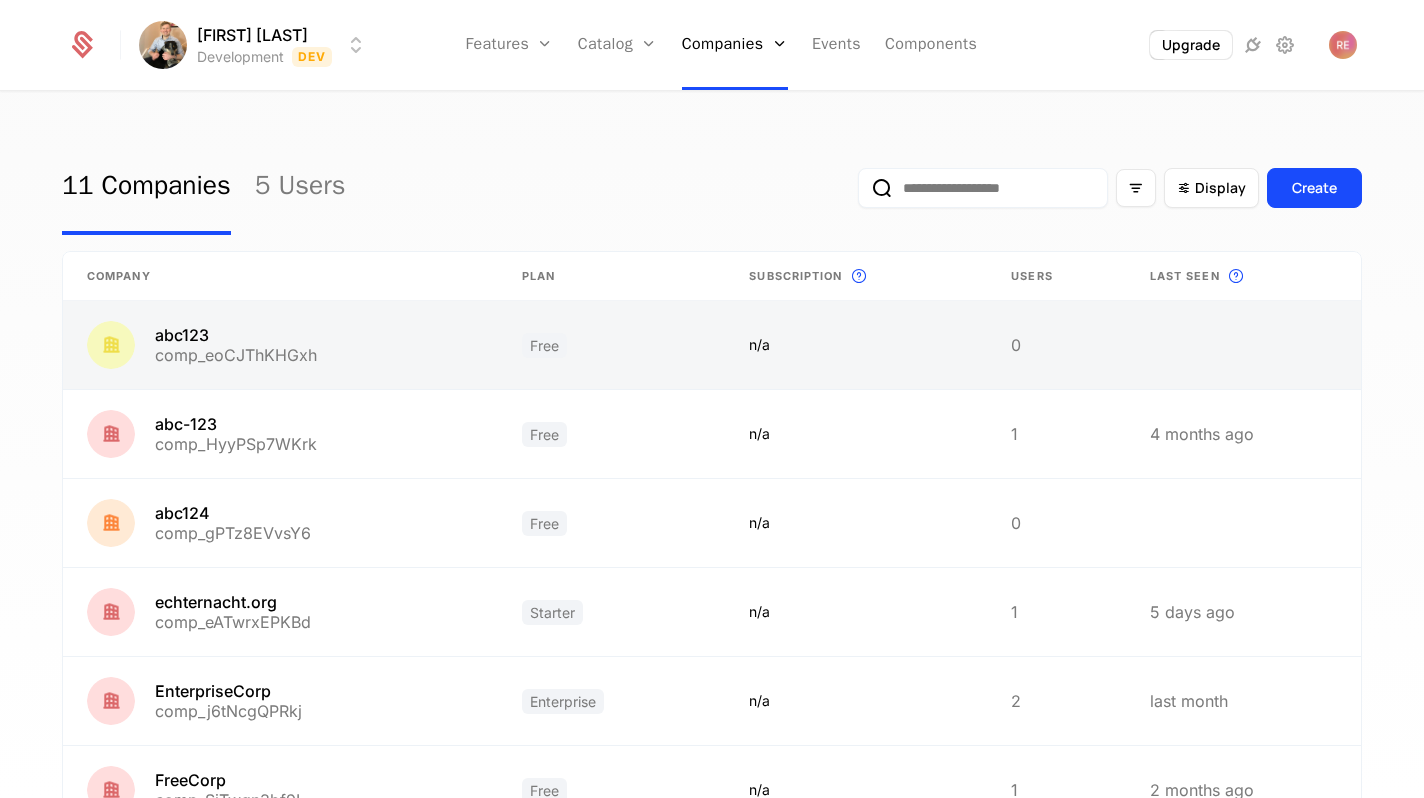 click at bounding box center (280, 345) 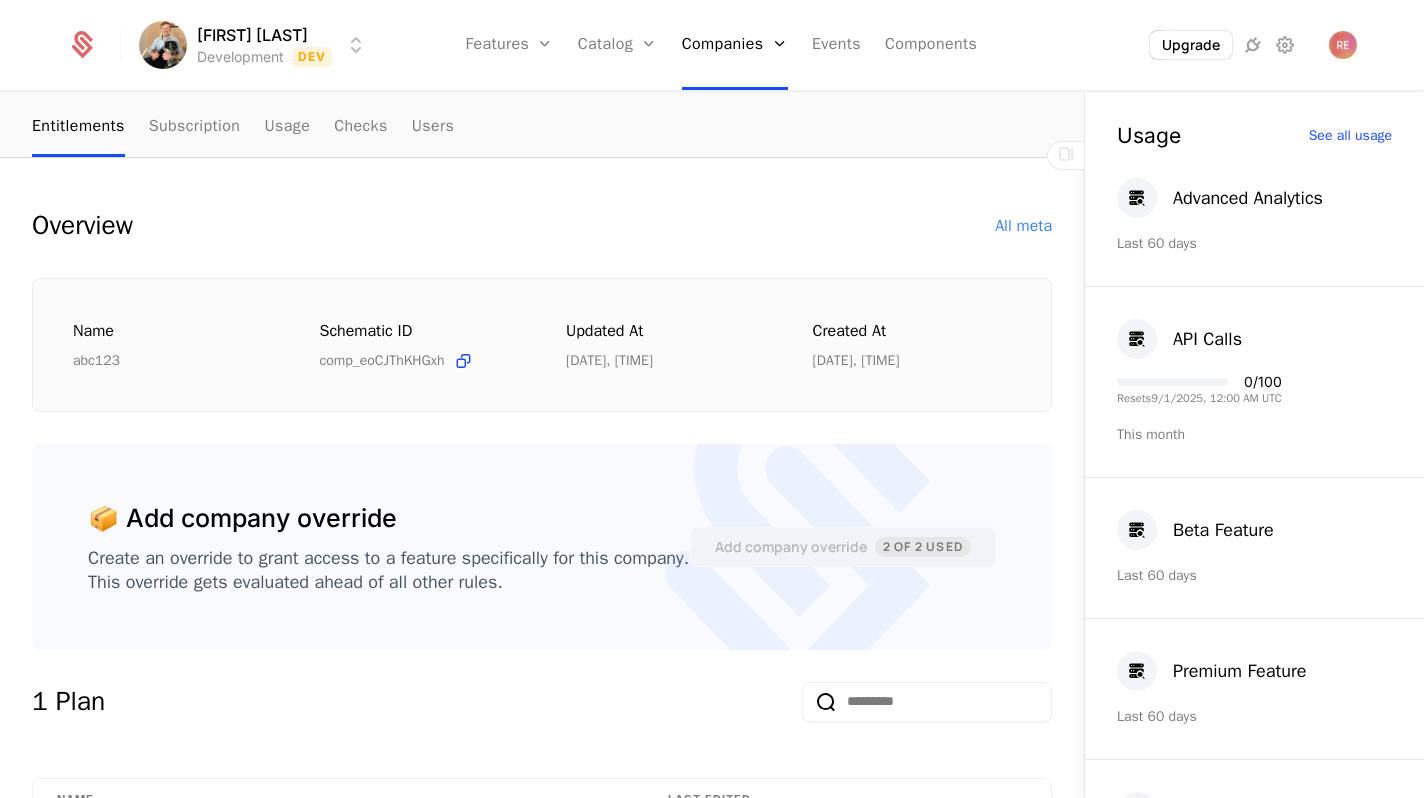 scroll, scrollTop: 207, scrollLeft: 0, axis: vertical 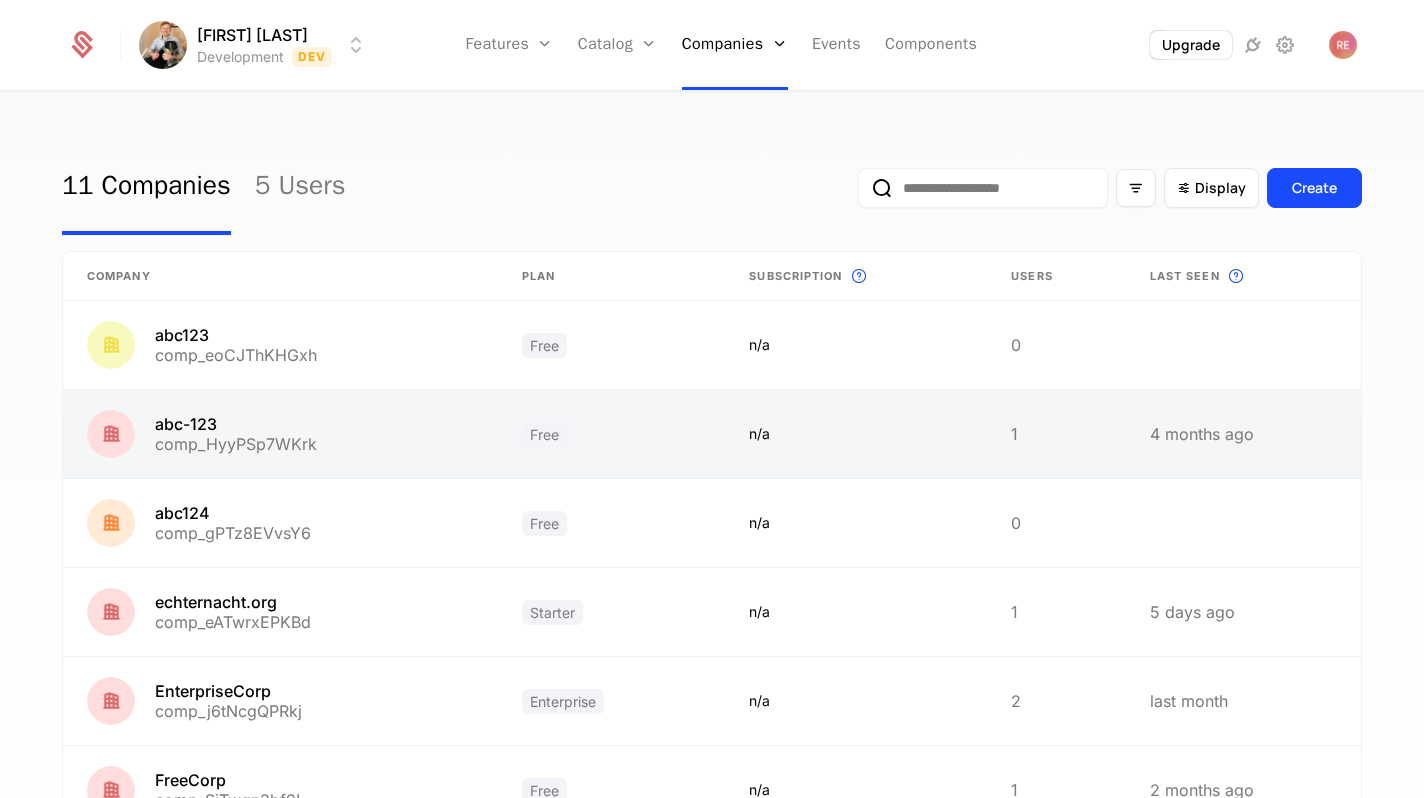 click at bounding box center (280, 434) 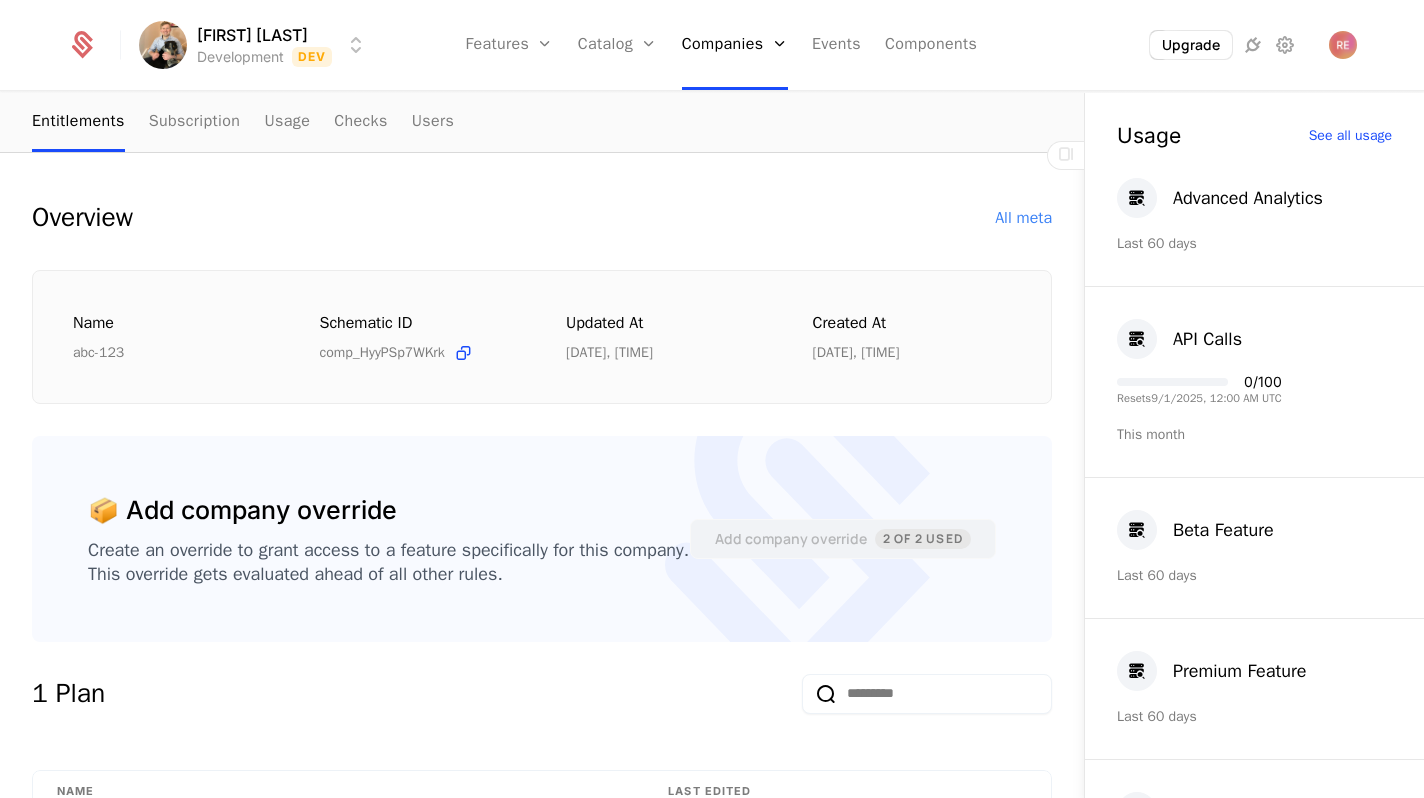 scroll, scrollTop: 197, scrollLeft: 0, axis: vertical 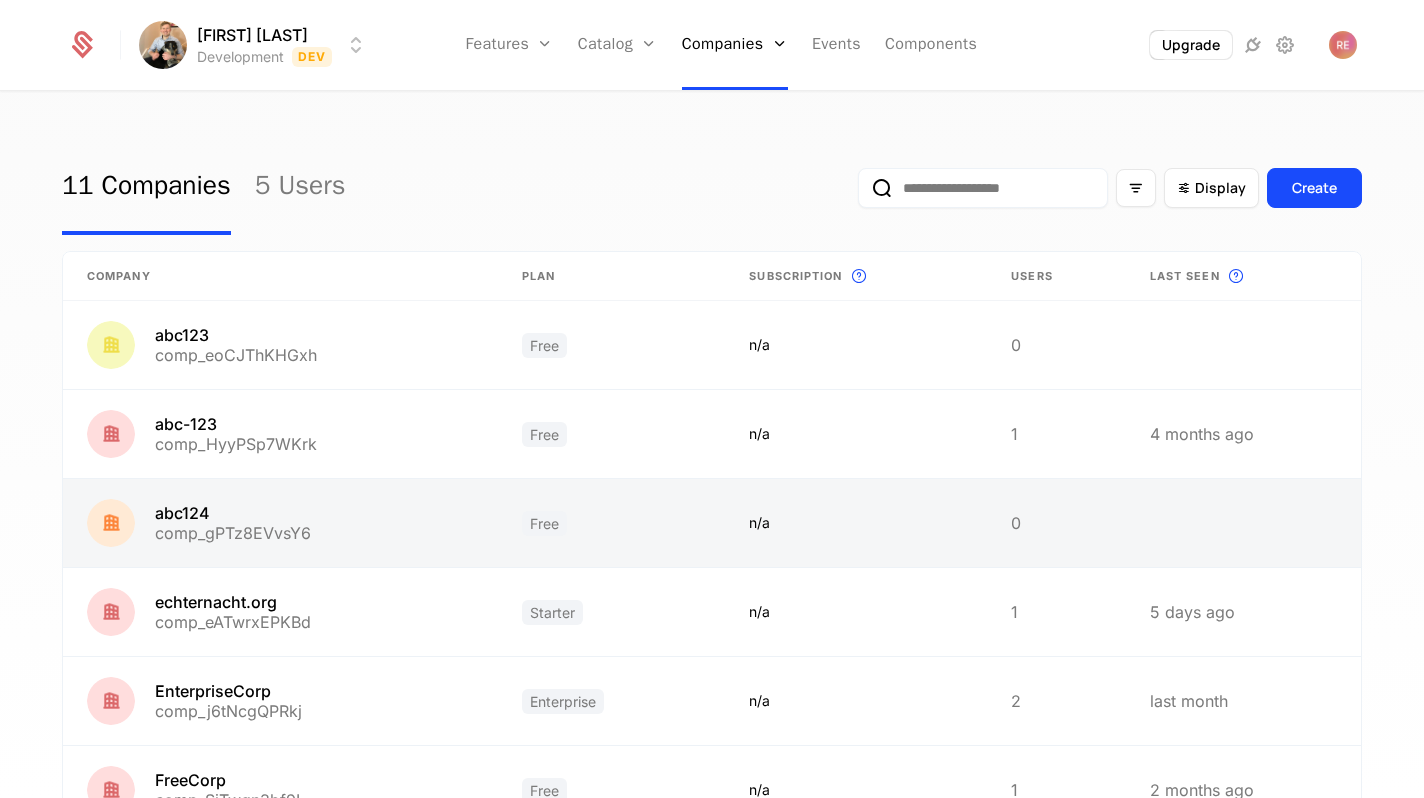 click at bounding box center [280, 523] 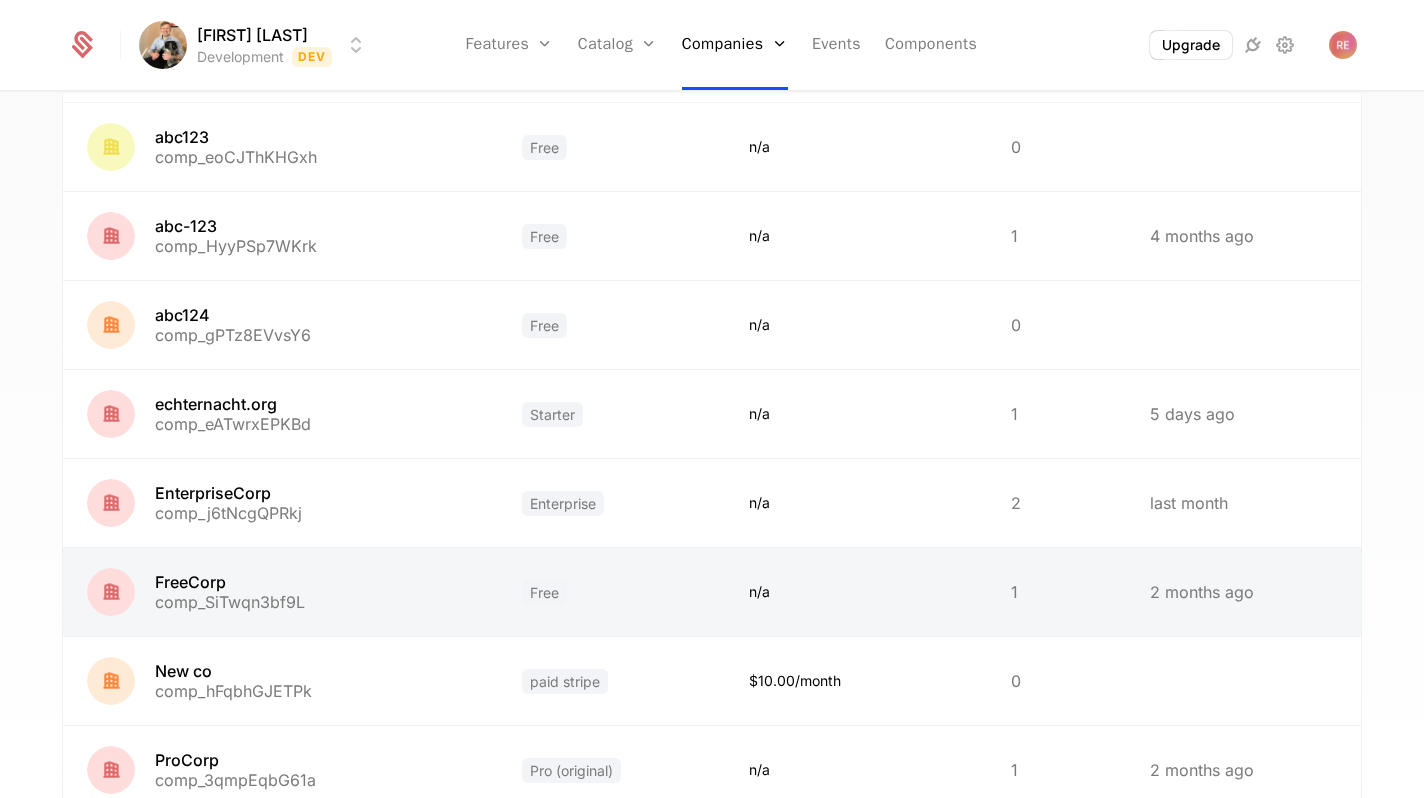 scroll, scrollTop: 222, scrollLeft: 0, axis: vertical 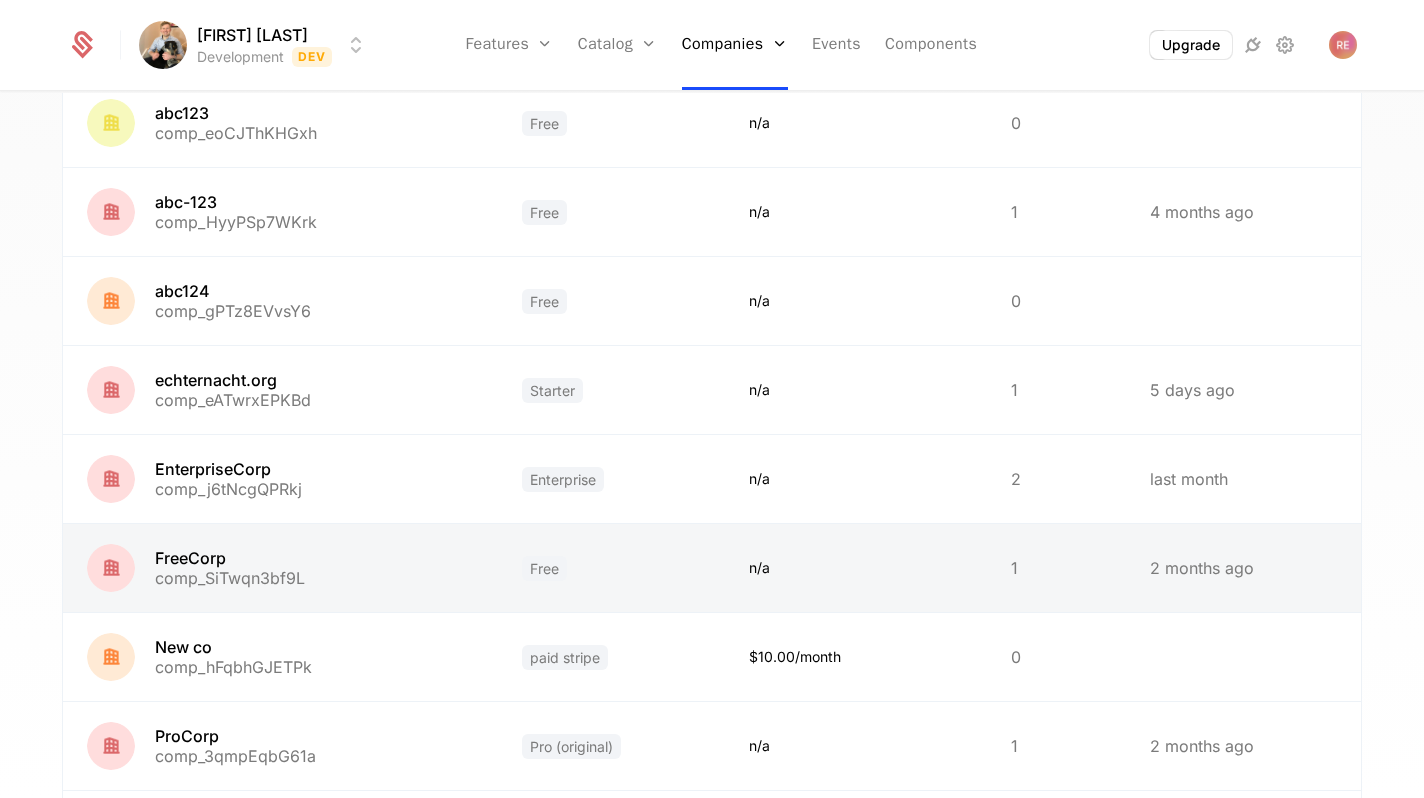 click at bounding box center (280, 568) 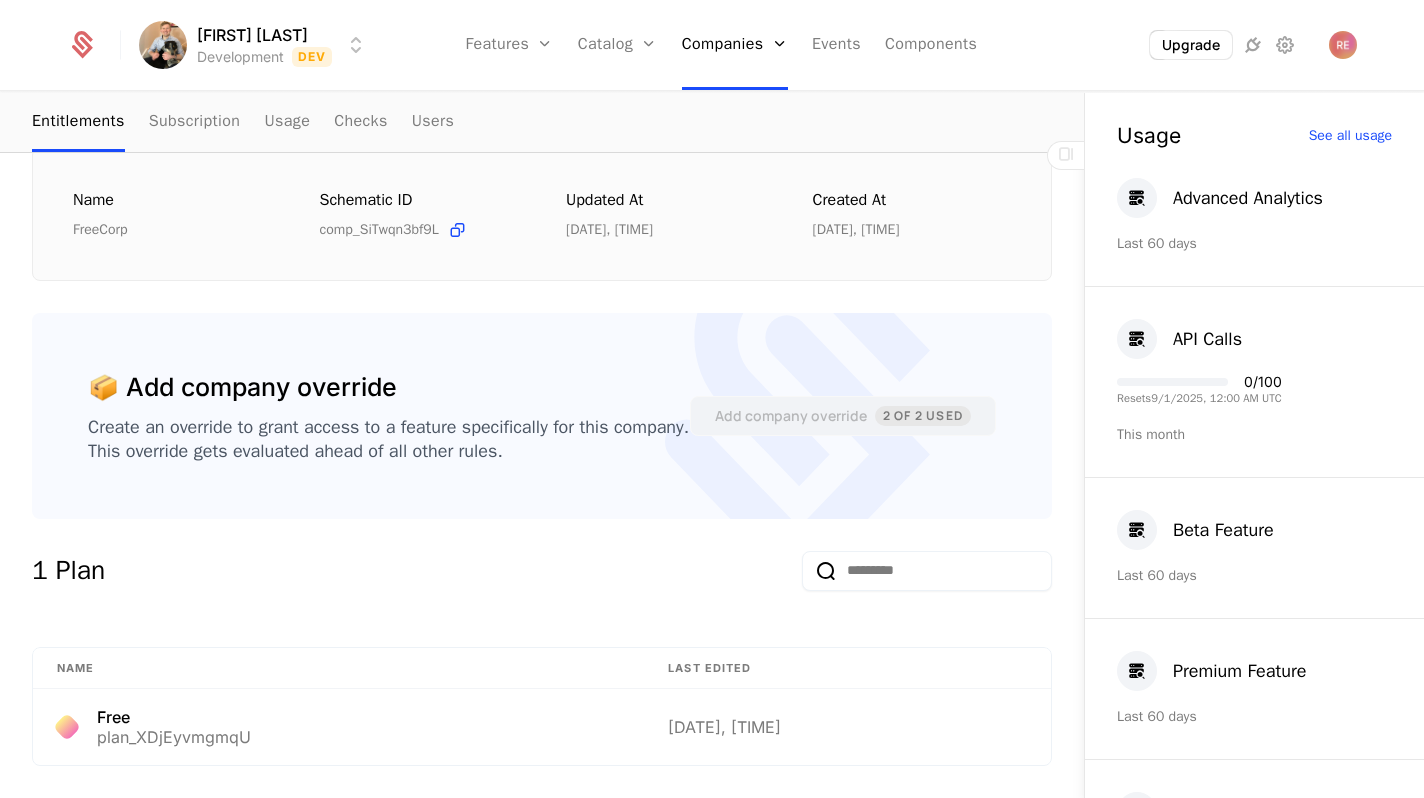 scroll, scrollTop: 384, scrollLeft: 0, axis: vertical 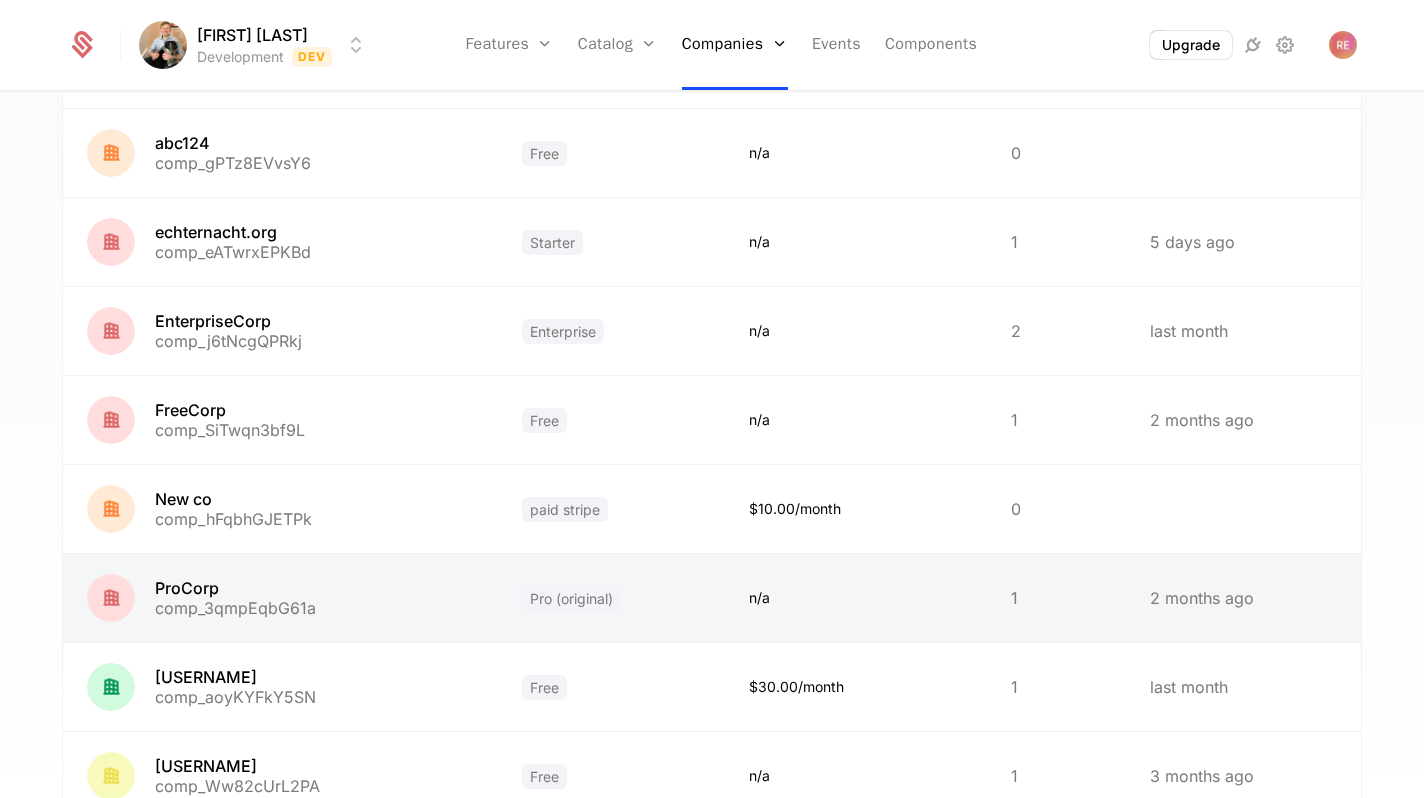 click at bounding box center [280, 598] 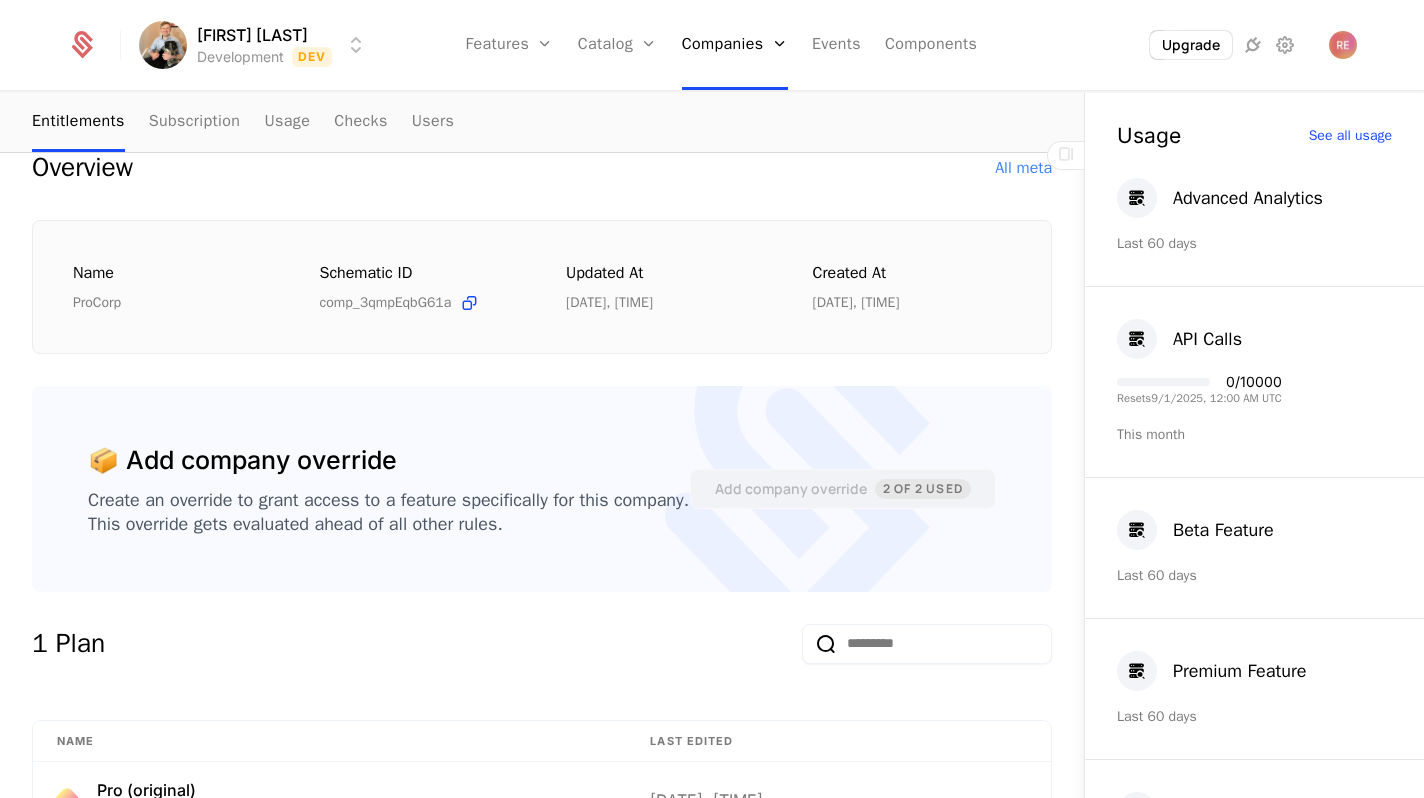 scroll, scrollTop: 283, scrollLeft: 0, axis: vertical 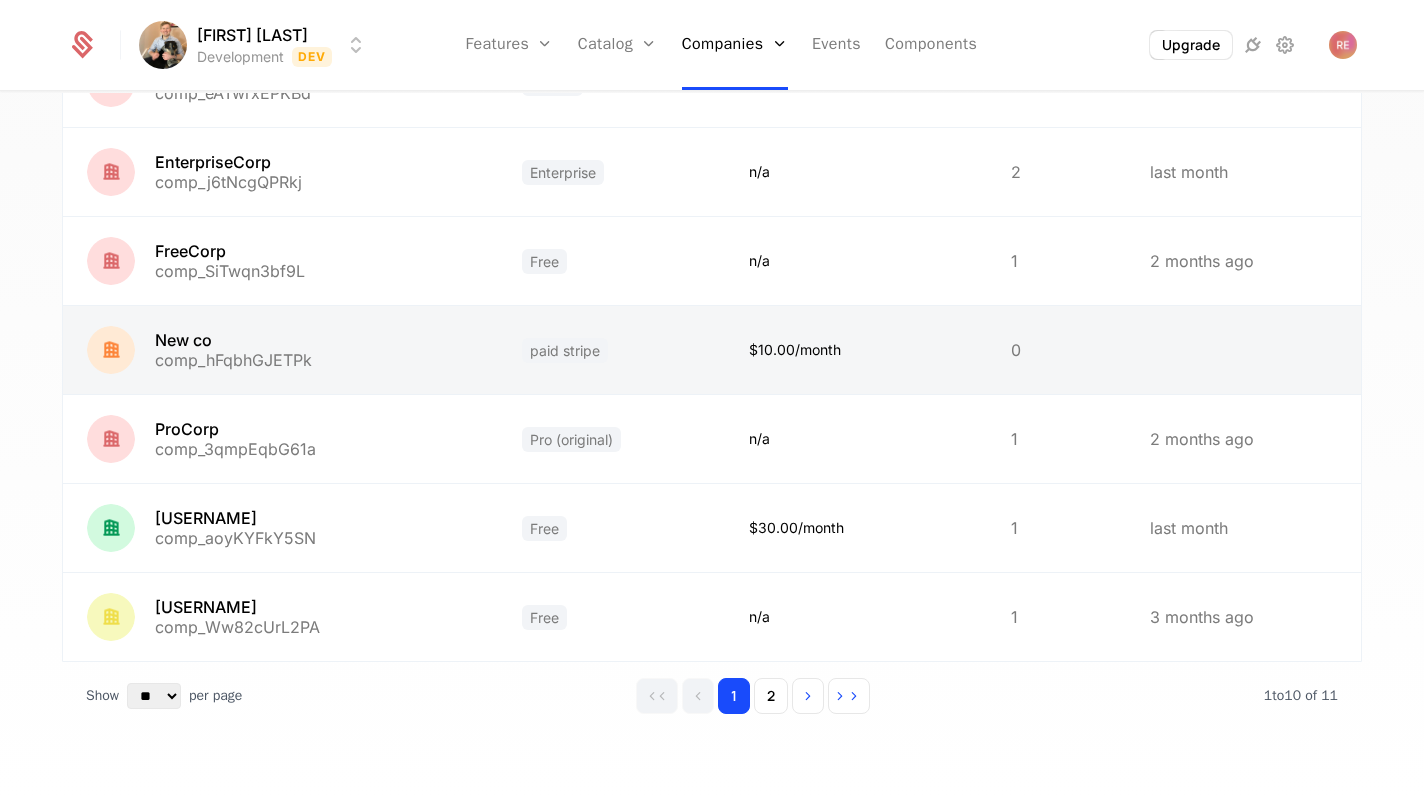 click at bounding box center [280, 350] 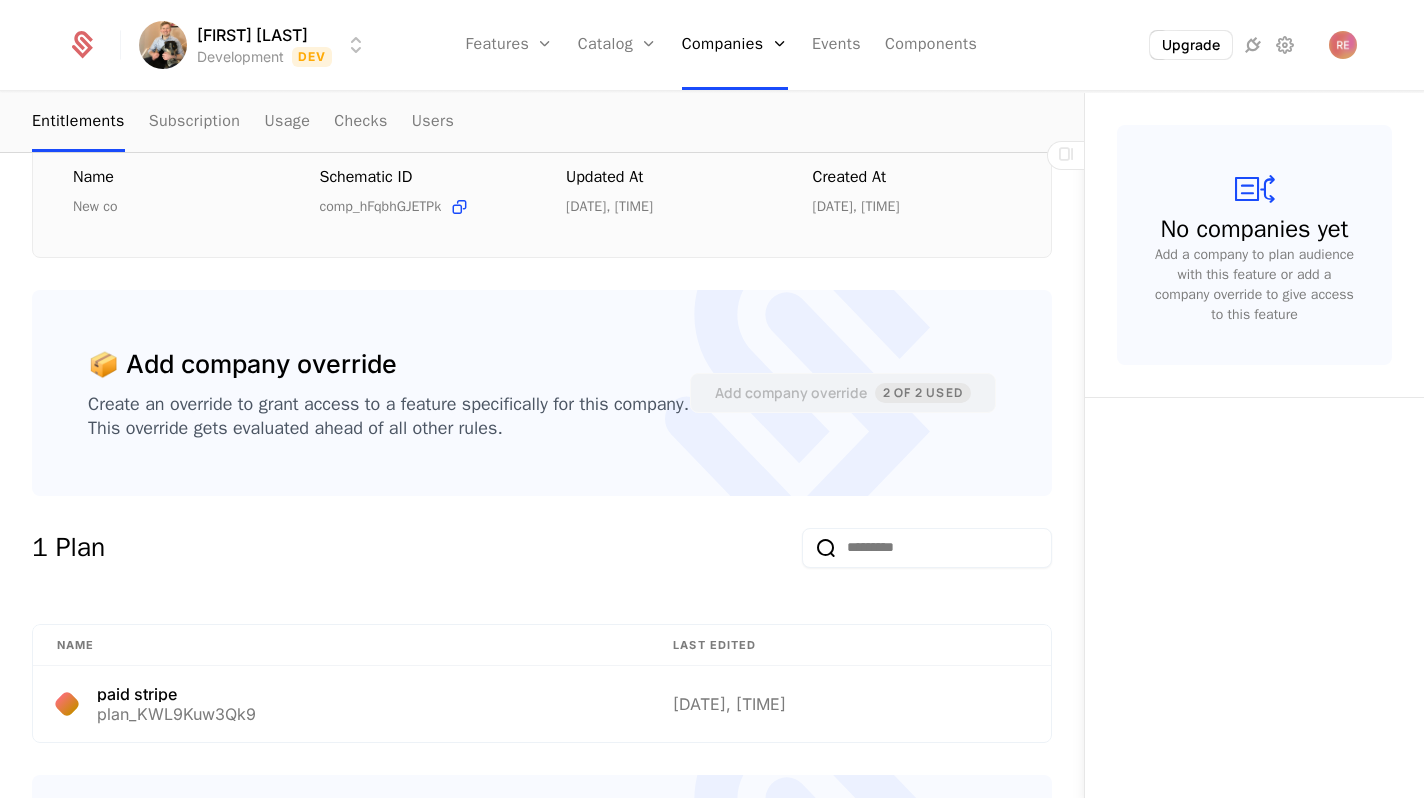 scroll, scrollTop: 471, scrollLeft: 0, axis: vertical 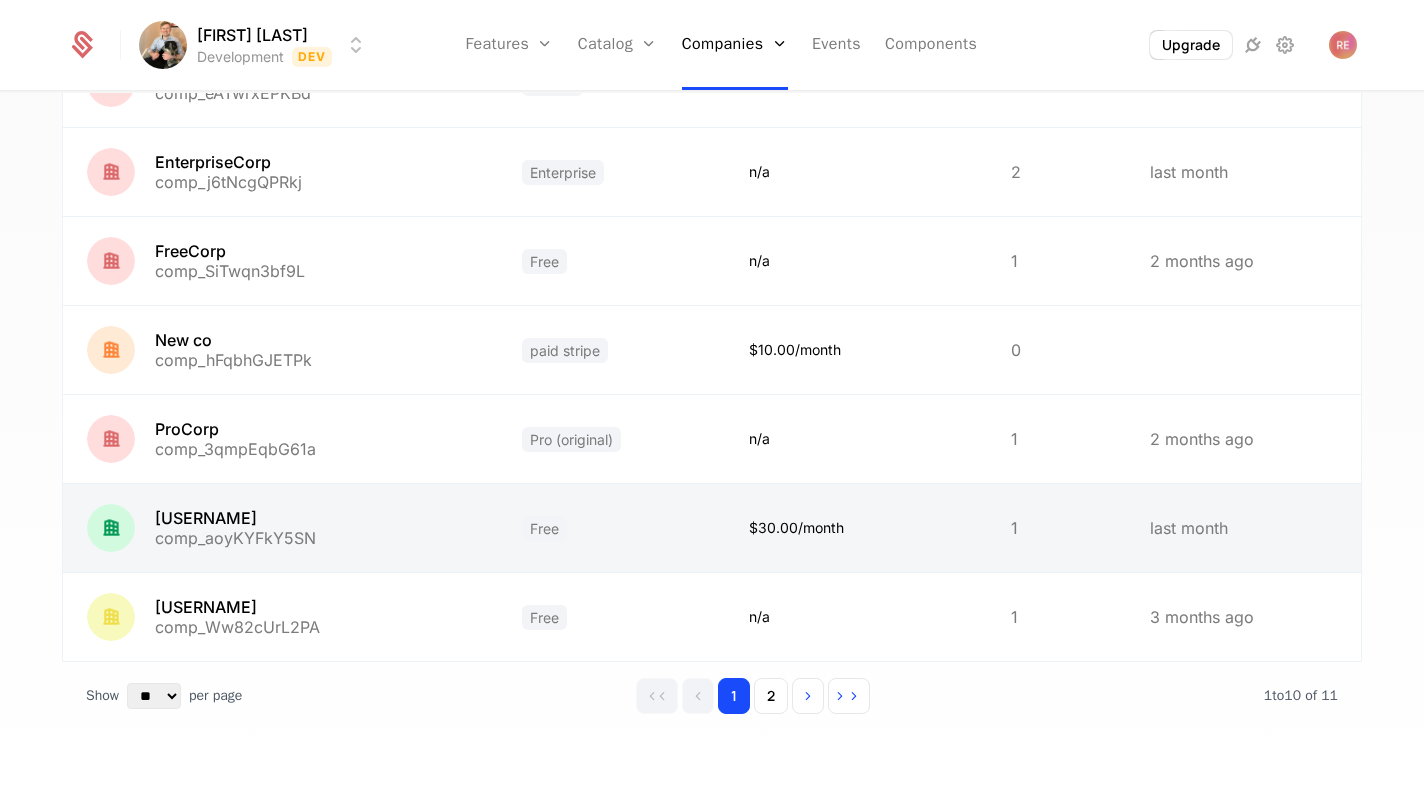 click at bounding box center [280, 528] 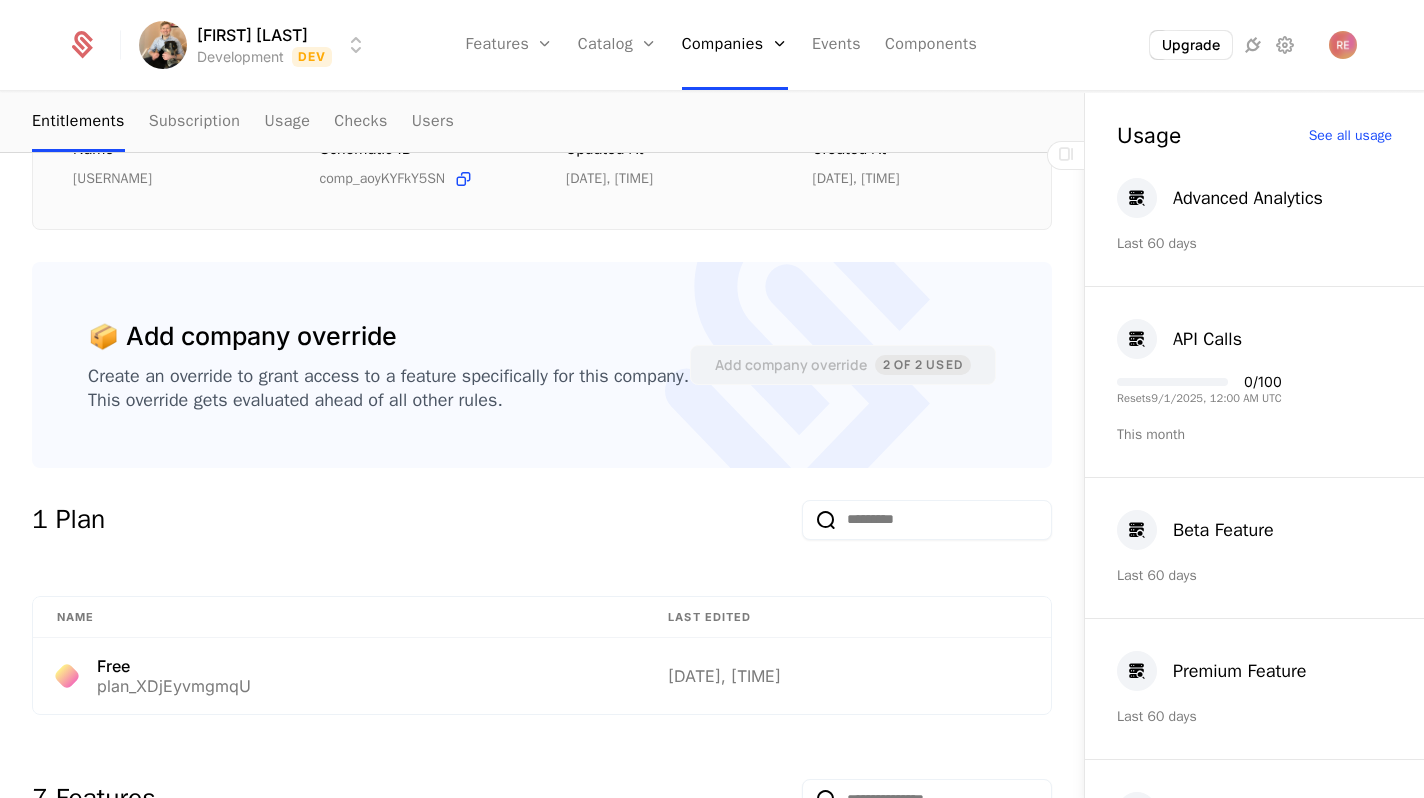 scroll, scrollTop: 468, scrollLeft: 0, axis: vertical 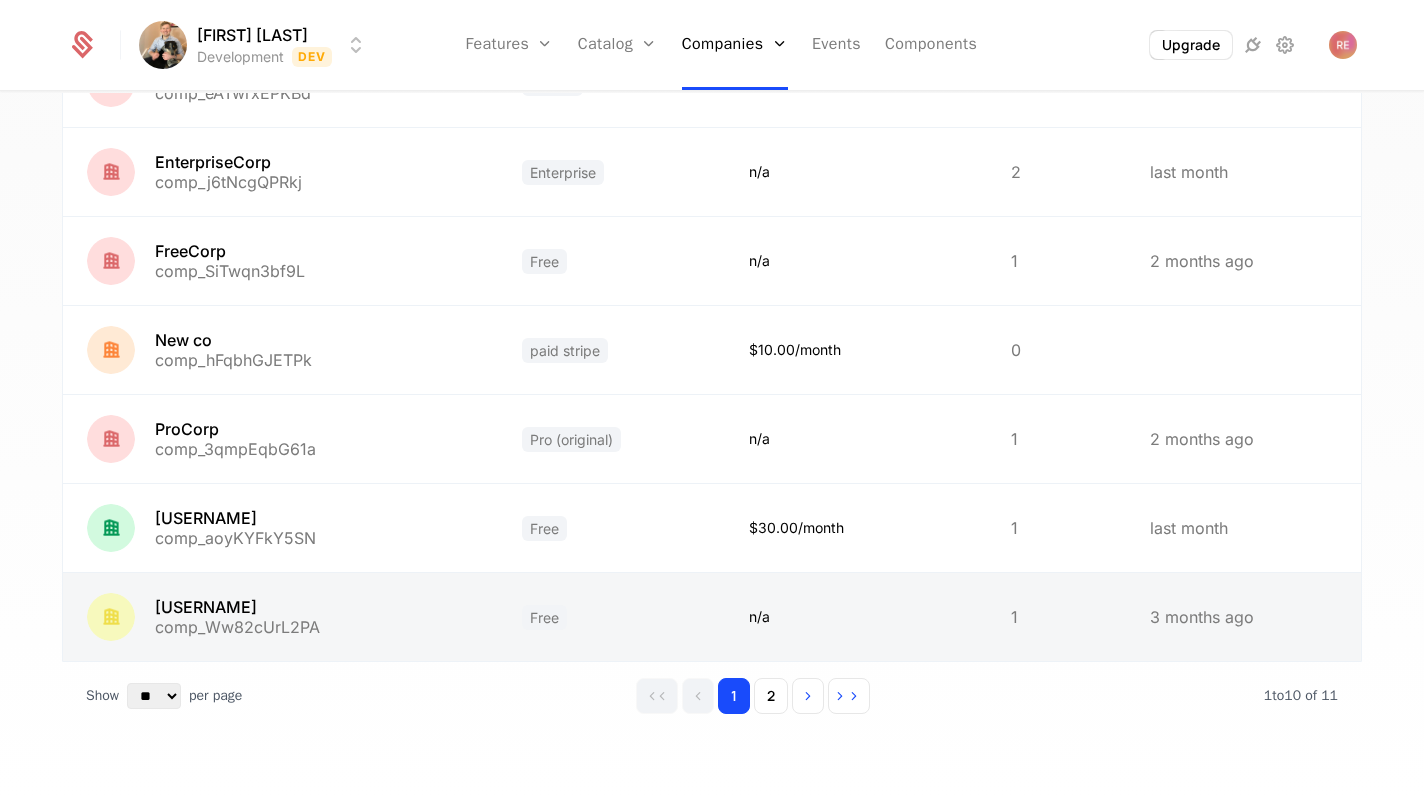 click at bounding box center (280, 617) 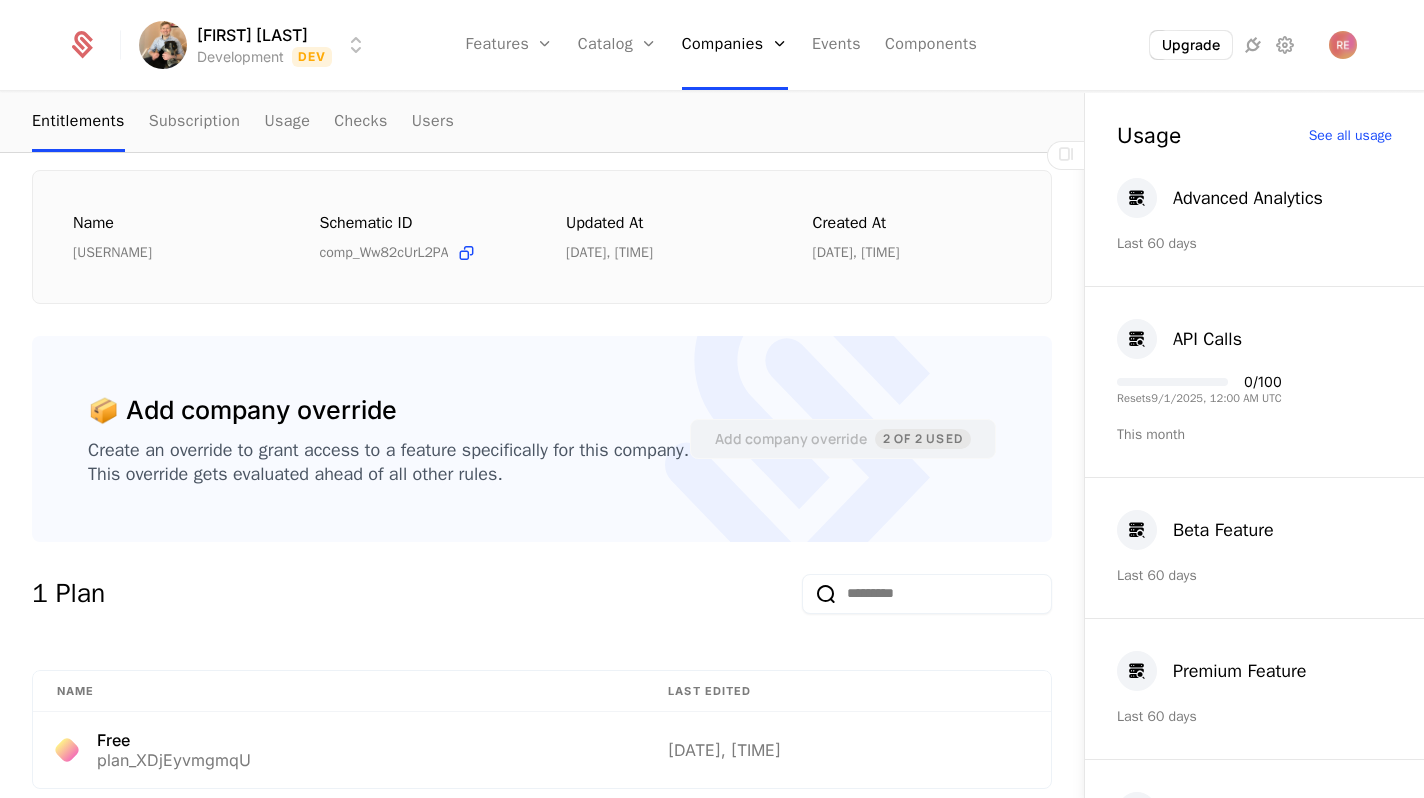 scroll, scrollTop: 358, scrollLeft: 0, axis: vertical 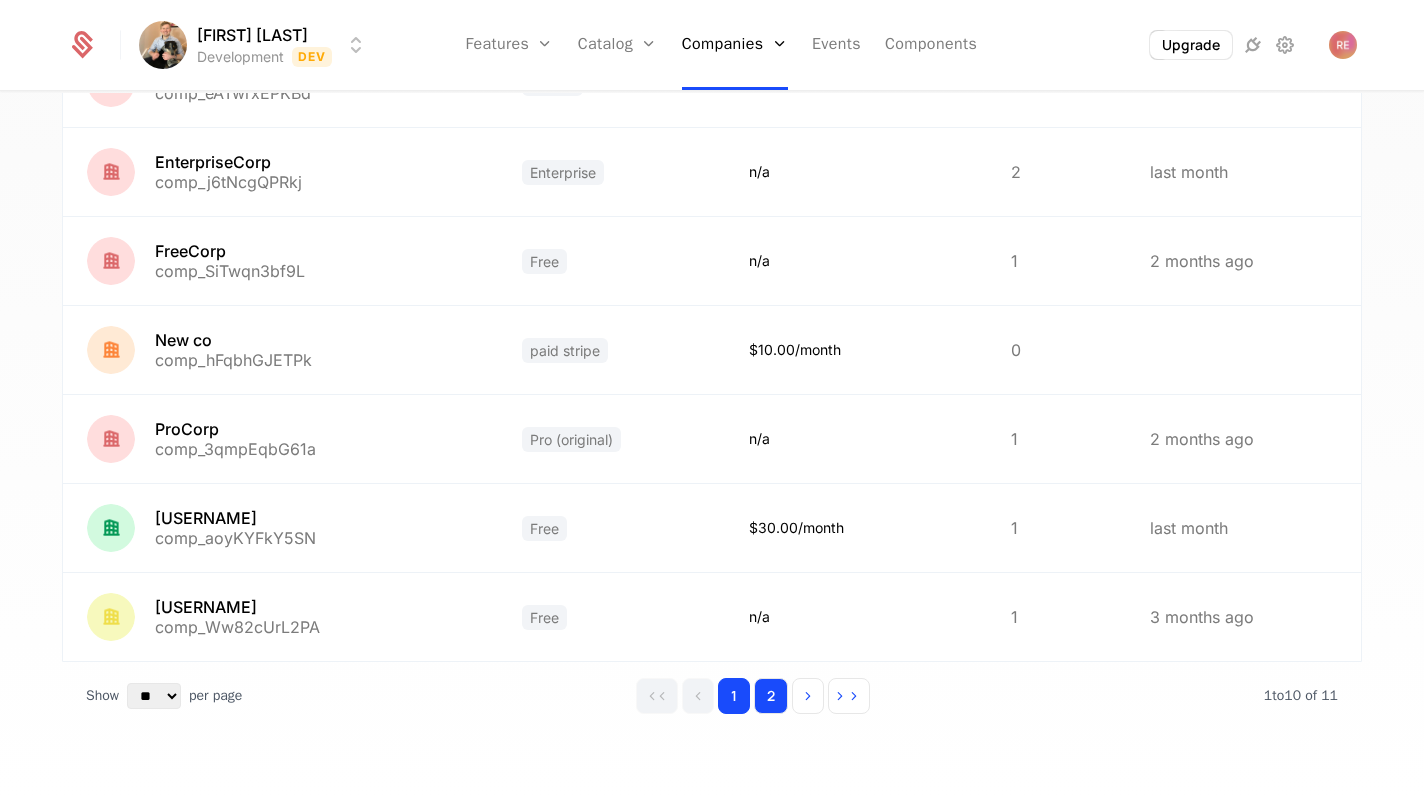 click on "2" at bounding box center [771, 696] 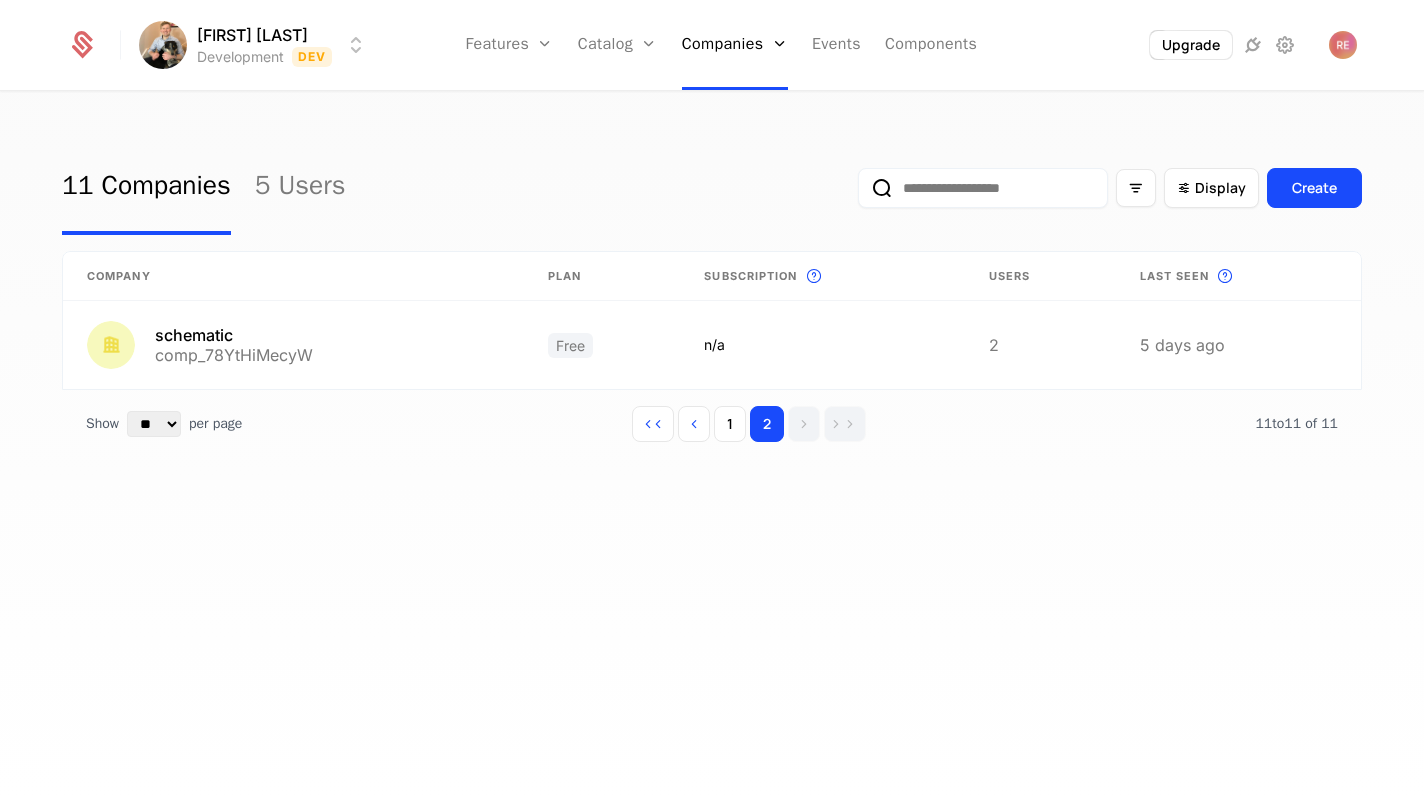 scroll, scrollTop: 0, scrollLeft: 0, axis: both 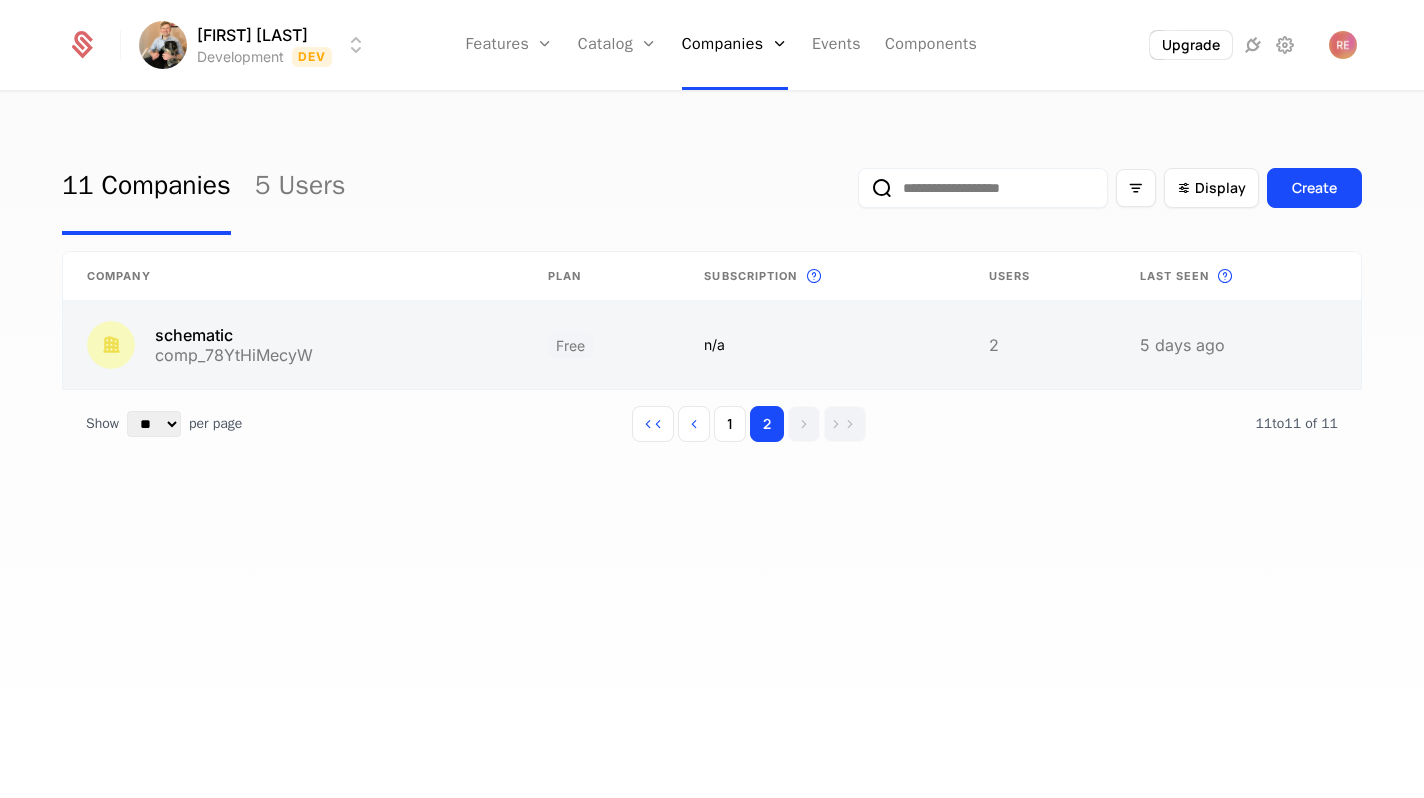 click at bounding box center [293, 345] 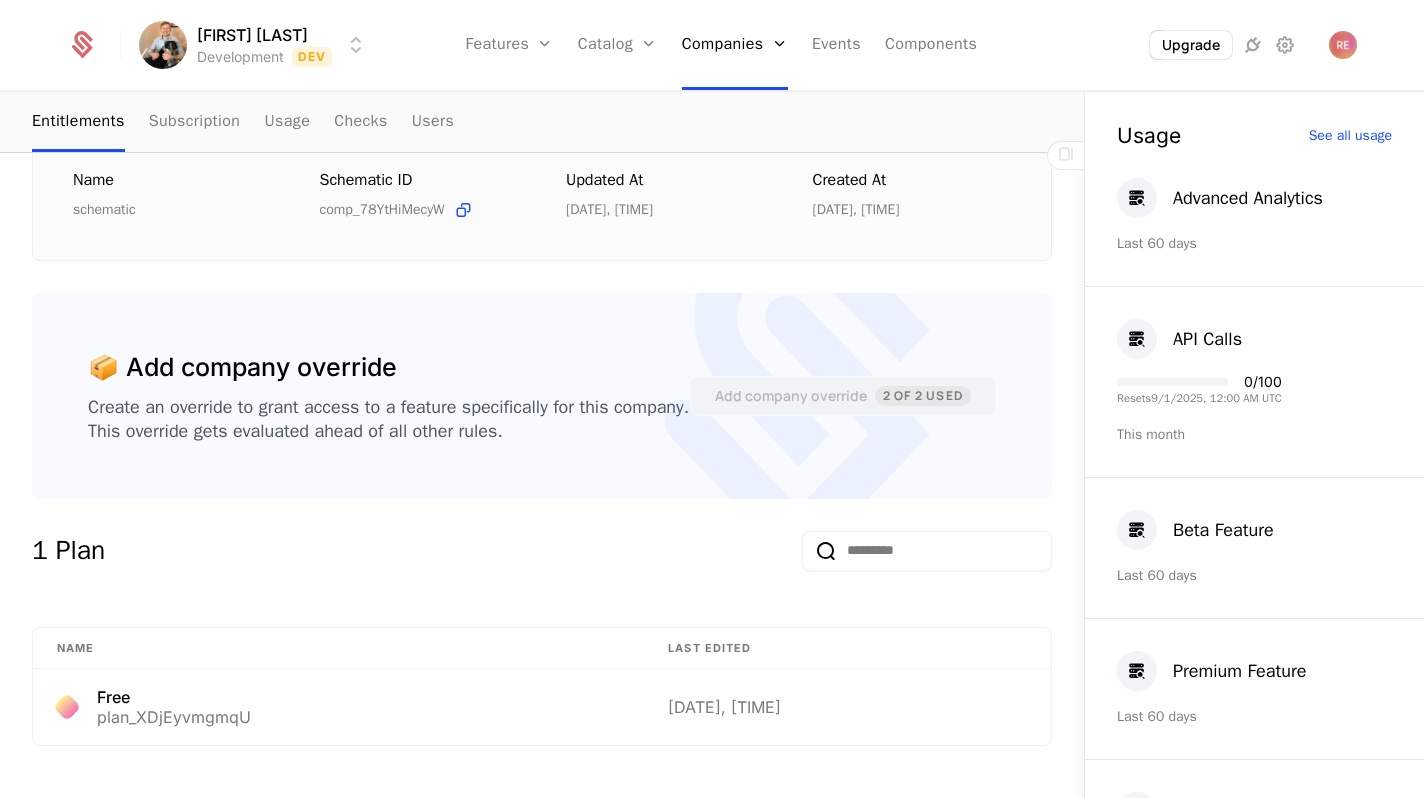 scroll, scrollTop: 411, scrollLeft: 0, axis: vertical 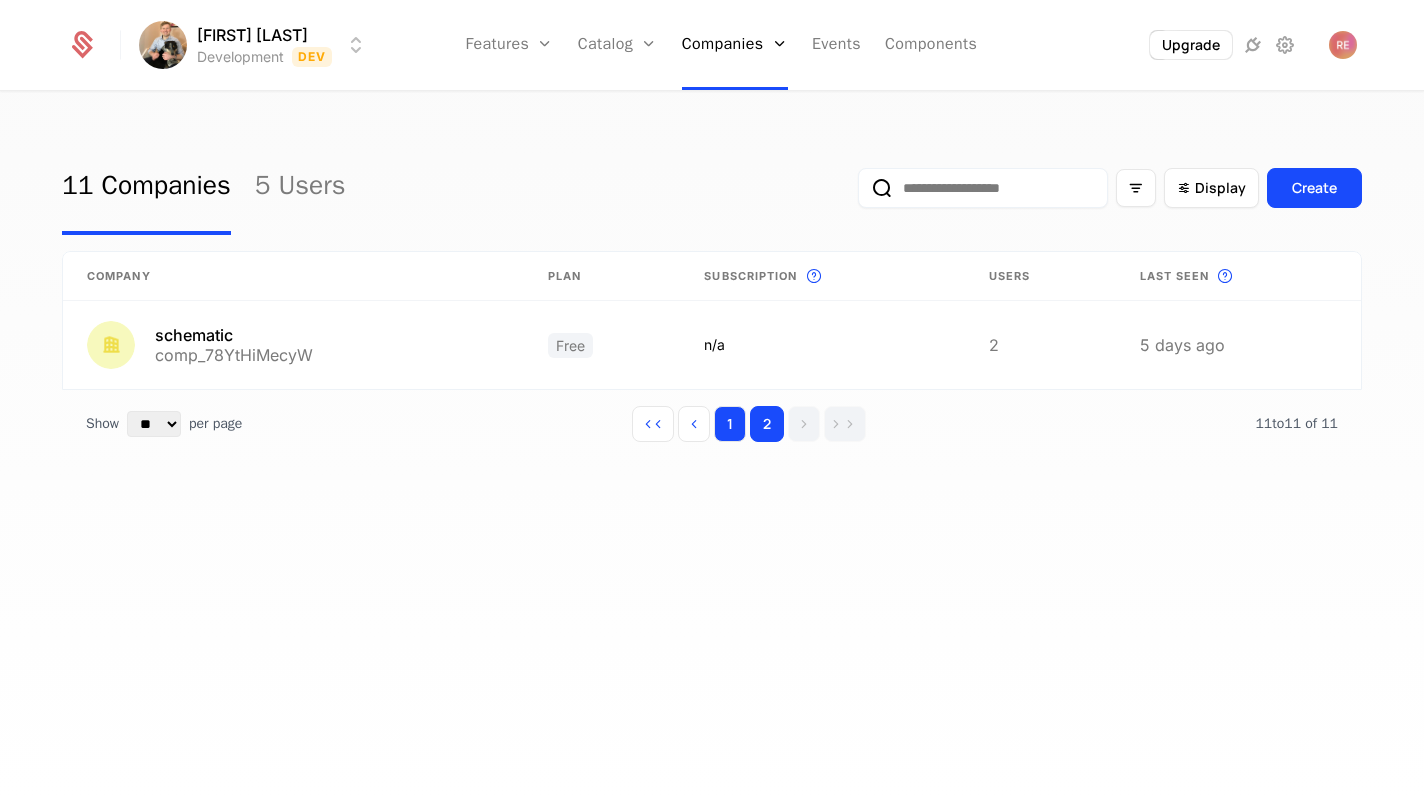 click on "1" at bounding box center [730, 424] 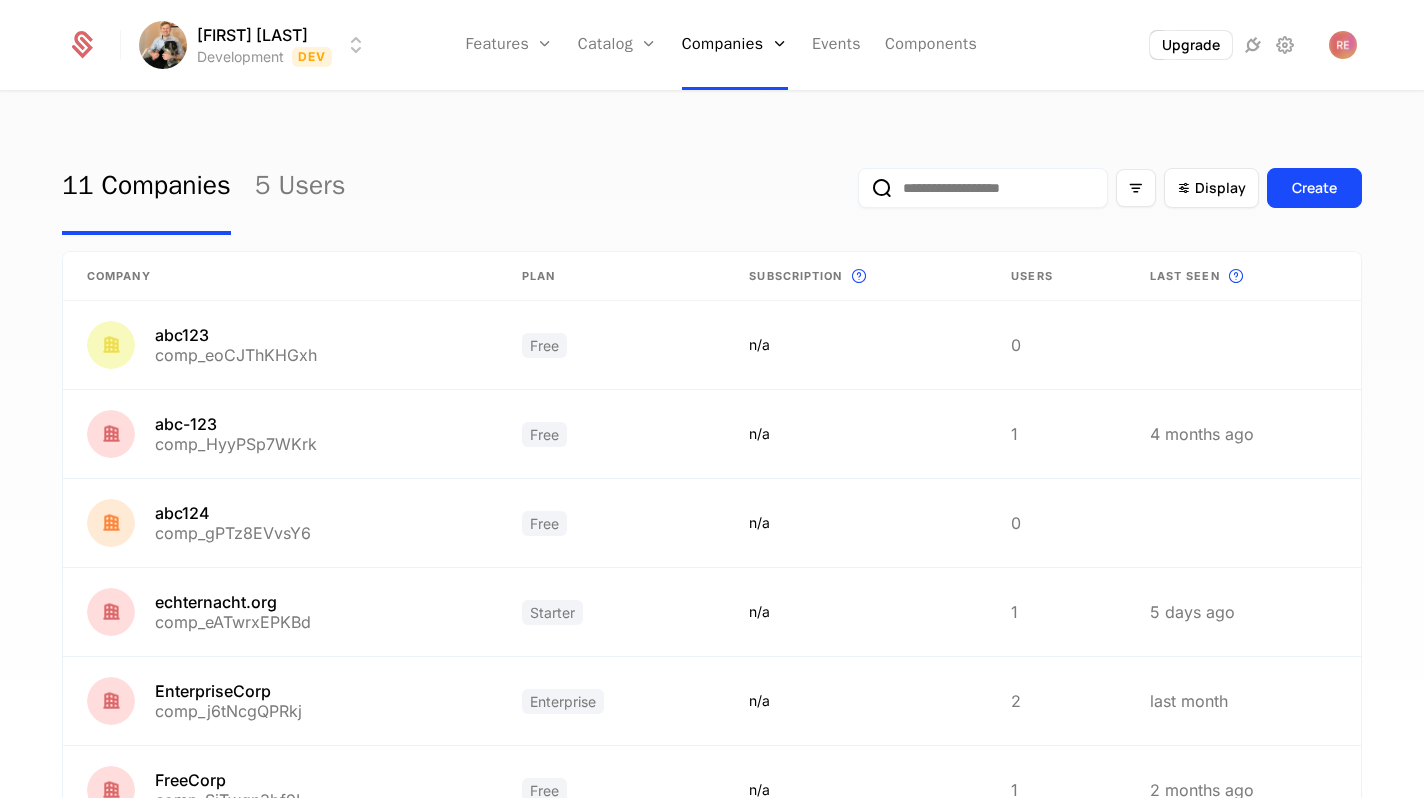 type 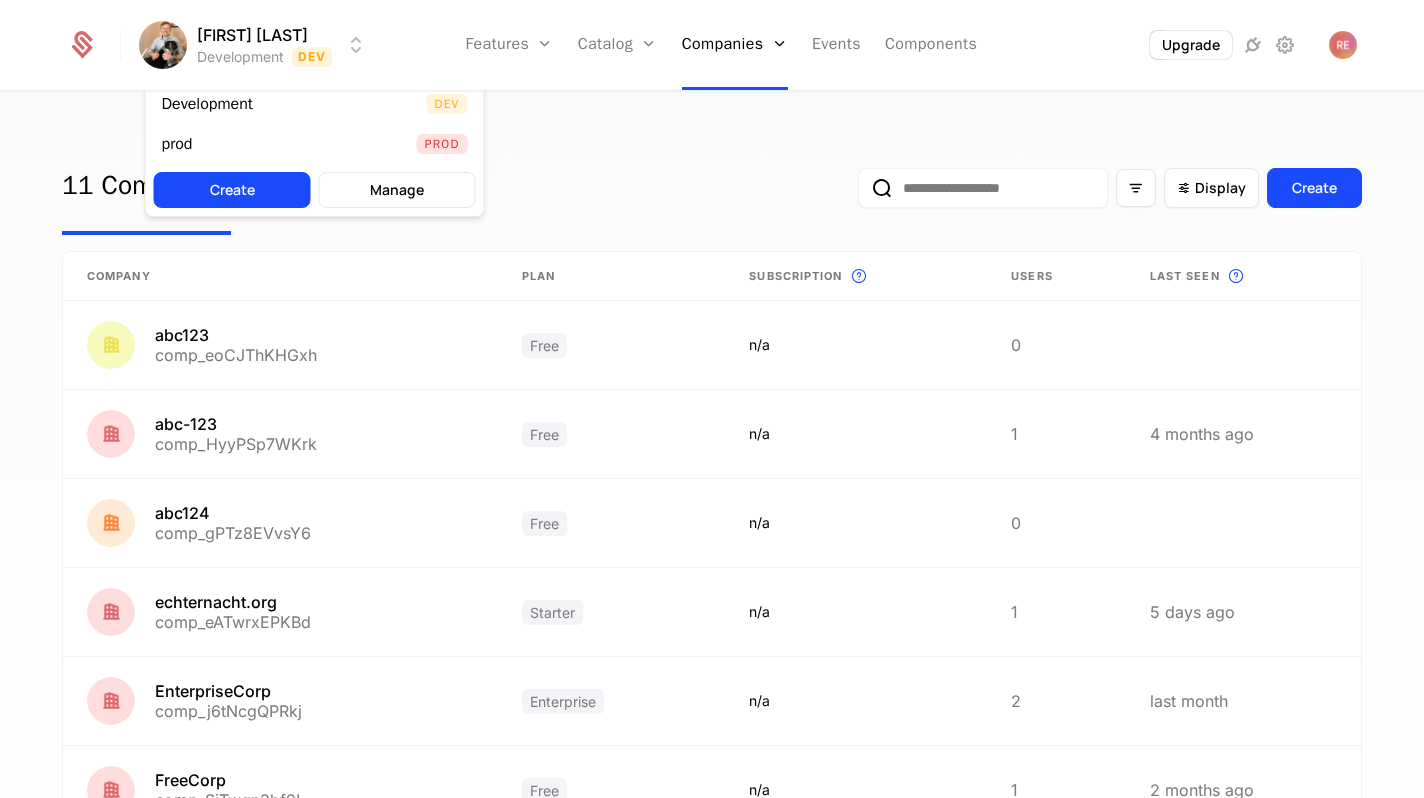 click on "Ryan Echternacht Development Dev Features Features Flags Catalog Plans Add Ons Configuration Companies Companies Users Events Components Upgrade 11 Companies 5 Users Display Create Company Plan  Subscription  This is the subscription for the company. Users  Last seen  This is the date a track or identify event associated with a company was last received by Schematic. abc123 comp_eoCJThKHGxh Free n/a   0 abc-123 comp_HyyPSp7WKrk Free n/a   1 4 months ago abc124 comp_gPTz8EVvsY6 Free n/a   0 echternacht.org comp_eATwrxEPKBd Starter n/a   1 5 days ago EnterpriseCorp comp_j6tNcgQPRkj Enterprise n/a   2 last month FreeCorp comp_SiTwqn3bf9L Free n/a   1 2 months ago New co comp_hFqbhGJETPk paid stripe $10.00/month   0 ProCorp comp_3qmpEqbG61a Pro (original) n/a   1 2 months ago ryan comp_aoyKYFkY5SN Free $30.00/month   1 last month ryan2 comp_Ww82cUrL2PA Free n/a   1 3 months ago Show ** ** ** *** *** per page per page 1 2 1  to  10   of   10  of   11
Best Viewed on Desktop mobile device .   Got it" at bounding box center (712, 399) 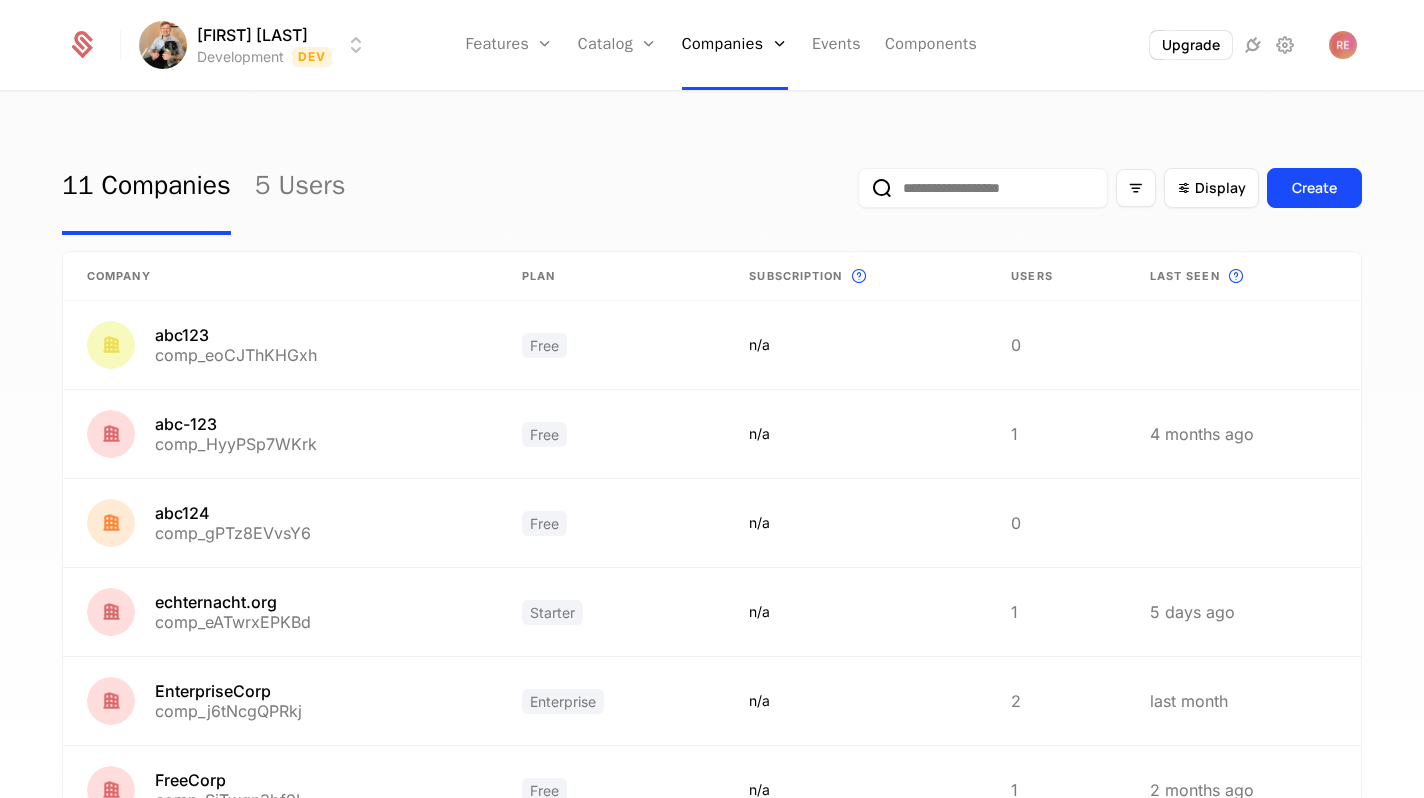 click on "Ryan Echternacht Development Dev Features Features Flags Catalog Plans Add Ons Configuration Companies Companies Users Events Components Upgrade 11 Companies 5 Users Display Create Company Plan  Subscription  This is the subscription for the company. Users  Last seen  This is the date a track or identify event associated with a company was last received by Schematic. abc123 comp_eoCJThKHGxh Free n/a   0 abc-123 comp_HyyPSp7WKrk Free n/a   1 4 months ago abc124 comp_gPTz8EVvsY6 Free n/a   0 echternacht.org comp_eATwrxEPKBd Starter n/a   1 5 days ago EnterpriseCorp comp_j6tNcgQPRkj Enterprise n/a   2 last month FreeCorp comp_SiTwqn3bf9L Free n/a   1 2 months ago New co comp_hFqbhGJETPk paid stripe $10.00/month   0 ProCorp comp_3qmpEqbG61a Pro (original) n/a   1 2 months ago ryan comp_aoyKYFkY5SN Free $30.00/month   1 last month ryan2 comp_Ww82cUrL2PA Free n/a   1 3 months ago Show ** ** ** *** *** per page per page 1 2 1  to  10   of   10  of   11
Best Viewed on Desktop mobile device .   Got it" at bounding box center [712, 399] 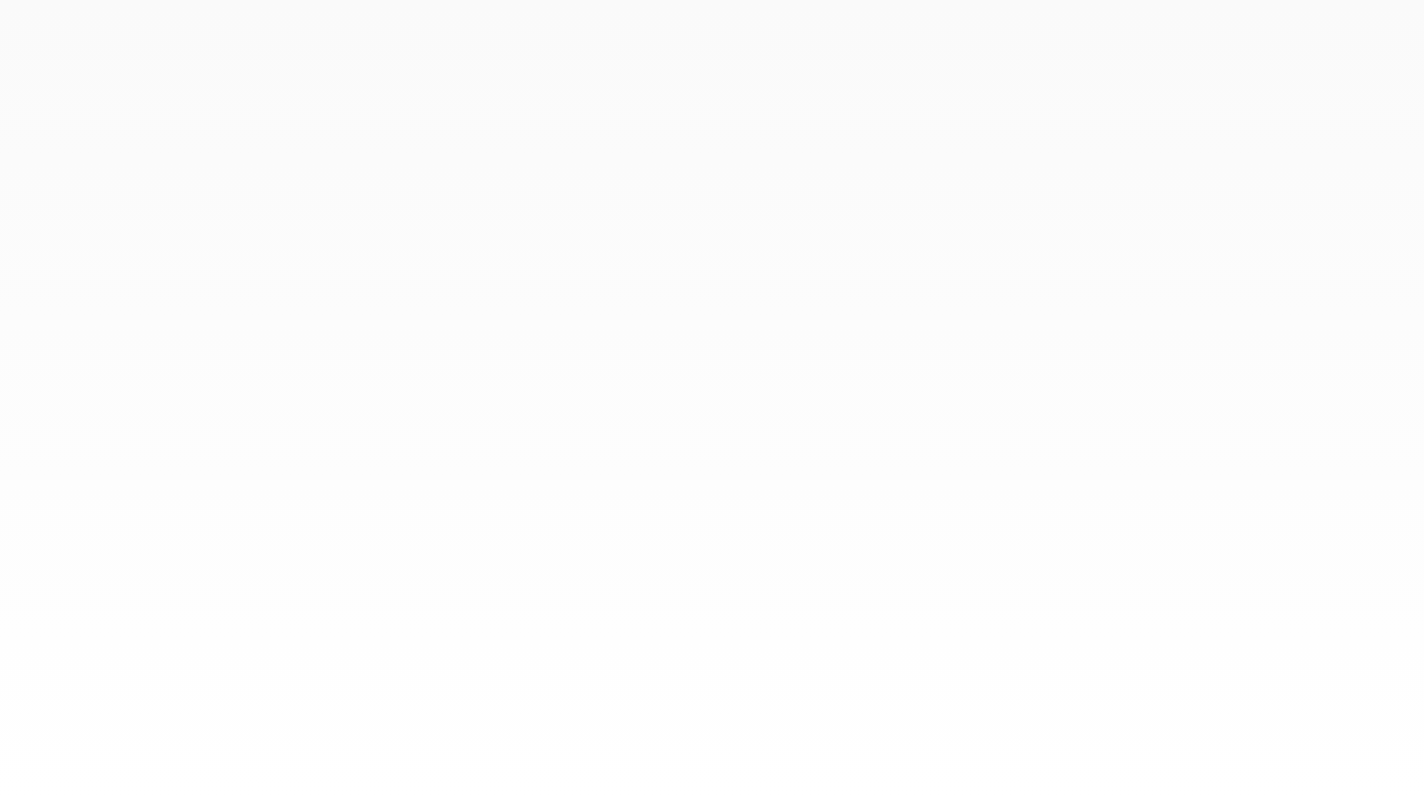 scroll, scrollTop: 0, scrollLeft: 0, axis: both 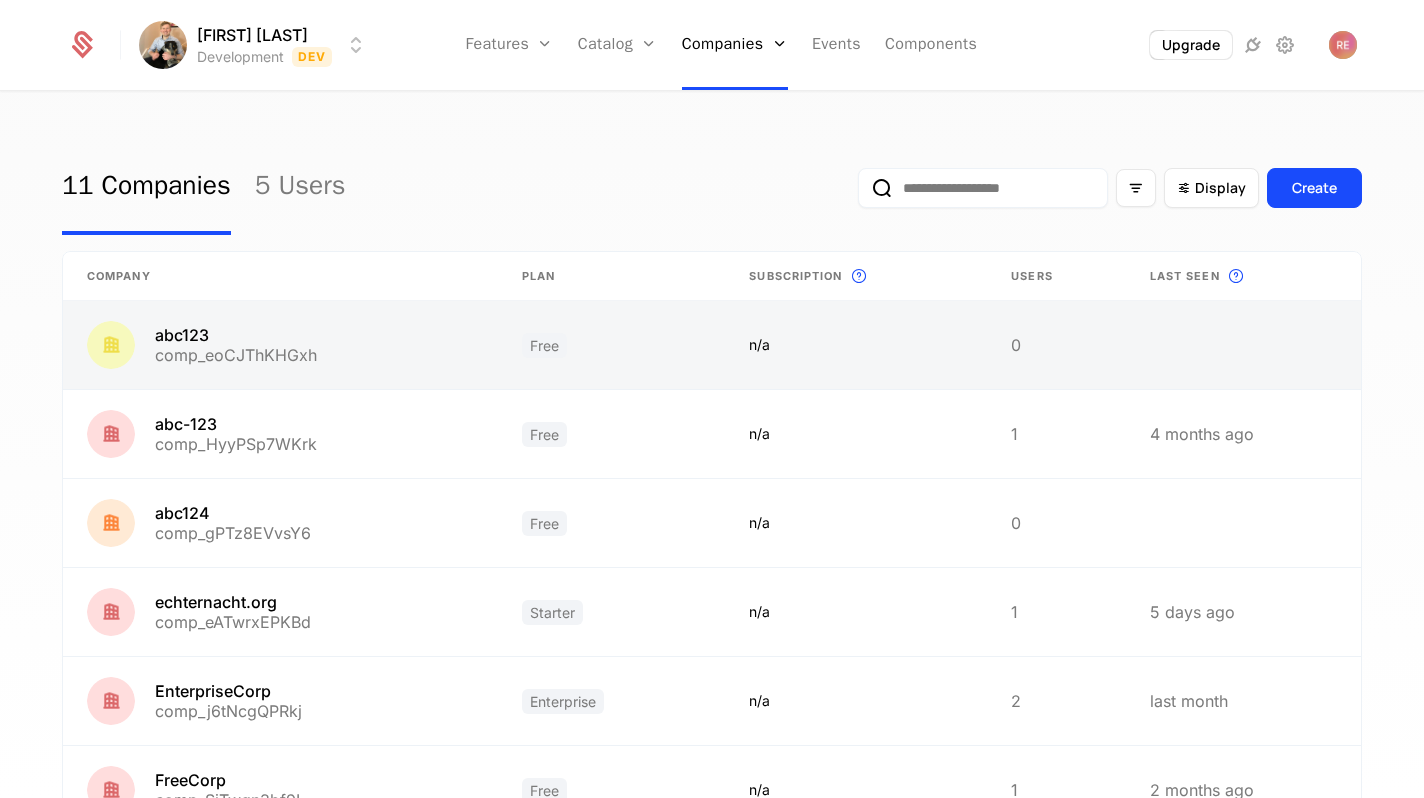 click at bounding box center [280, 345] 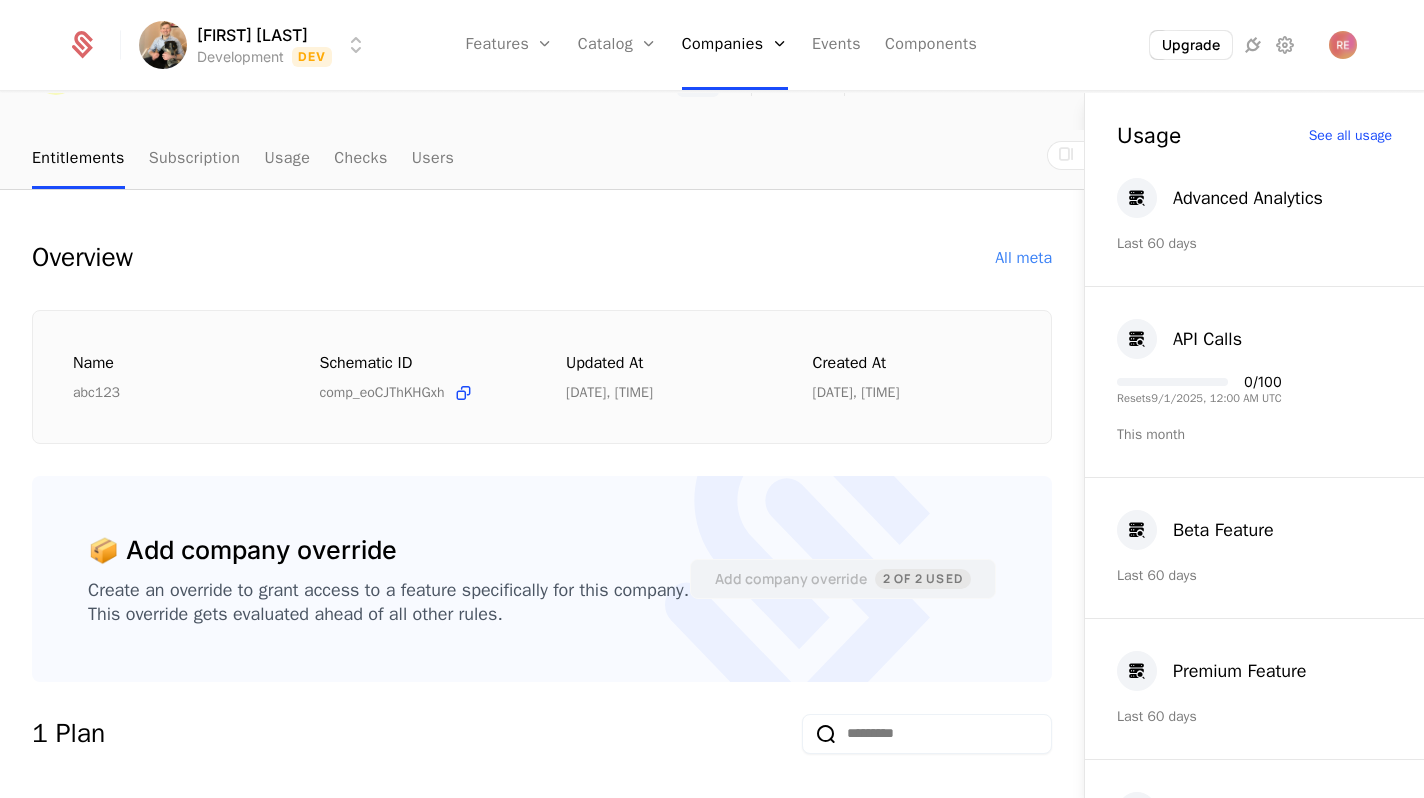 scroll, scrollTop: 166, scrollLeft: 0, axis: vertical 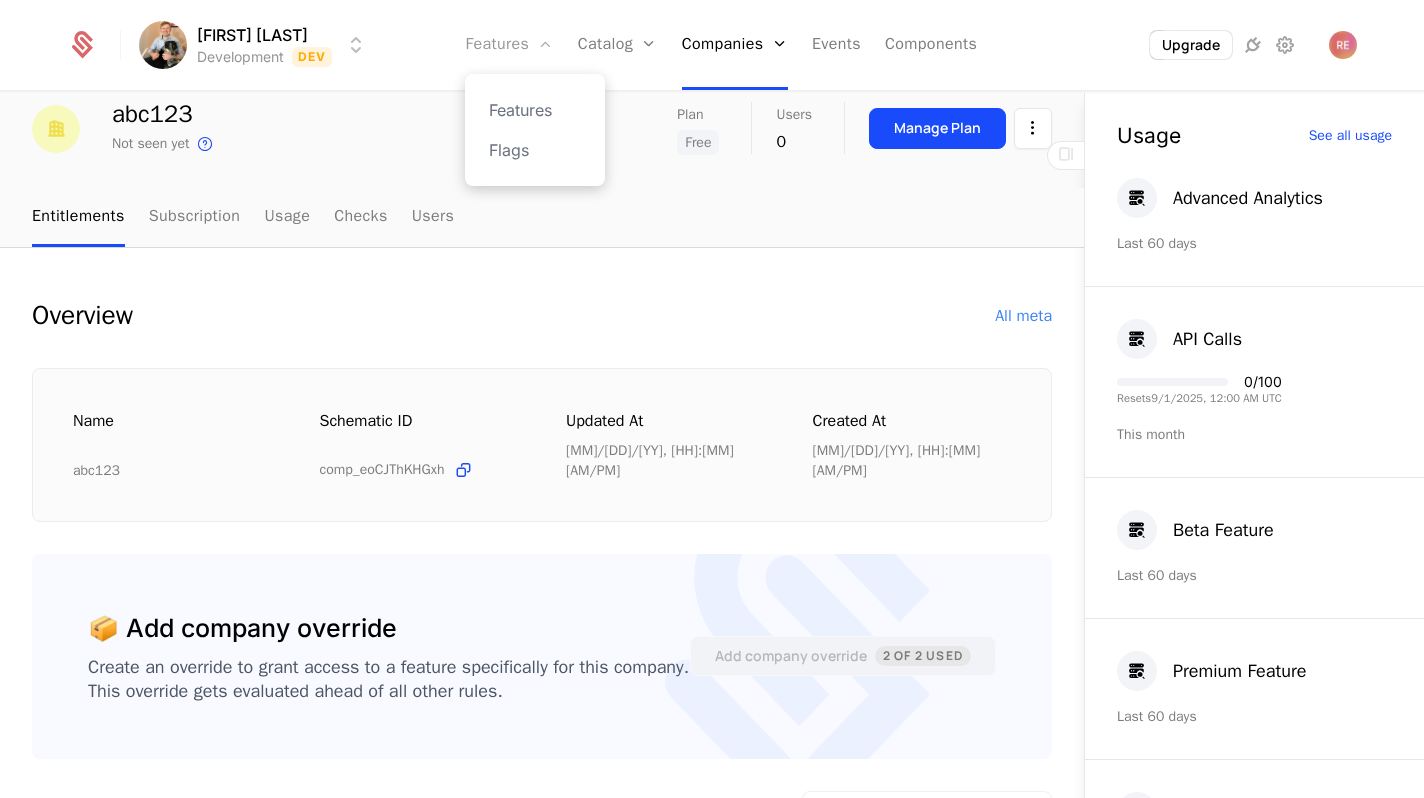 click on "Features" at bounding box center [509, 45] 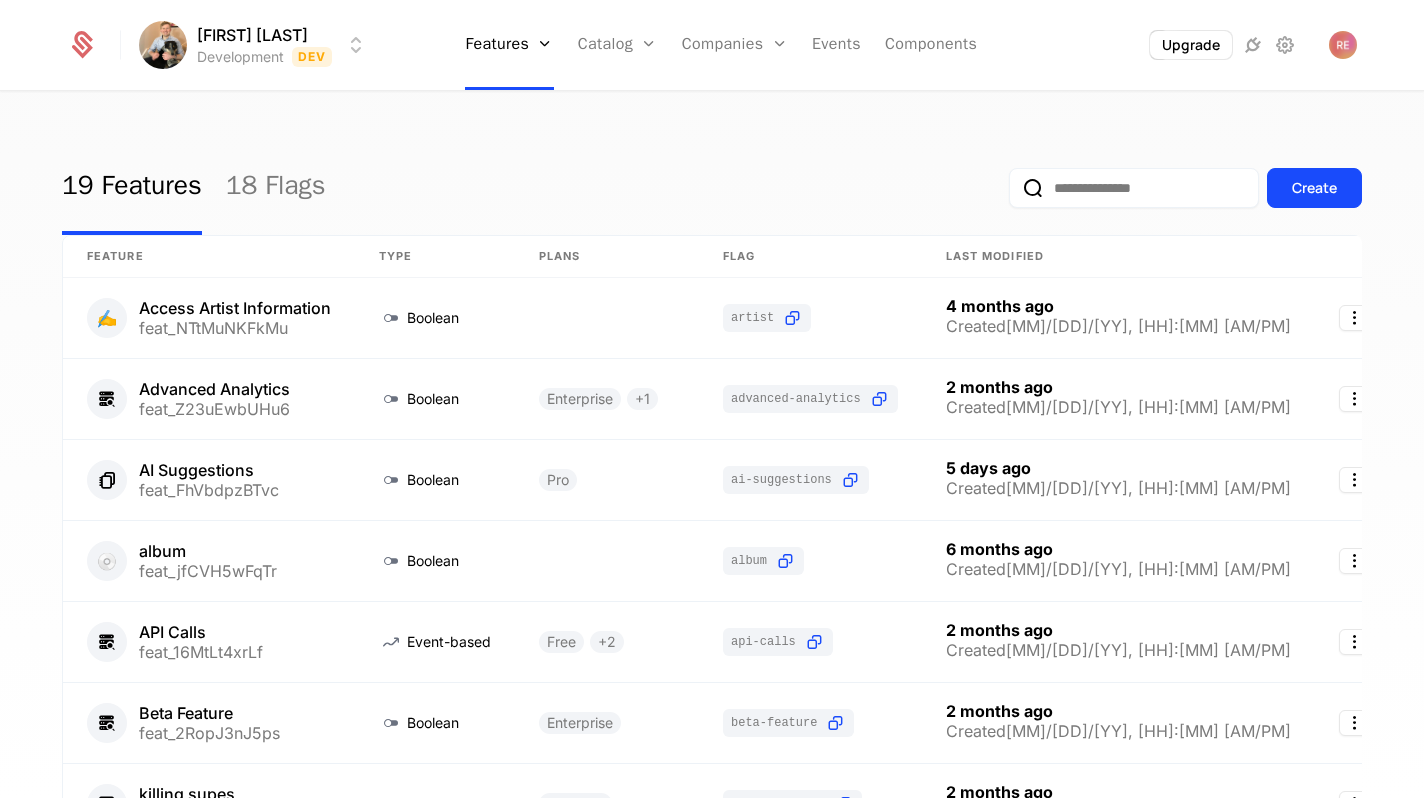 click on "Ryan Echternacht Development Dev Features Features Flags Catalog Plans Add Ons Configuration Companies Companies Users Events Components Upgrade" at bounding box center (712, 45) 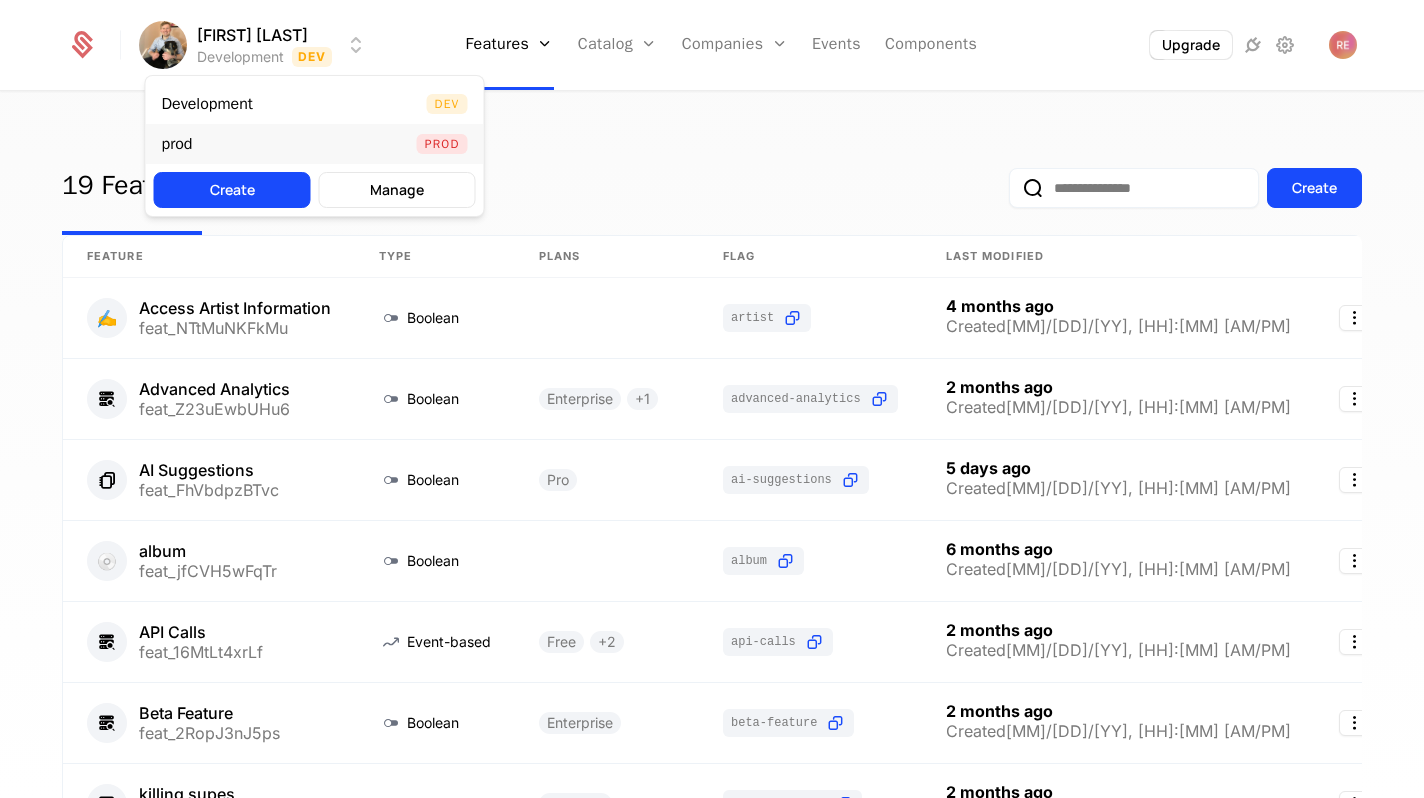 click on "prod Prod" at bounding box center (315, 144) 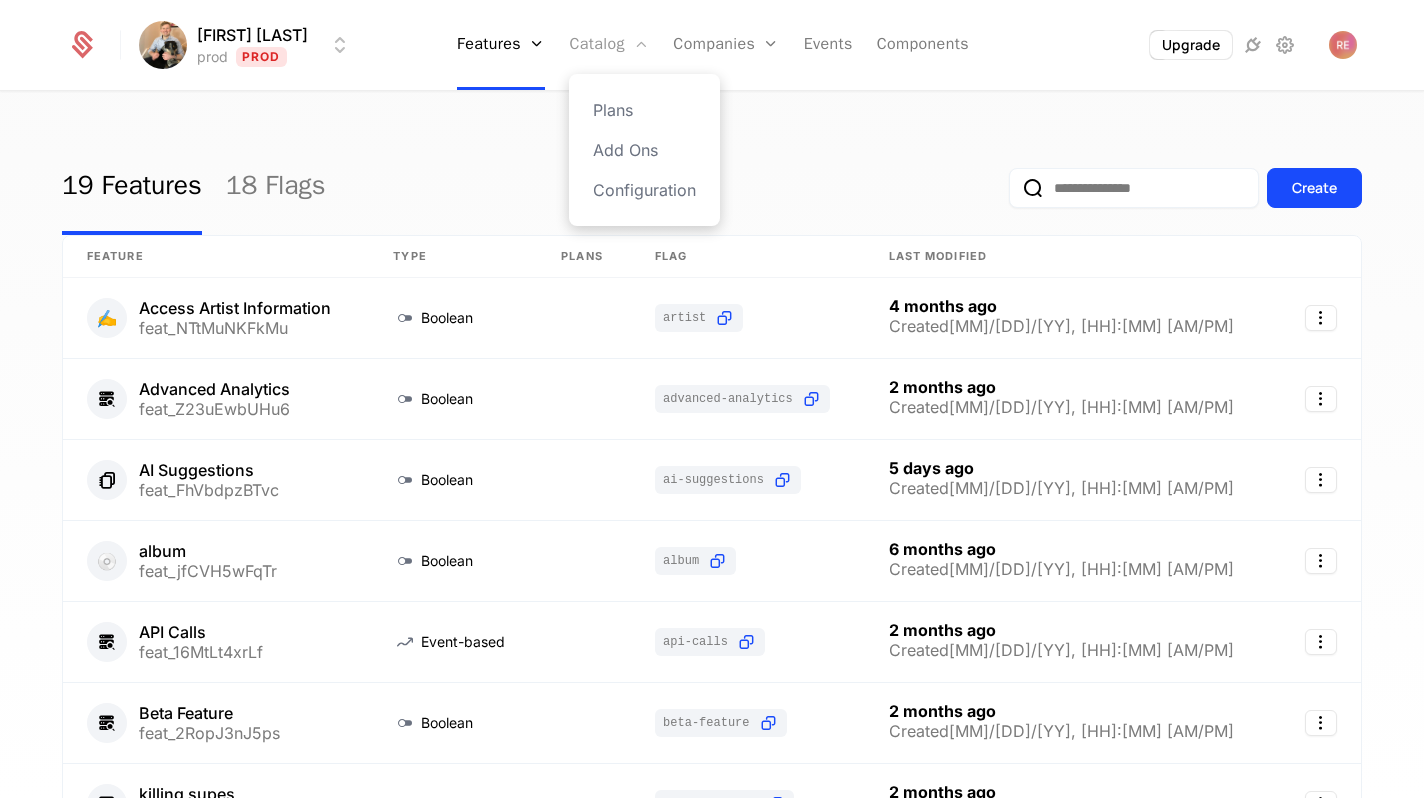 click on "Catalog" at bounding box center [609, 45] 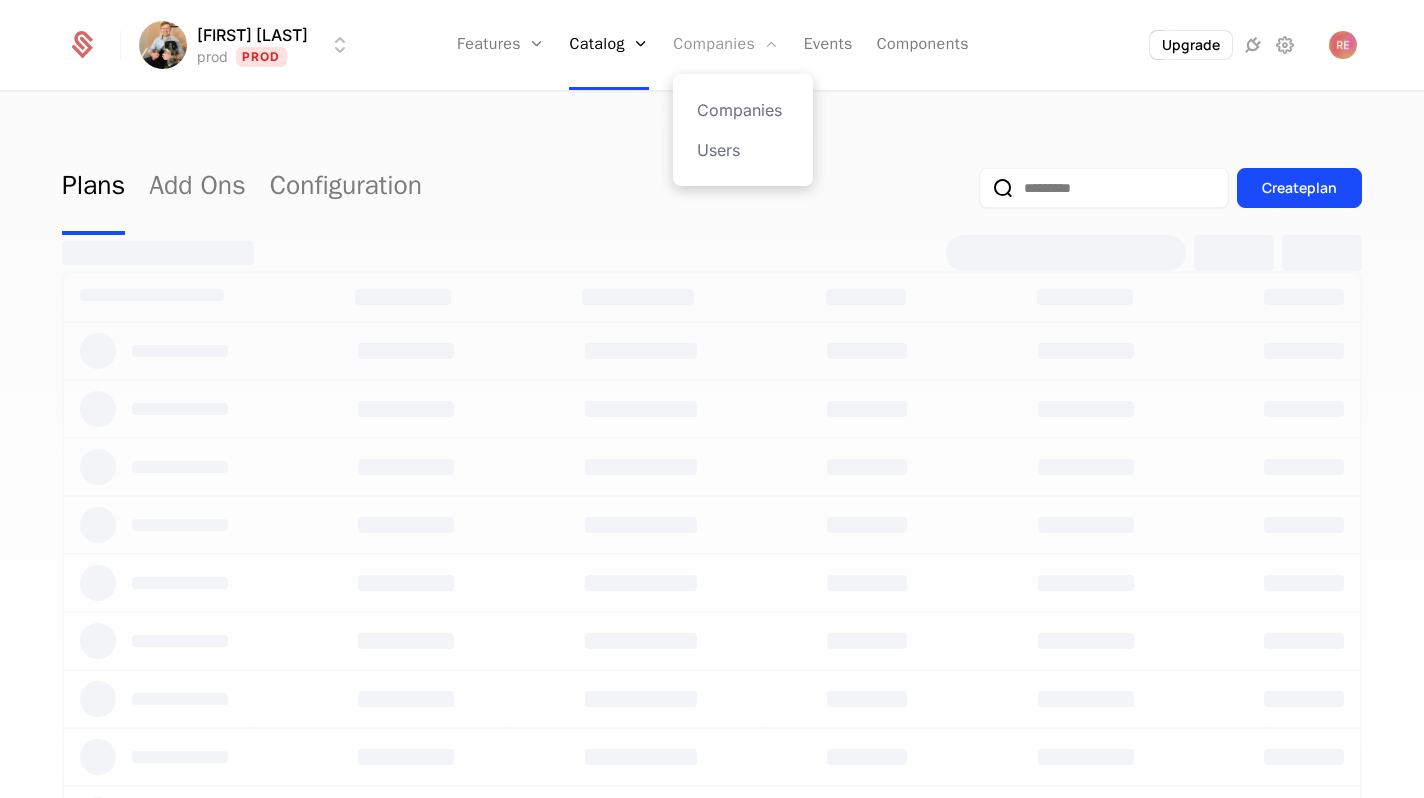 click on "Companies" at bounding box center [726, 45] 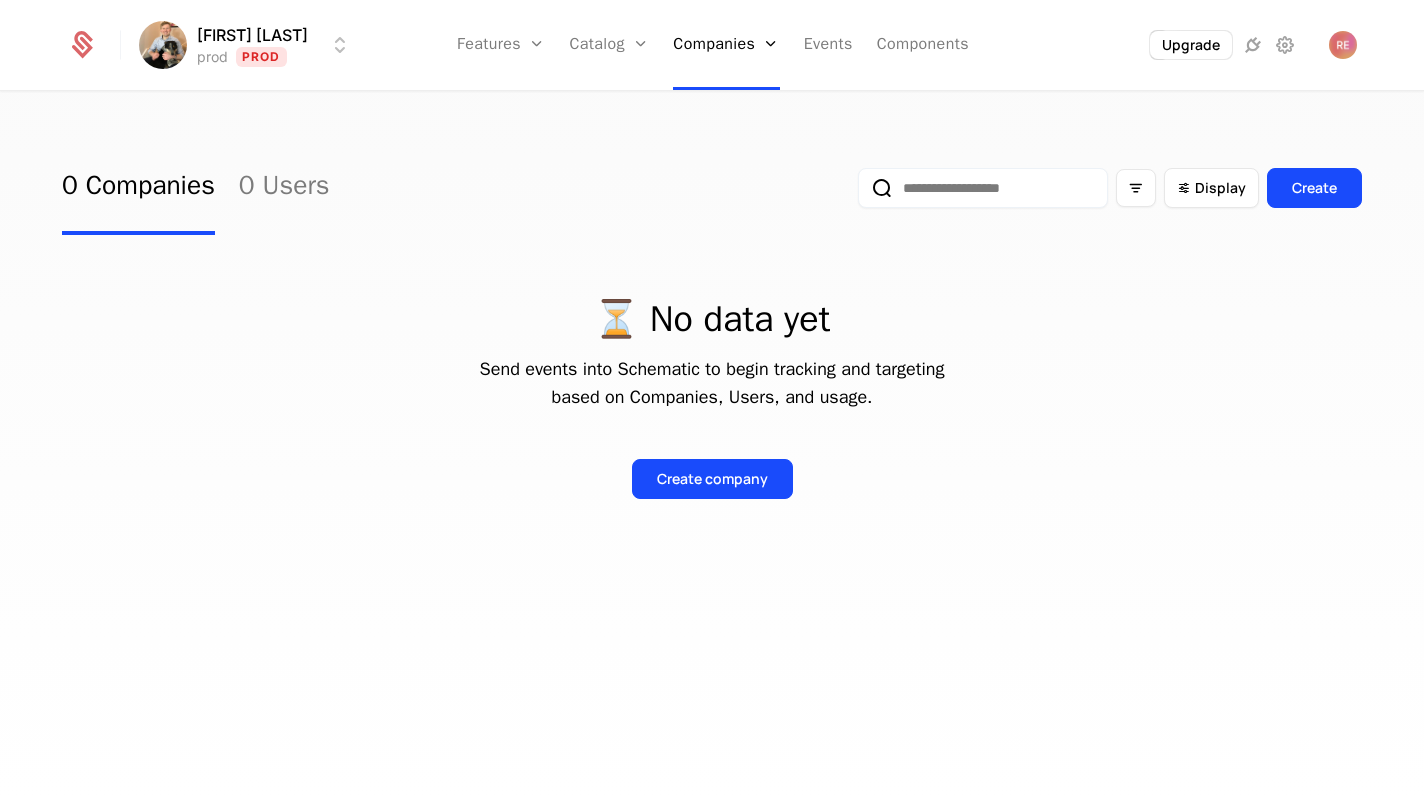 click on "[FIRST] [LAST] prod Prod Features Features Flags Catalog Plans Add Ons Configuration Companies Companies Users Events Components Upgrade 0 Companies 0 Users Display Create ⏳ No data yet Send events into Schematic to begin tracking and targeting based on Companies, Users, and usage. Create company
Best Viewed on Desktop You're currently viewing this on a  mobile device . For the best experience,   we recommend using a desktop or larger screens , as the application isn't fully optimized for smaller resolutions just yet. Got it" at bounding box center (712, 399) 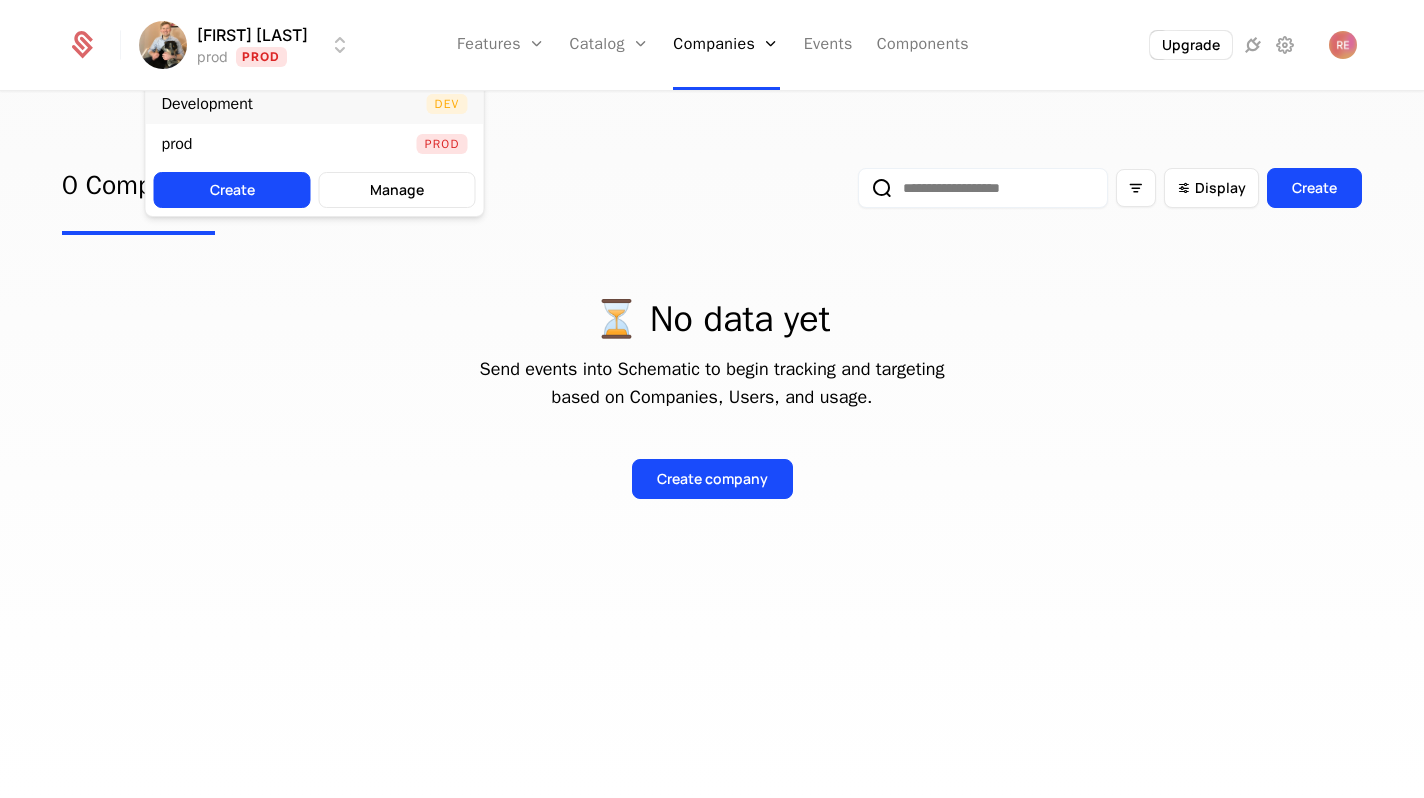 click on "Development" at bounding box center [207, 104] 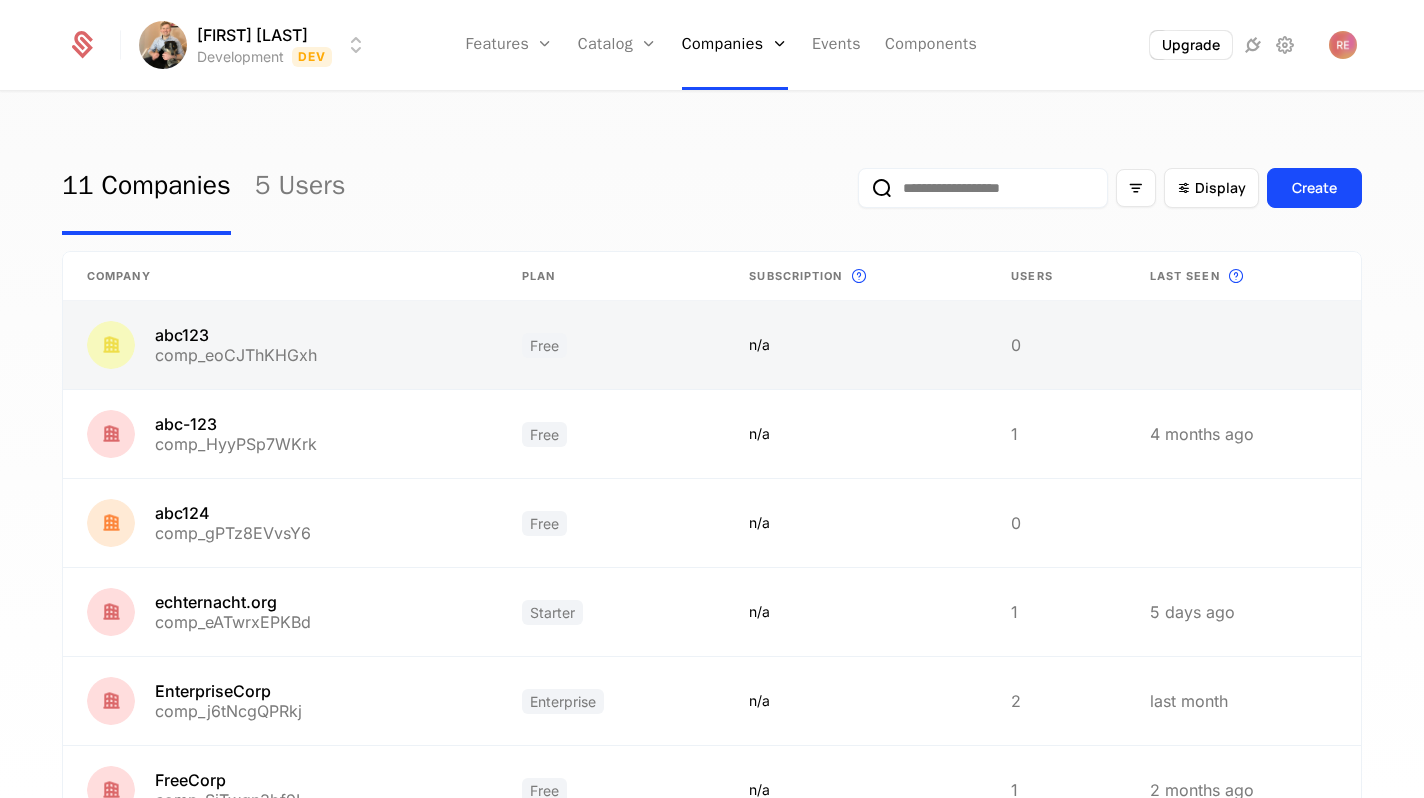 type 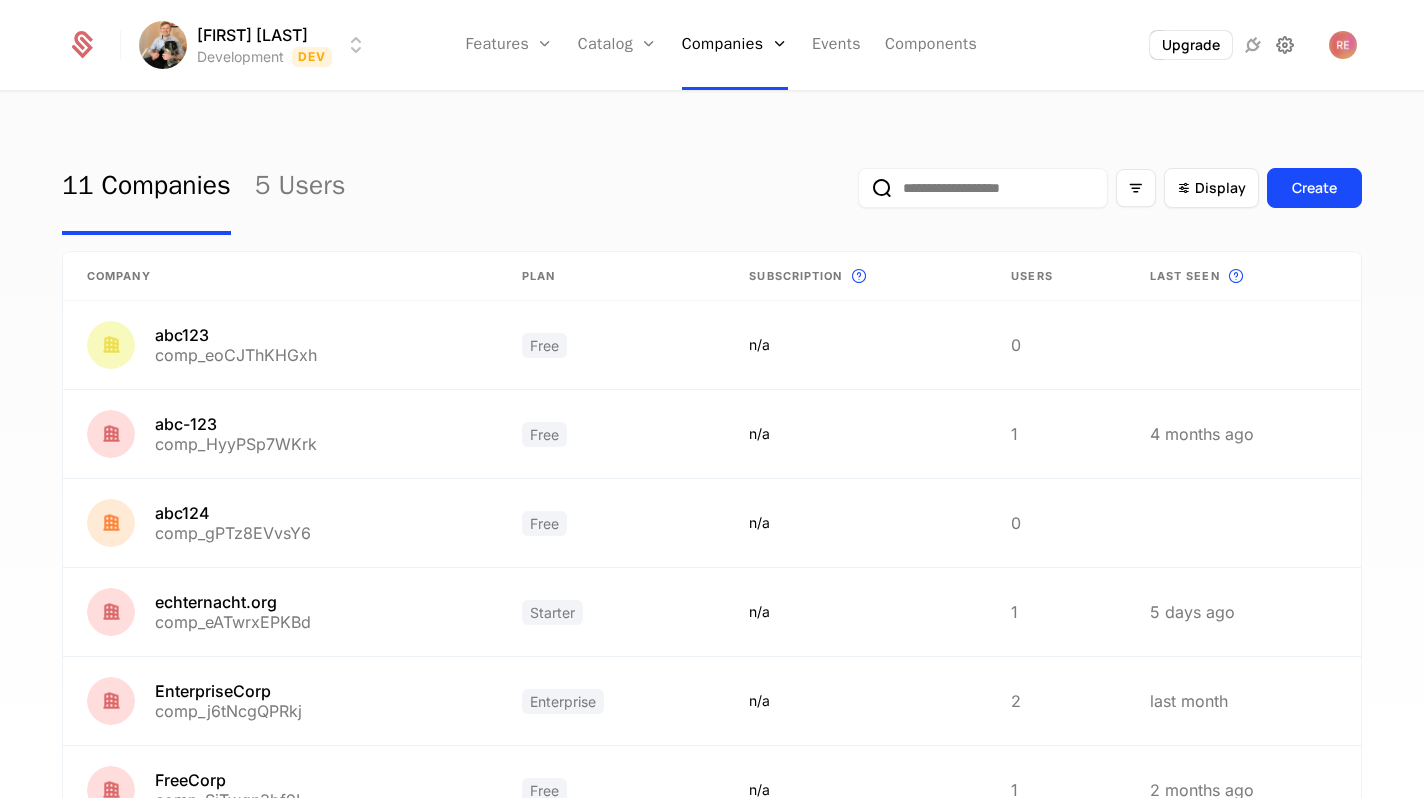click at bounding box center (1285, 45) 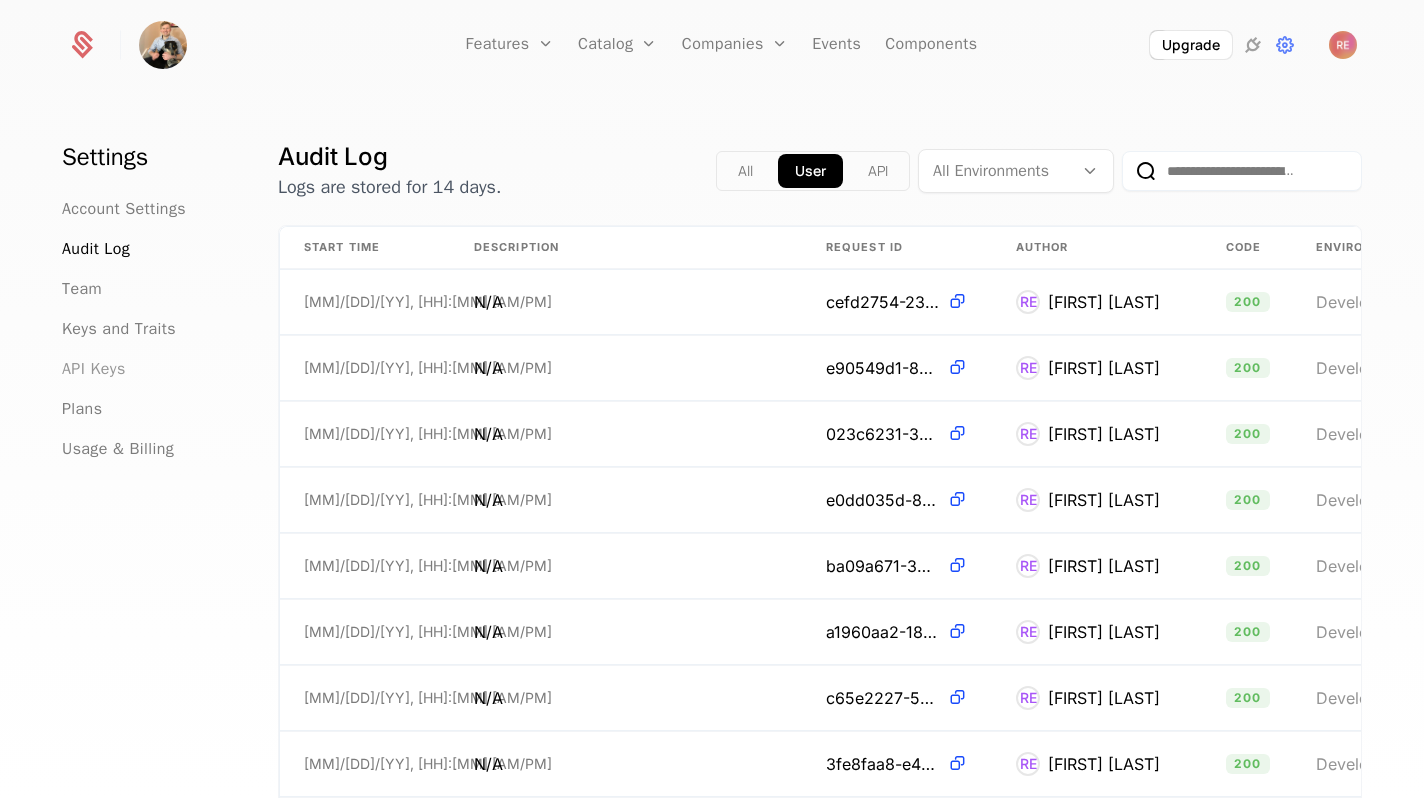 click on "API Keys" at bounding box center (94, 369) 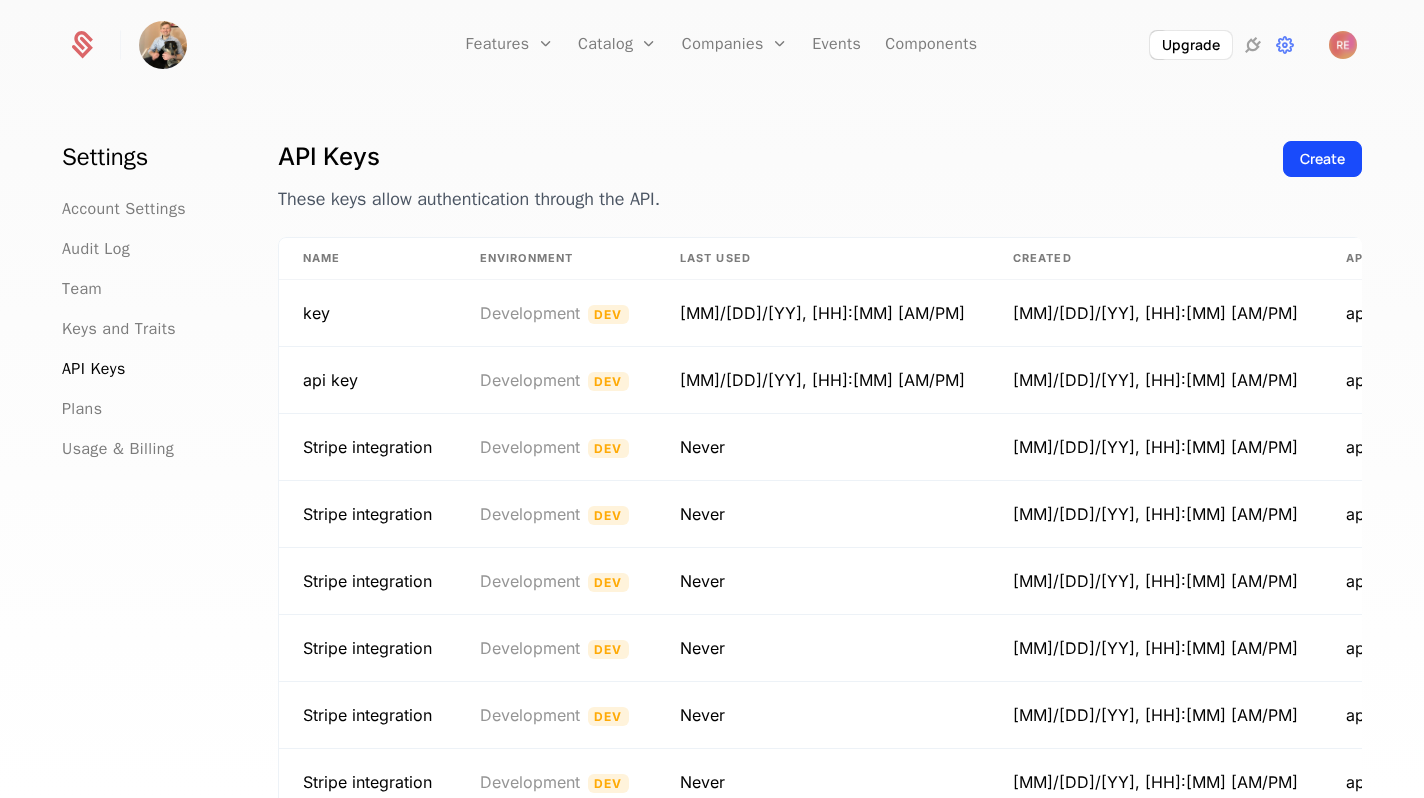 click on "Create" at bounding box center (1322, 189) 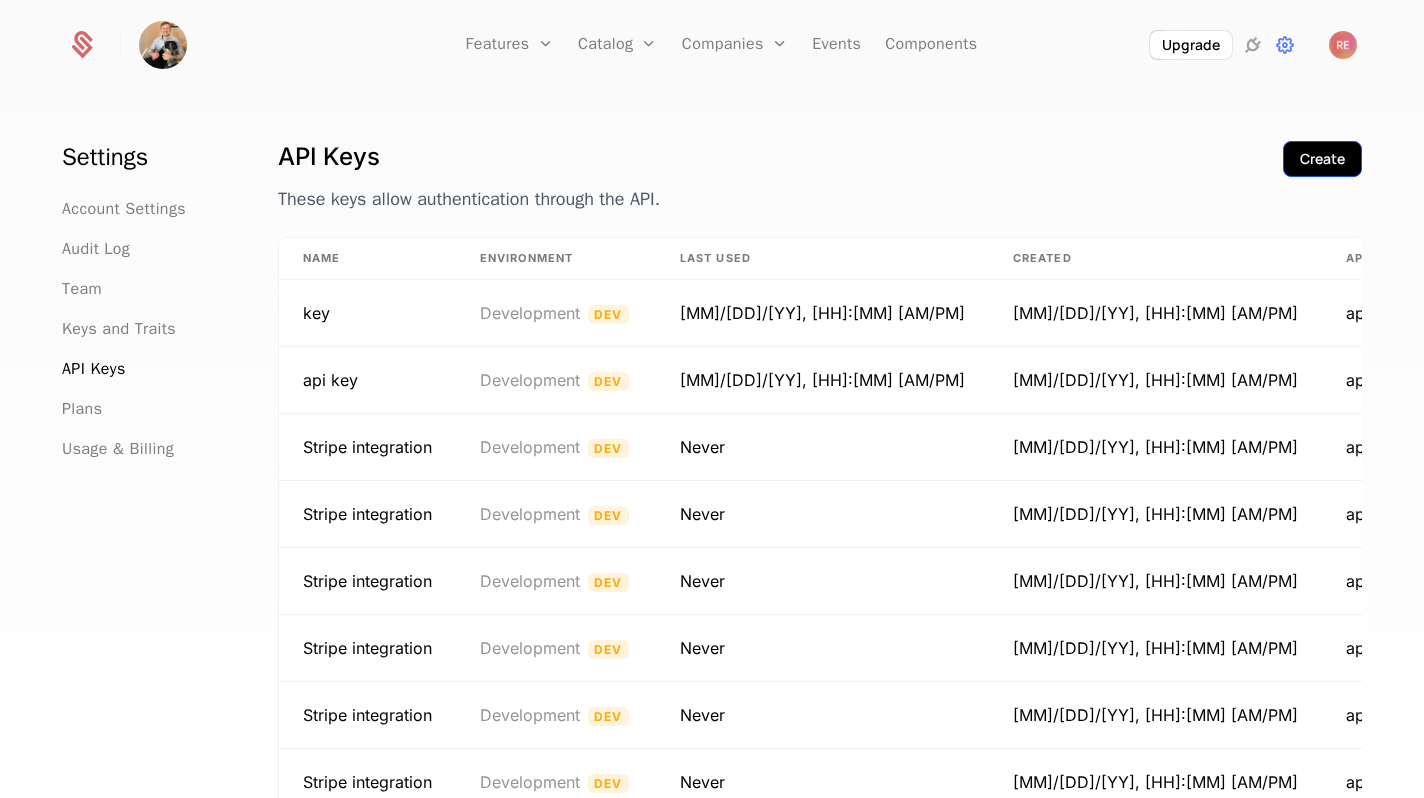 click on "Create" at bounding box center (1322, 159) 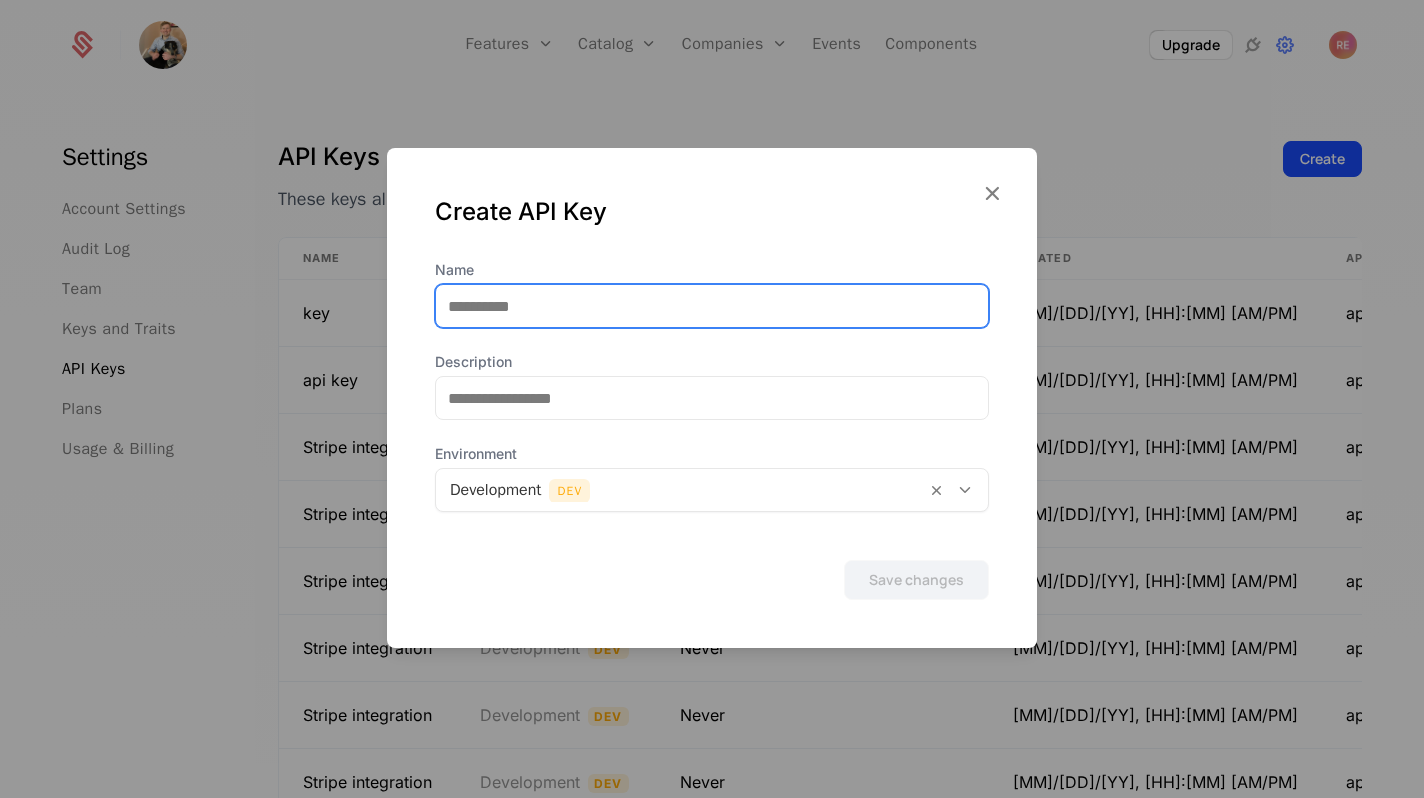 click on "Name" at bounding box center [712, 306] 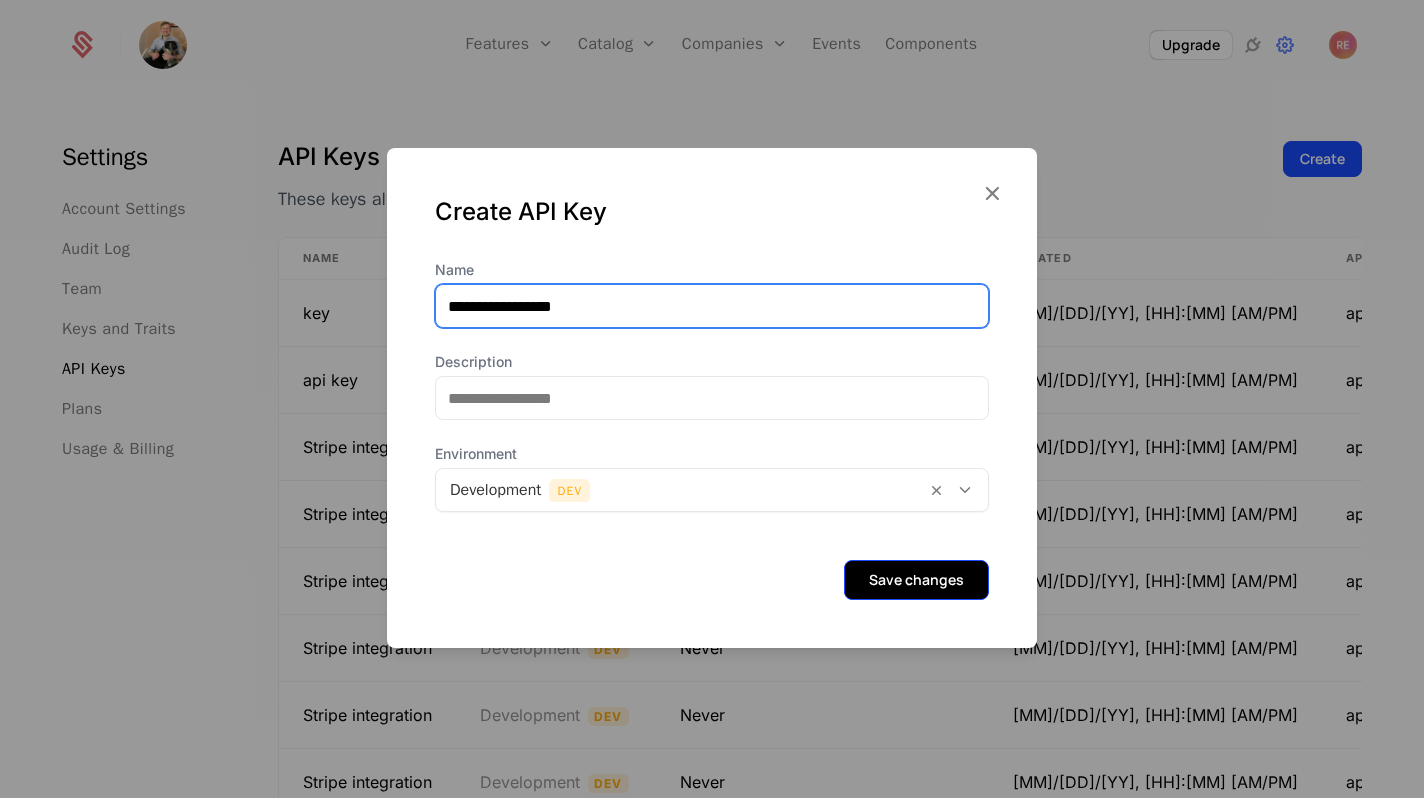 type on "**********" 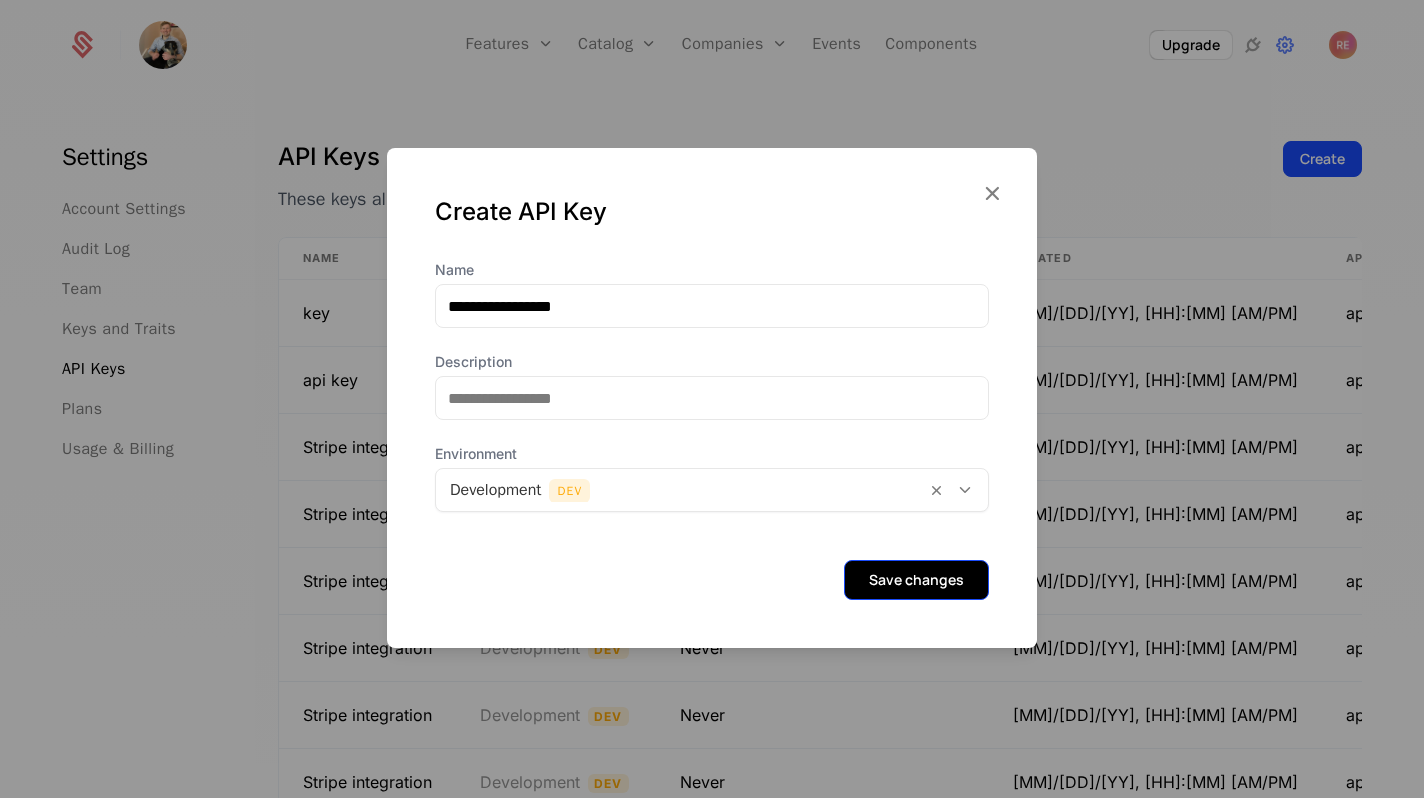 click on "Save changes" at bounding box center (916, 580) 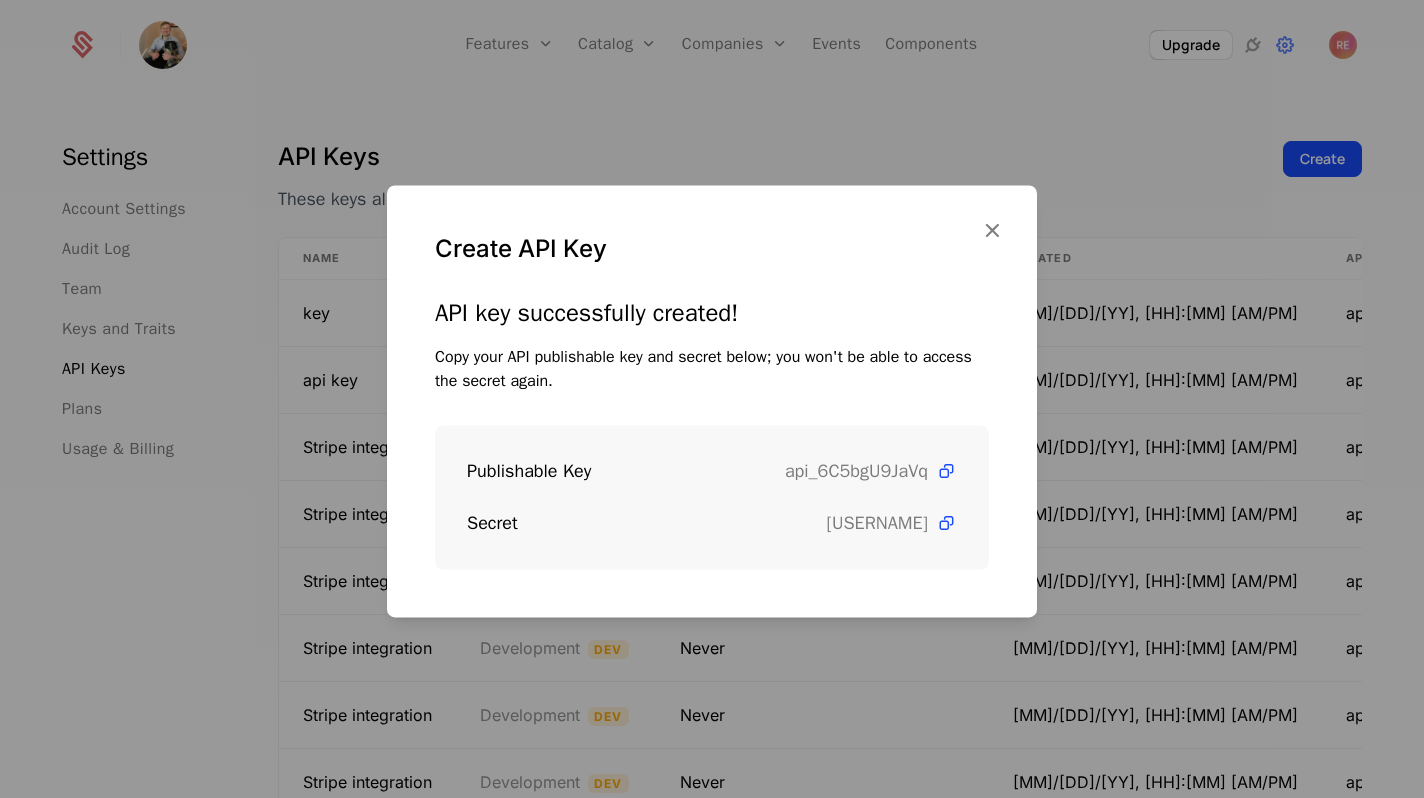 click on "sch_dev_3kEqQA8IR8H7wFxatzIc5ICr9K8Rgl38" at bounding box center [877, 523] 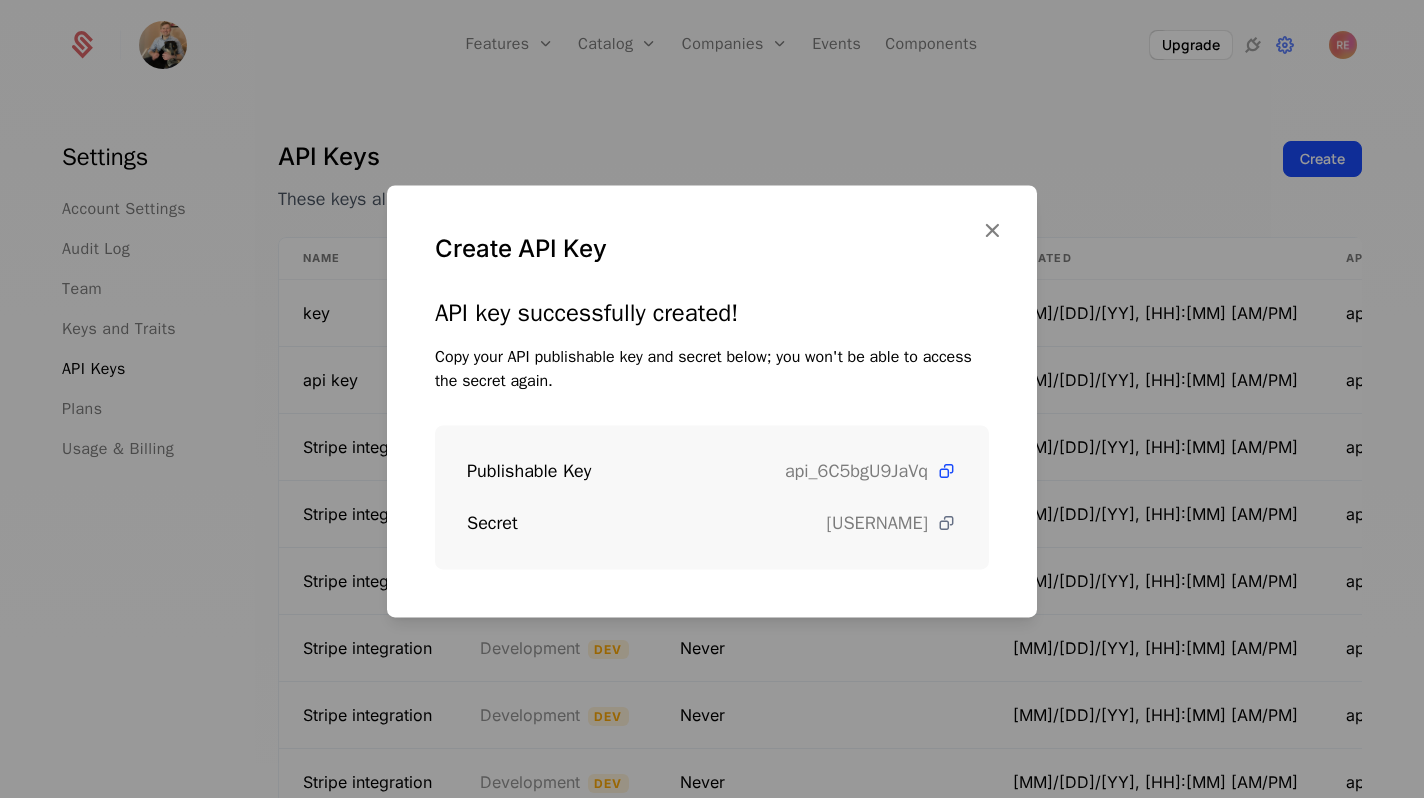 click at bounding box center (946, 523) 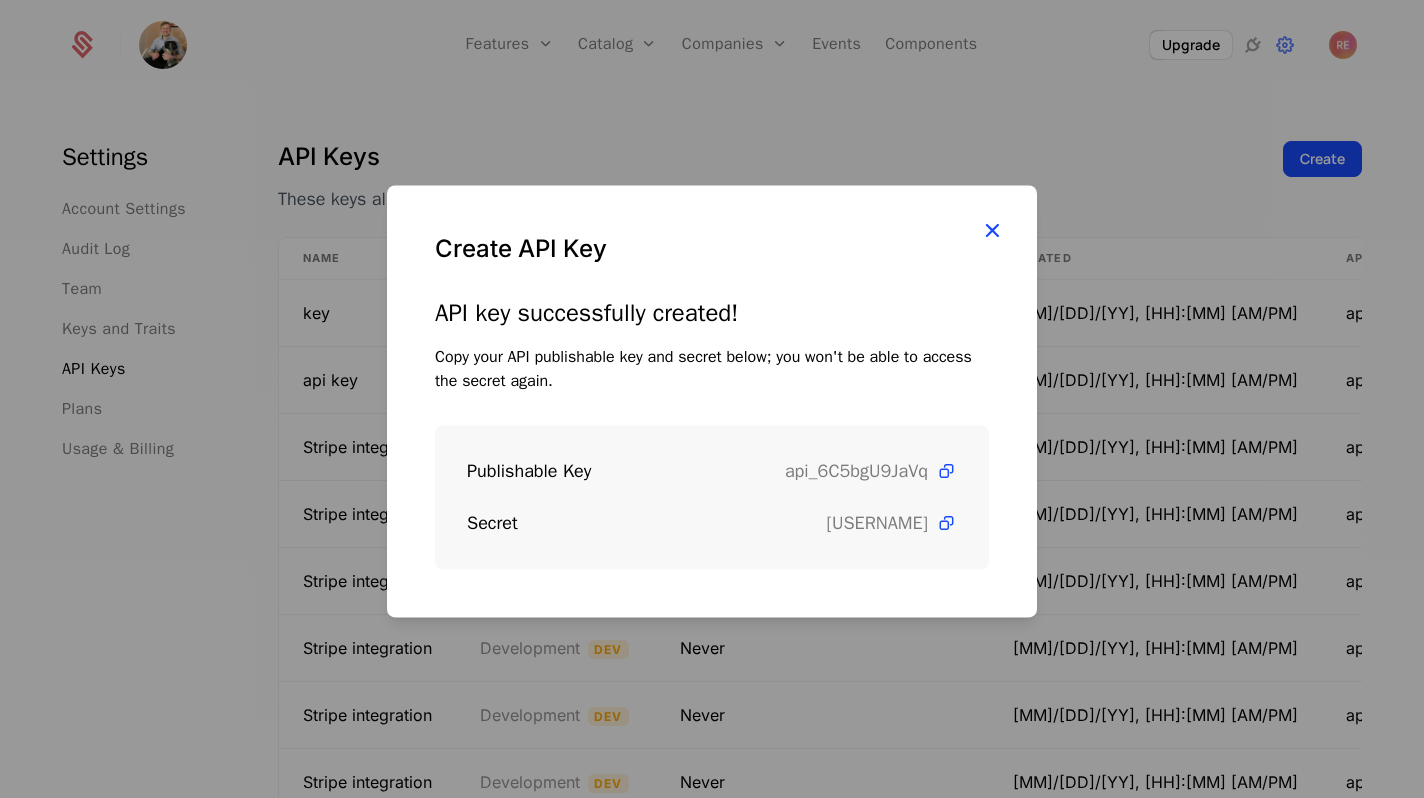 click at bounding box center (992, 230) 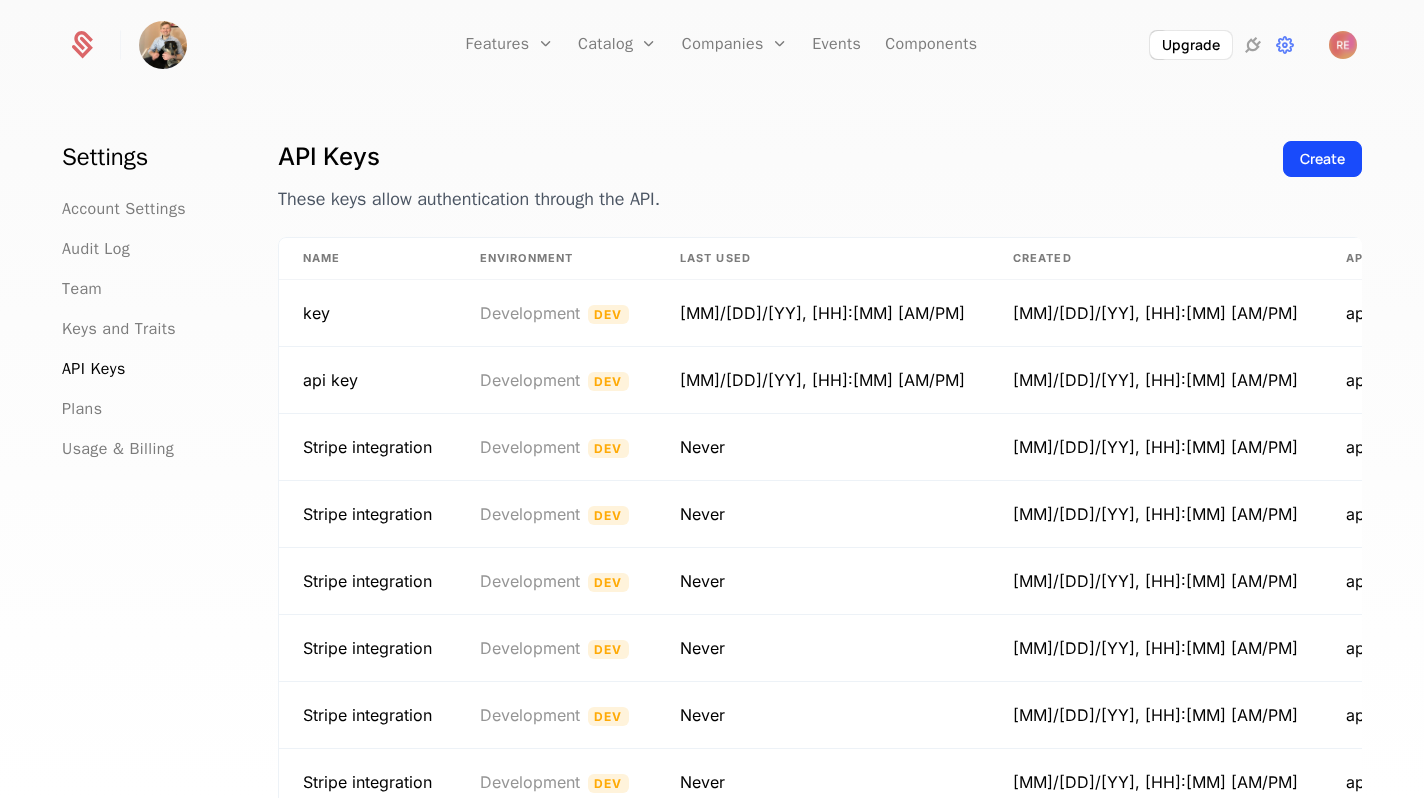 click on "API Keys     These keys allow authentication through the API. Create" at bounding box center (820, 189) 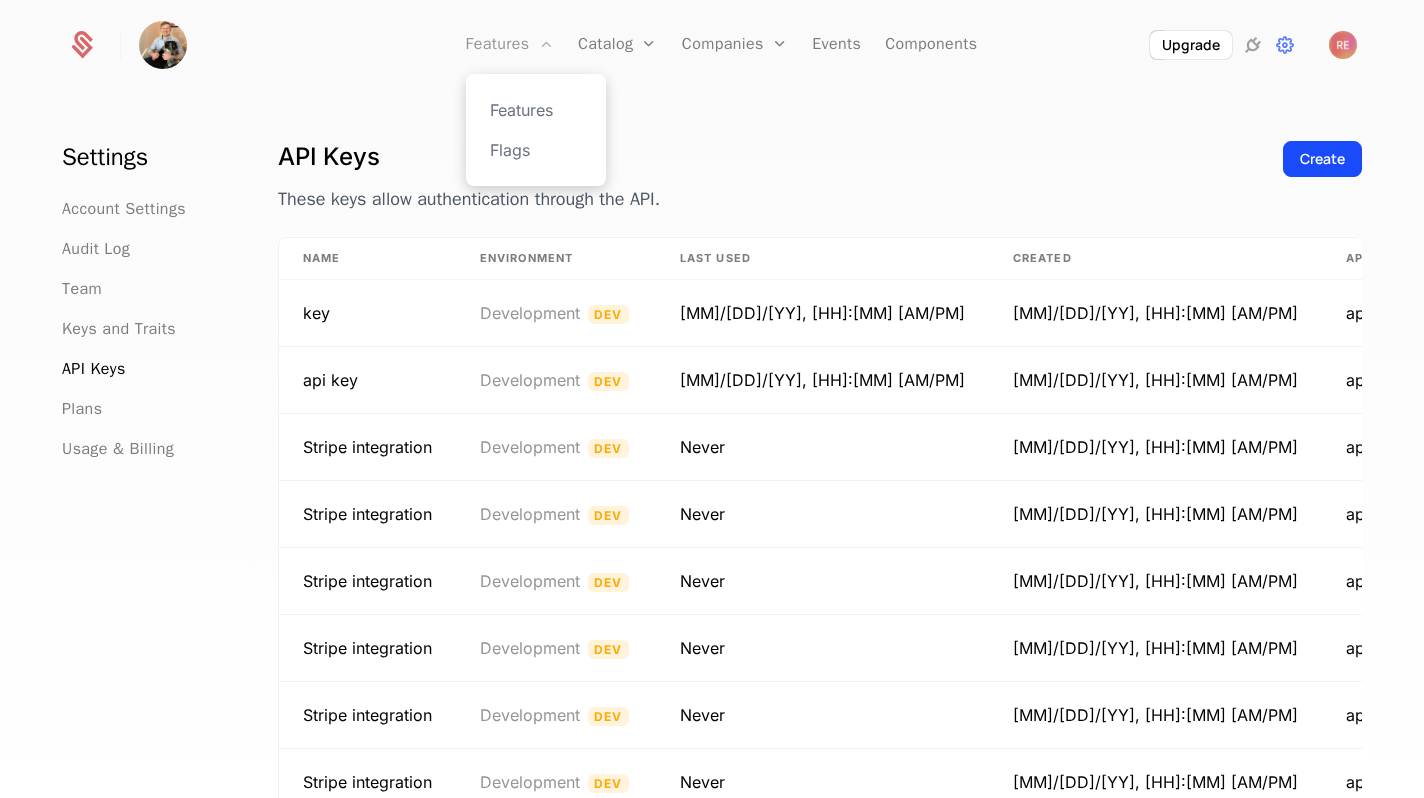 click on "Features" at bounding box center (510, 45) 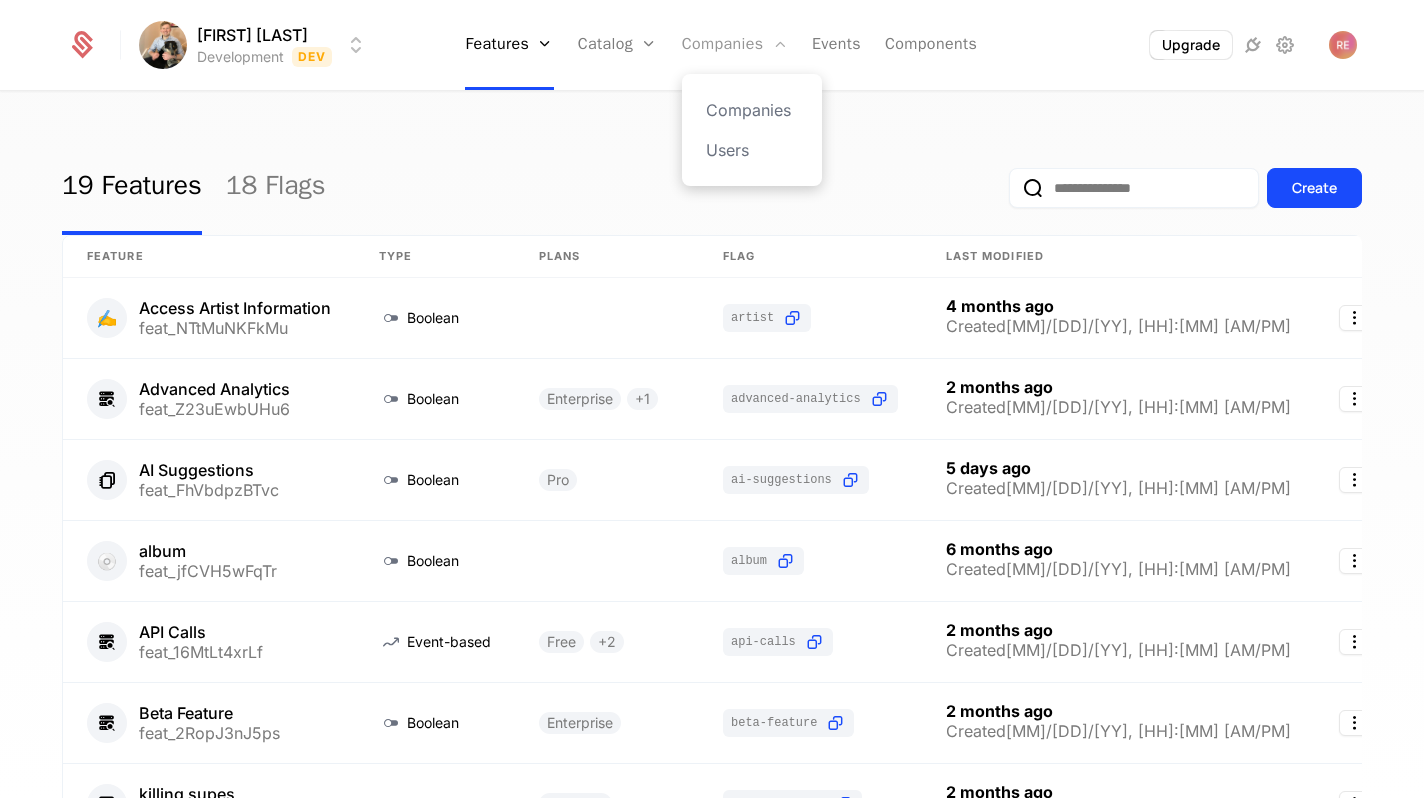 click on "Companies" at bounding box center (735, 45) 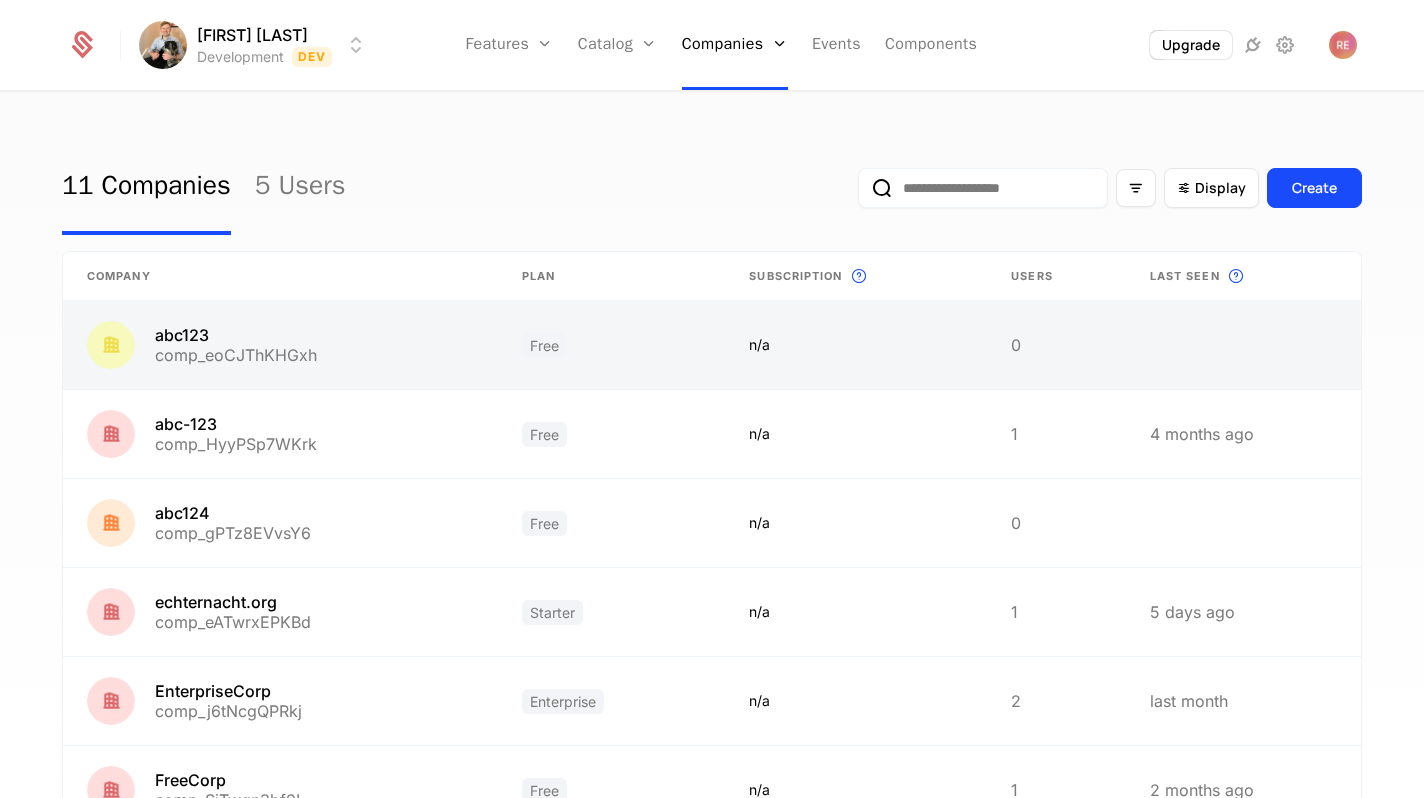 click at bounding box center (280, 345) 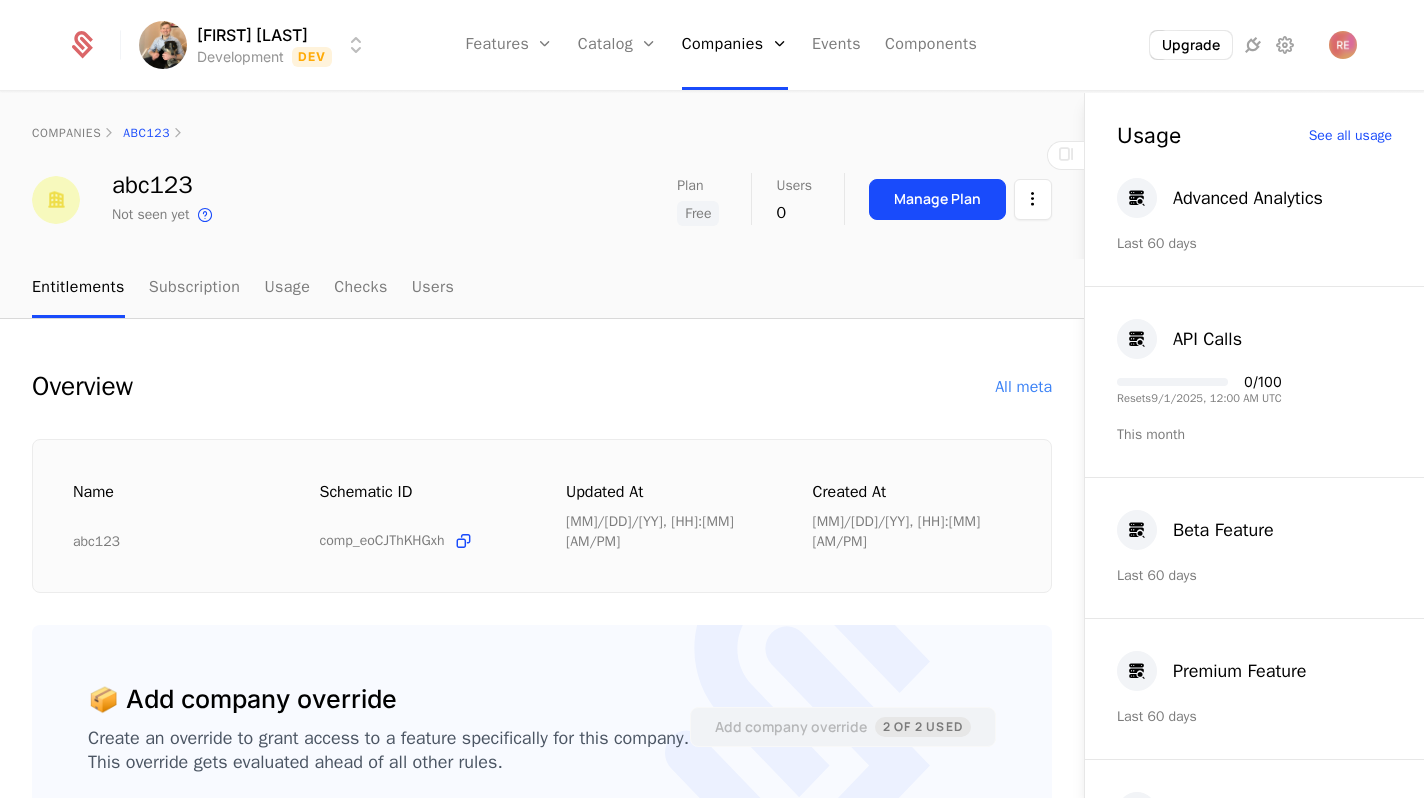 scroll, scrollTop: 186, scrollLeft: 0, axis: vertical 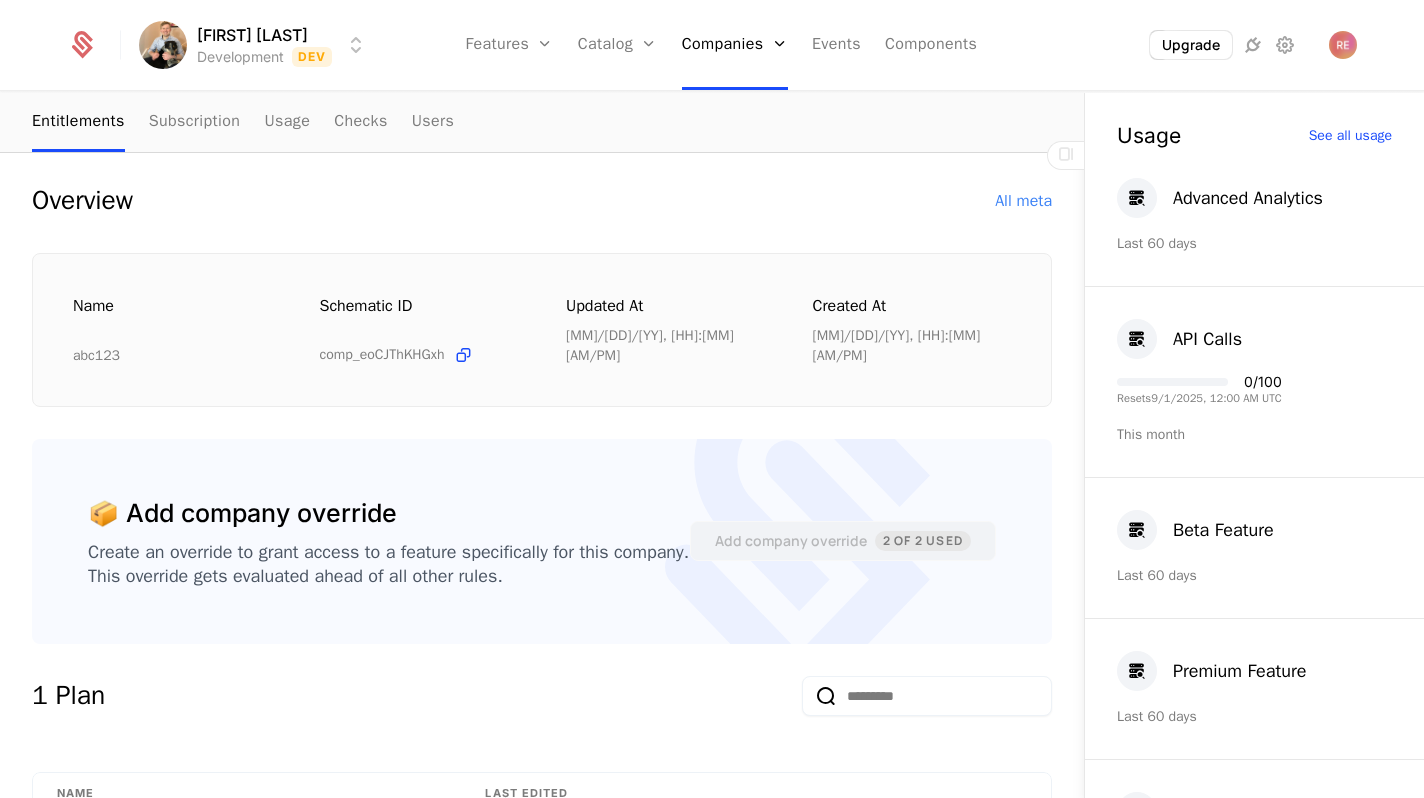 click on "Ryan Echternacht Development Dev Features Features Flags Catalog Plans Add Ons Configuration Companies Companies Users Events Components Upgrade" at bounding box center (712, 45) 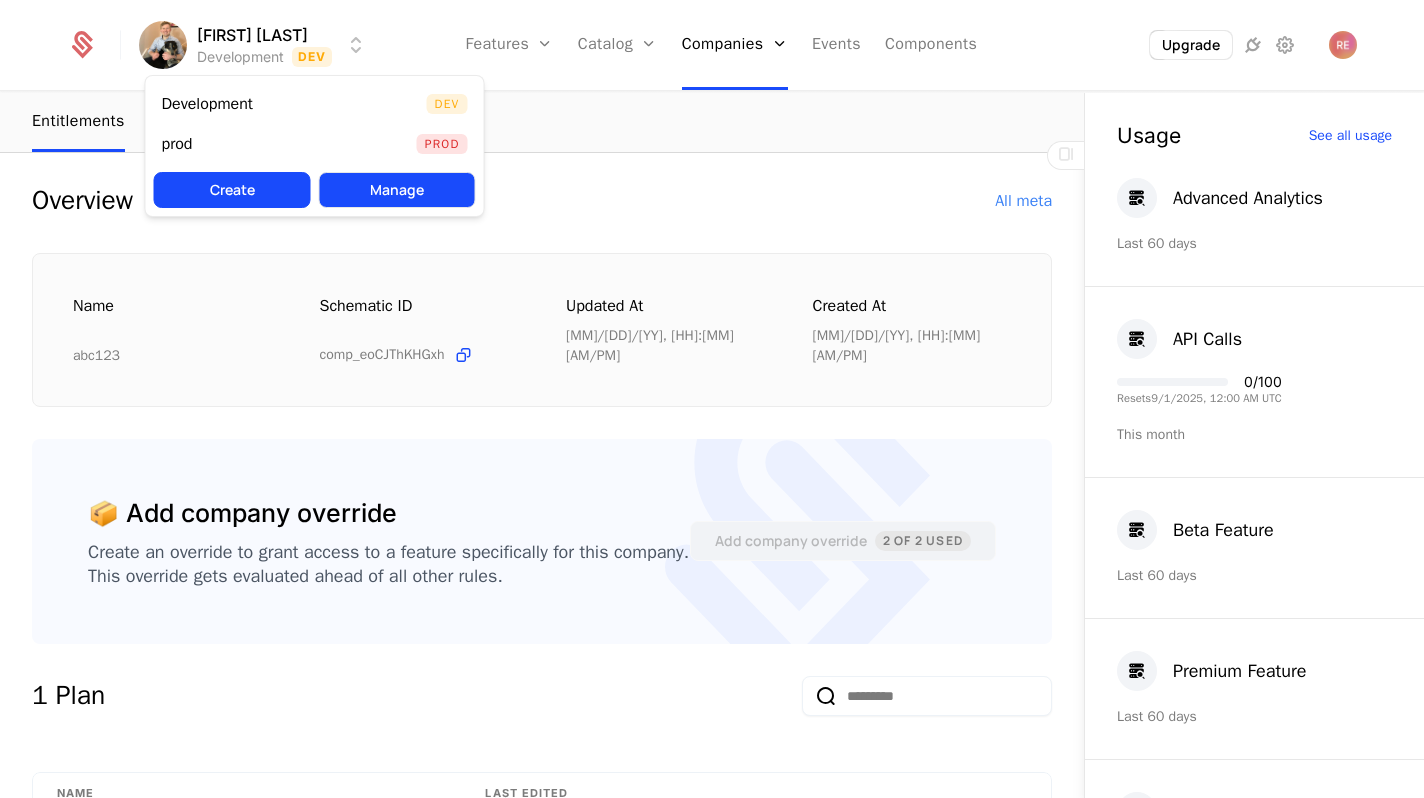 click on "Manage" at bounding box center [397, 190] 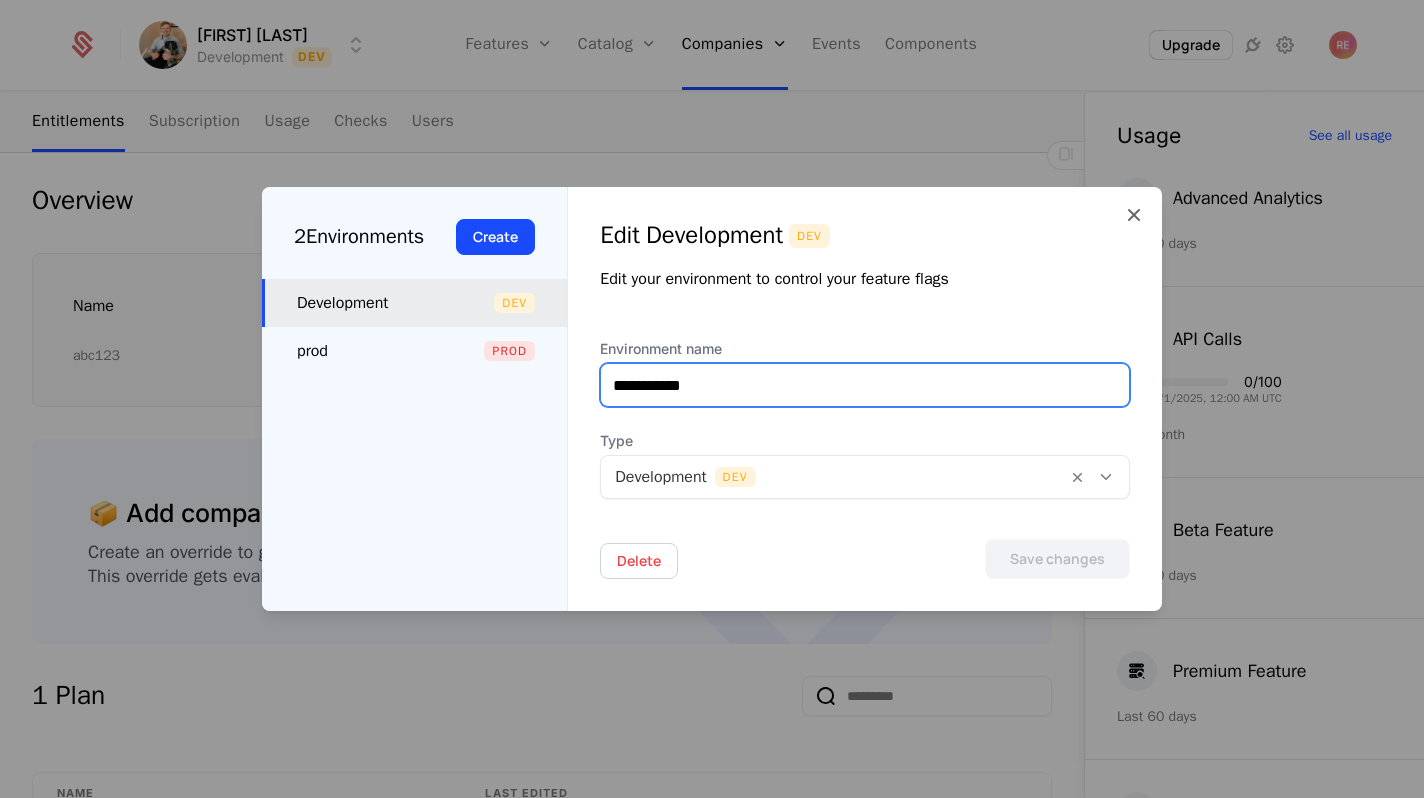 click on "**********" at bounding box center [865, 385] 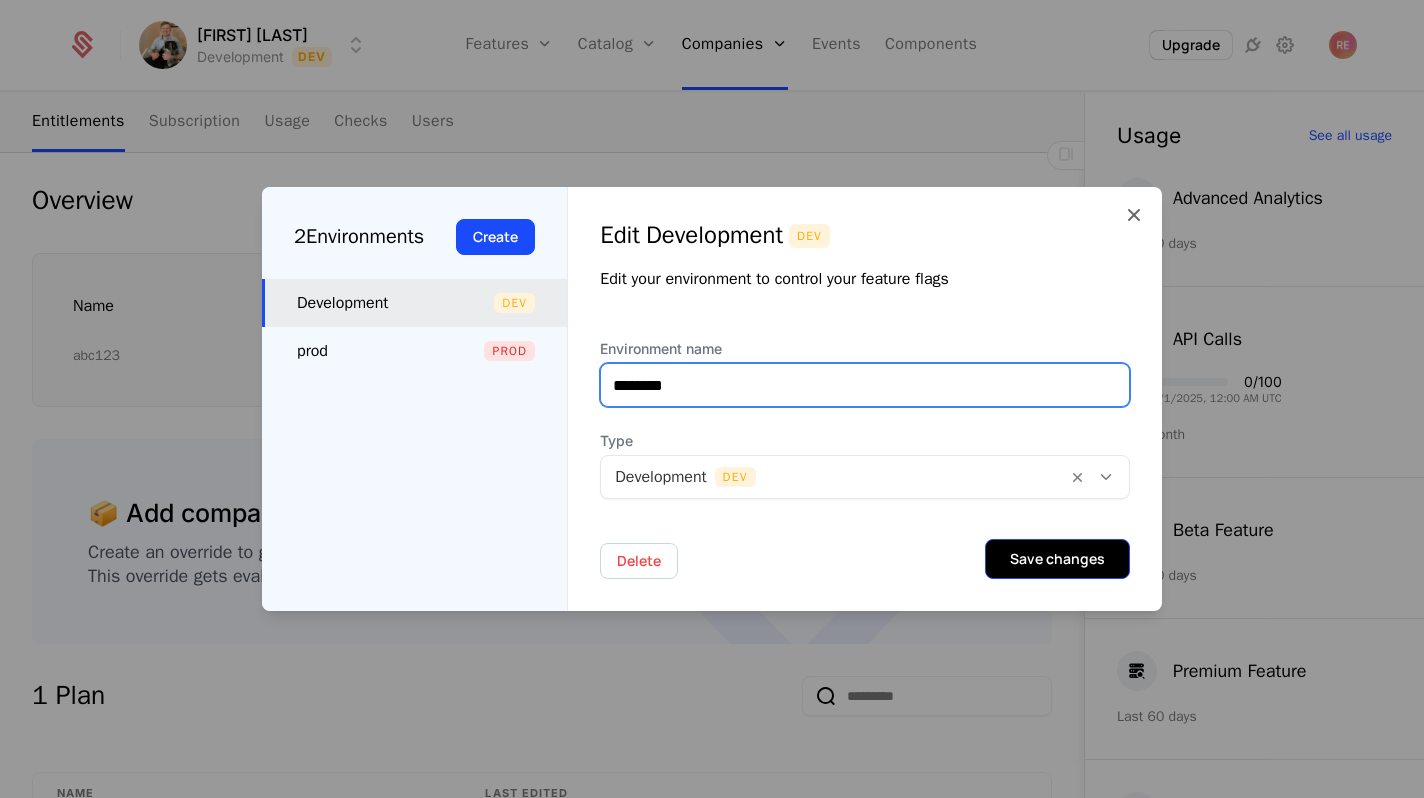 type on "********" 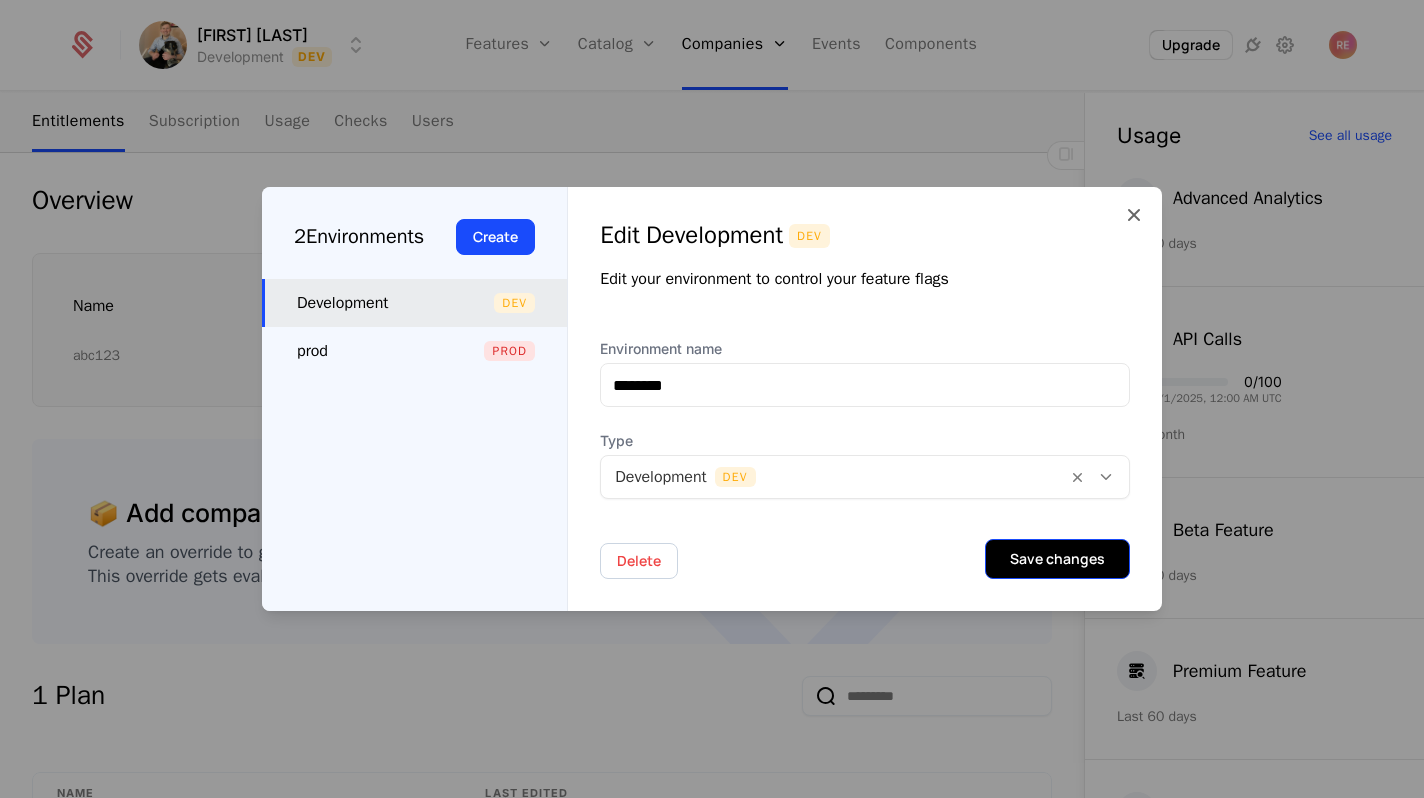 click on "Save changes" at bounding box center (1057, 559) 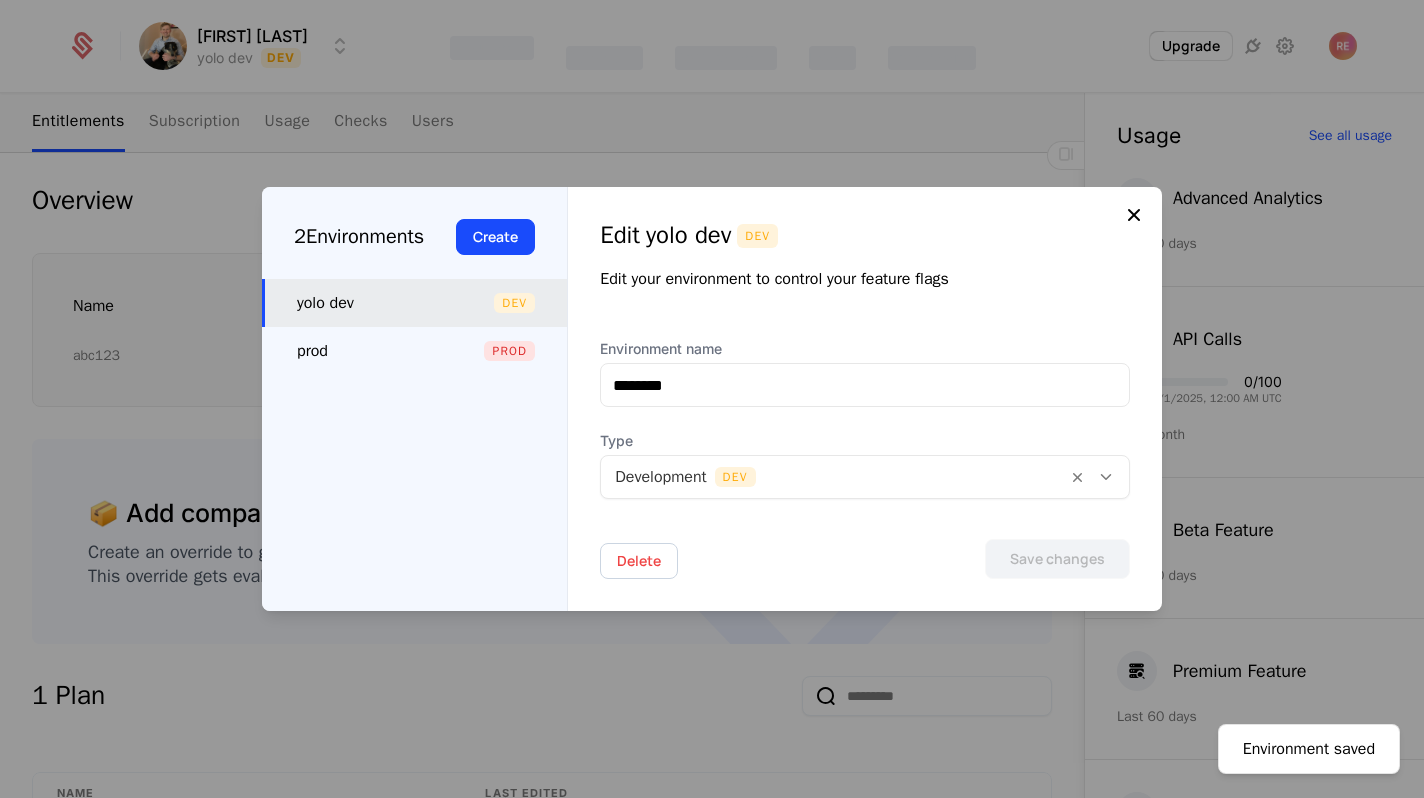 click at bounding box center [1134, 215] 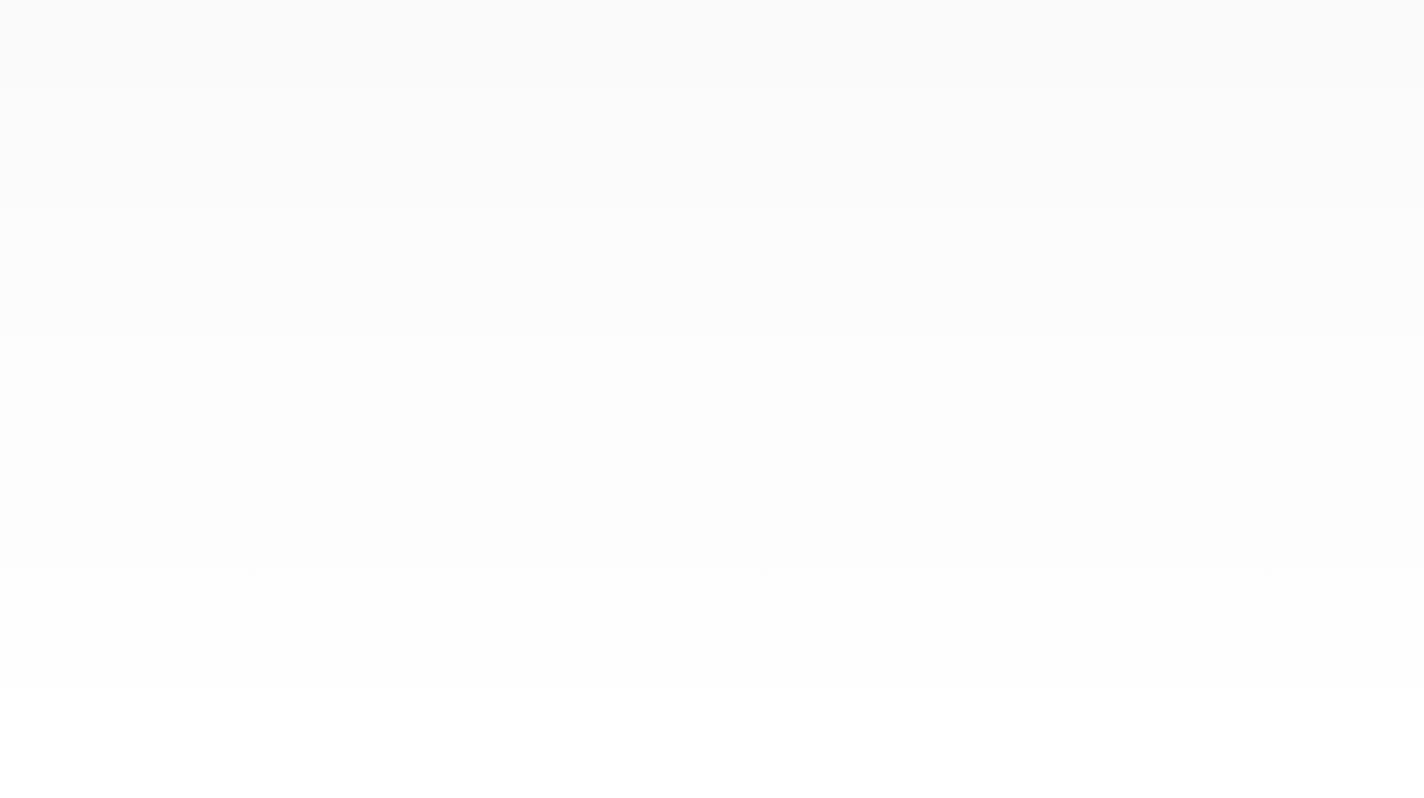 scroll, scrollTop: 0, scrollLeft: 0, axis: both 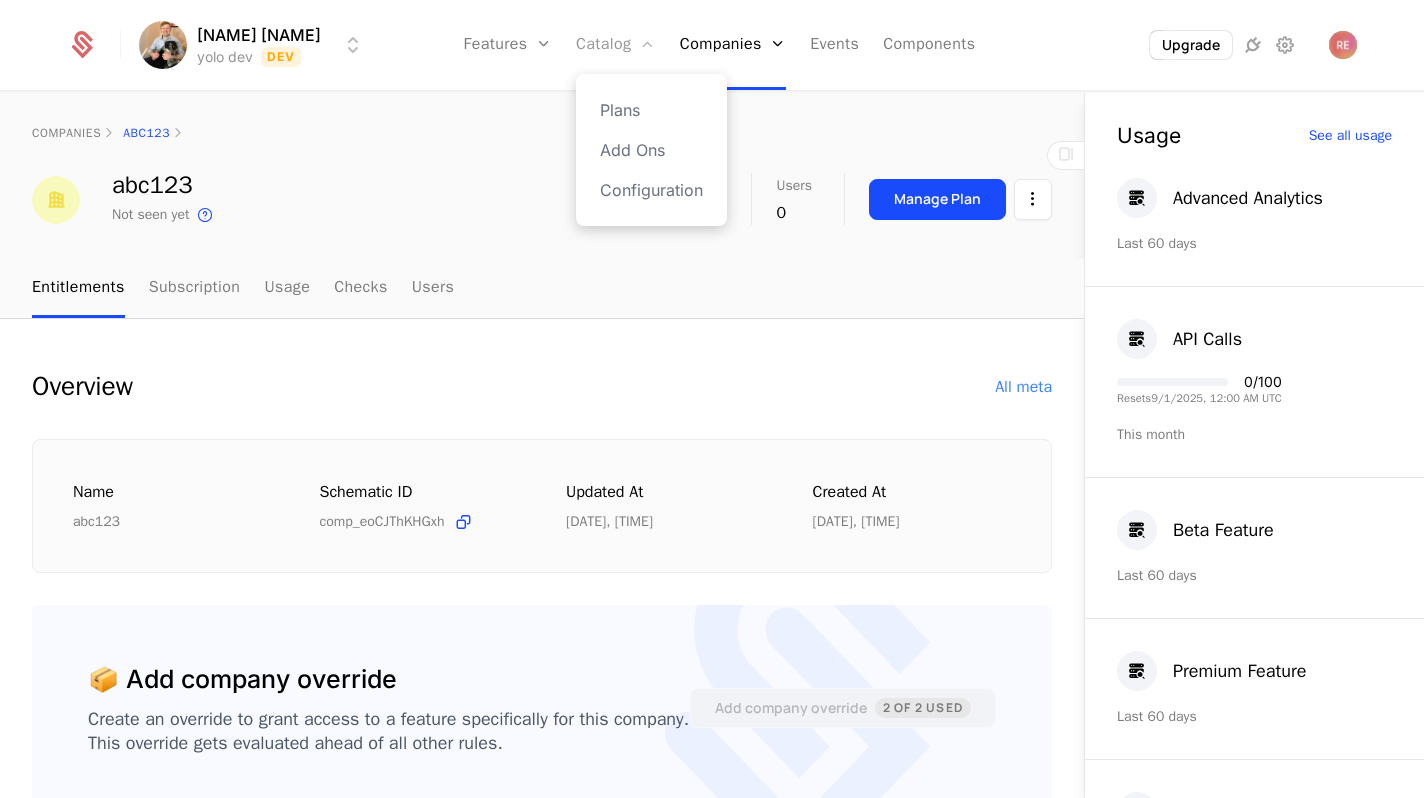 click on "Catalog" at bounding box center [616, 45] 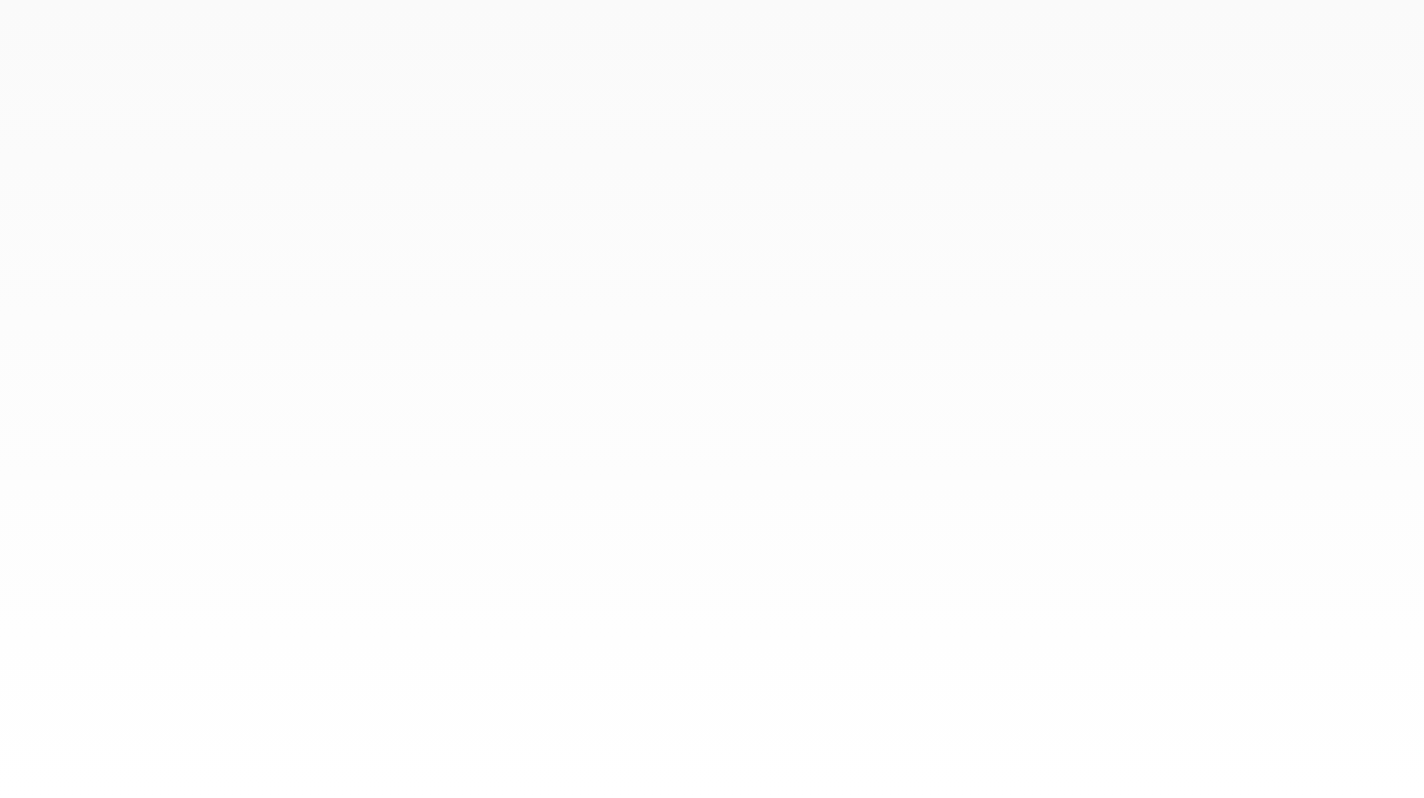 scroll, scrollTop: 0, scrollLeft: 0, axis: both 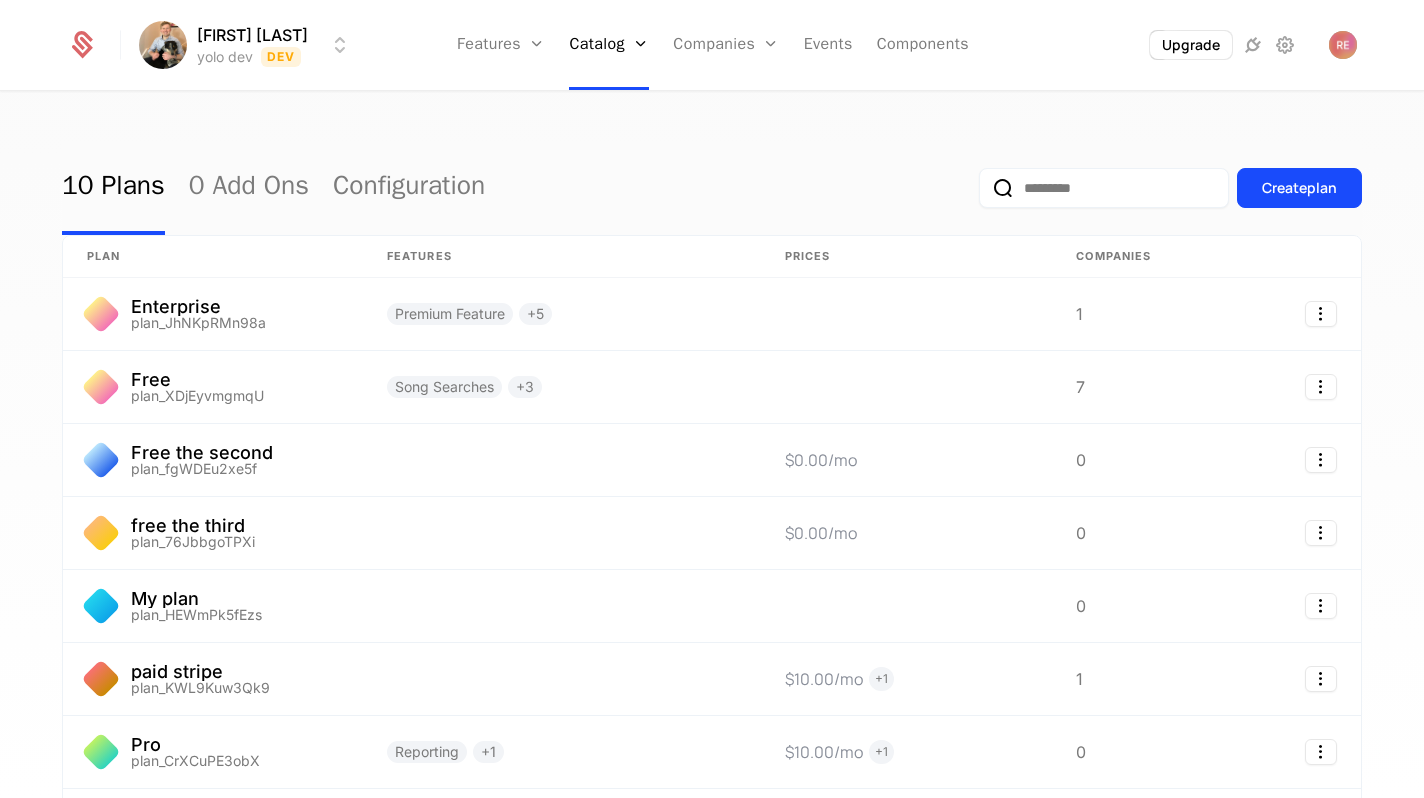 click on "Companies" at bounding box center (726, 45) 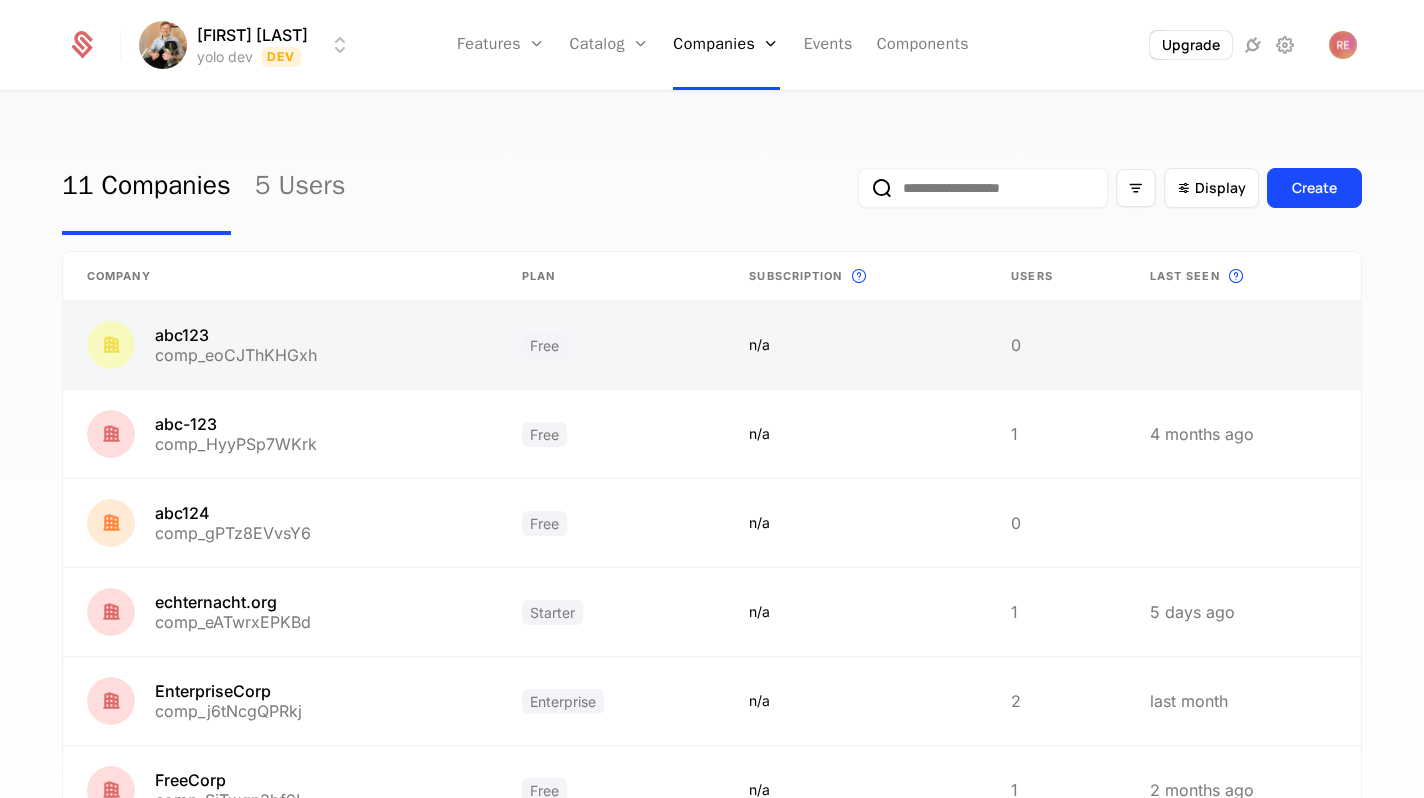 click at bounding box center [280, 345] 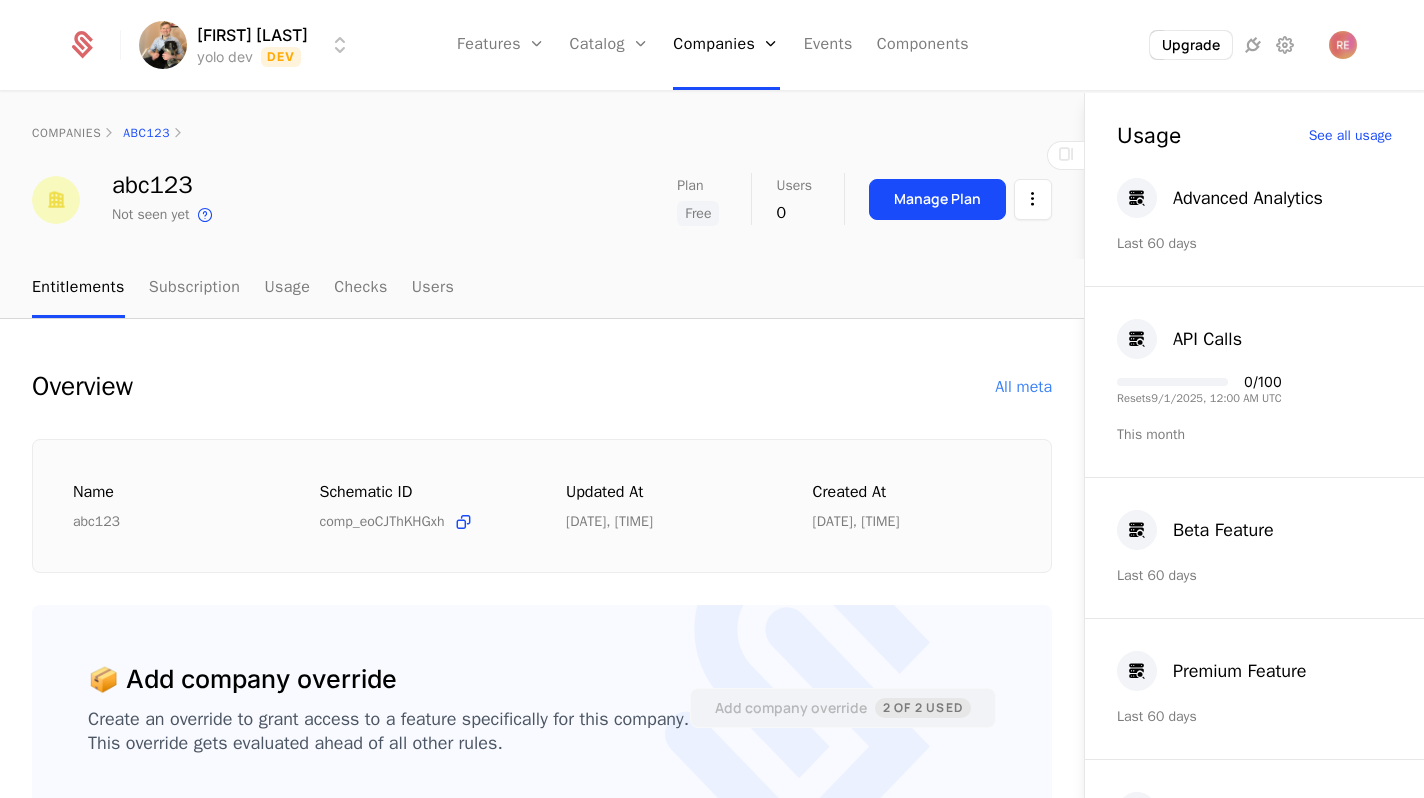 click on "Features" at bounding box center [501, 45] 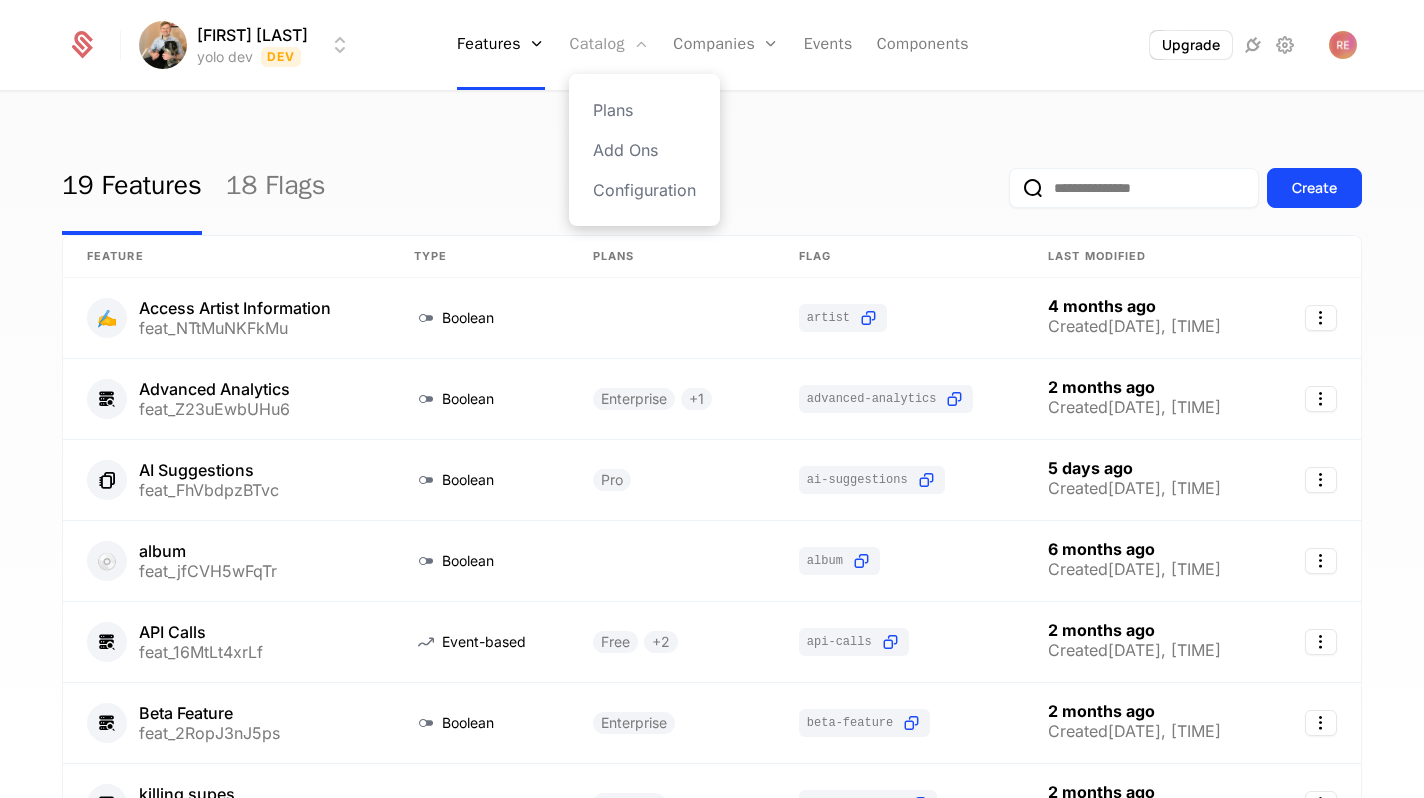 click on "Features Features Flags Catalog Plans Add Ons Configuration Companies Companies Users Events Components" at bounding box center (713, 45) 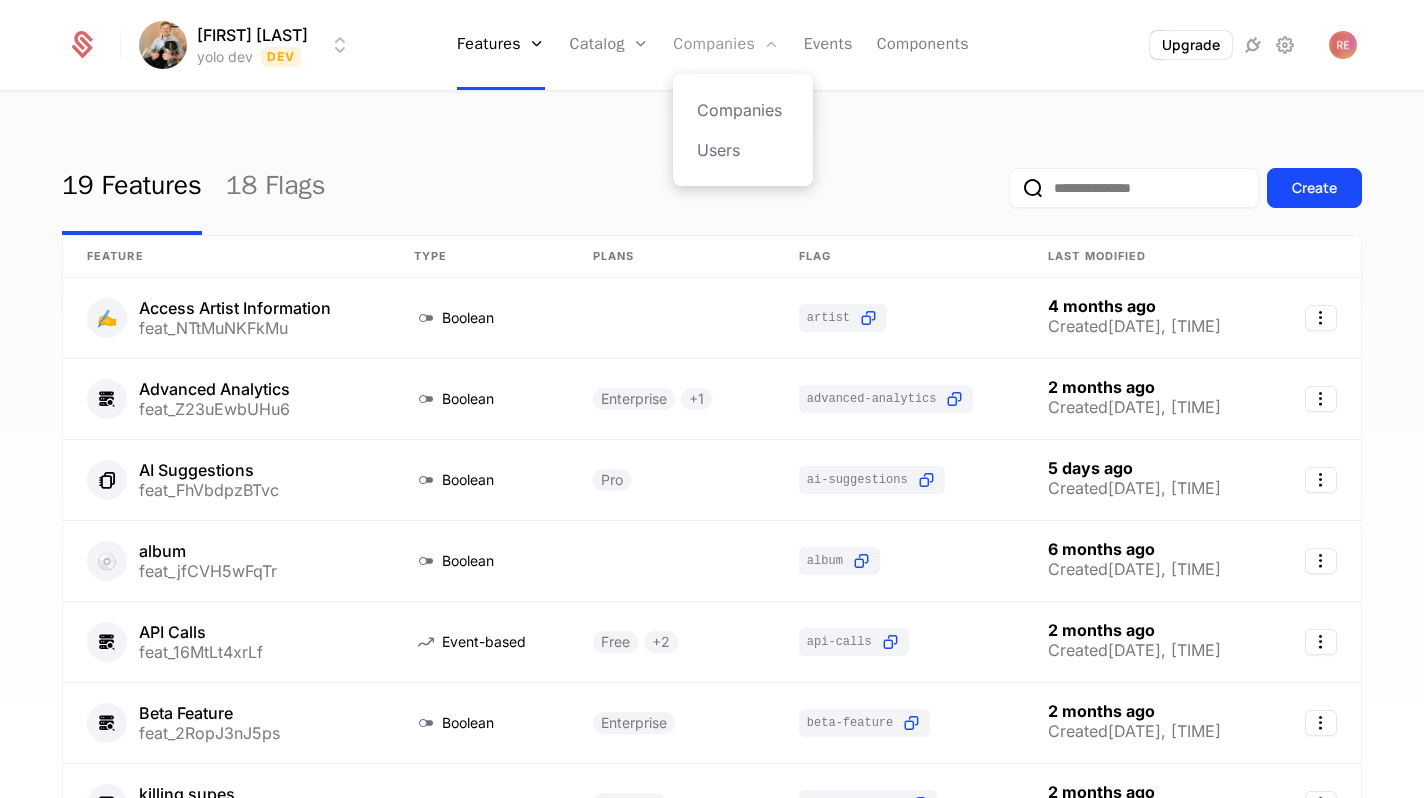 click on "Companies" at bounding box center (726, 45) 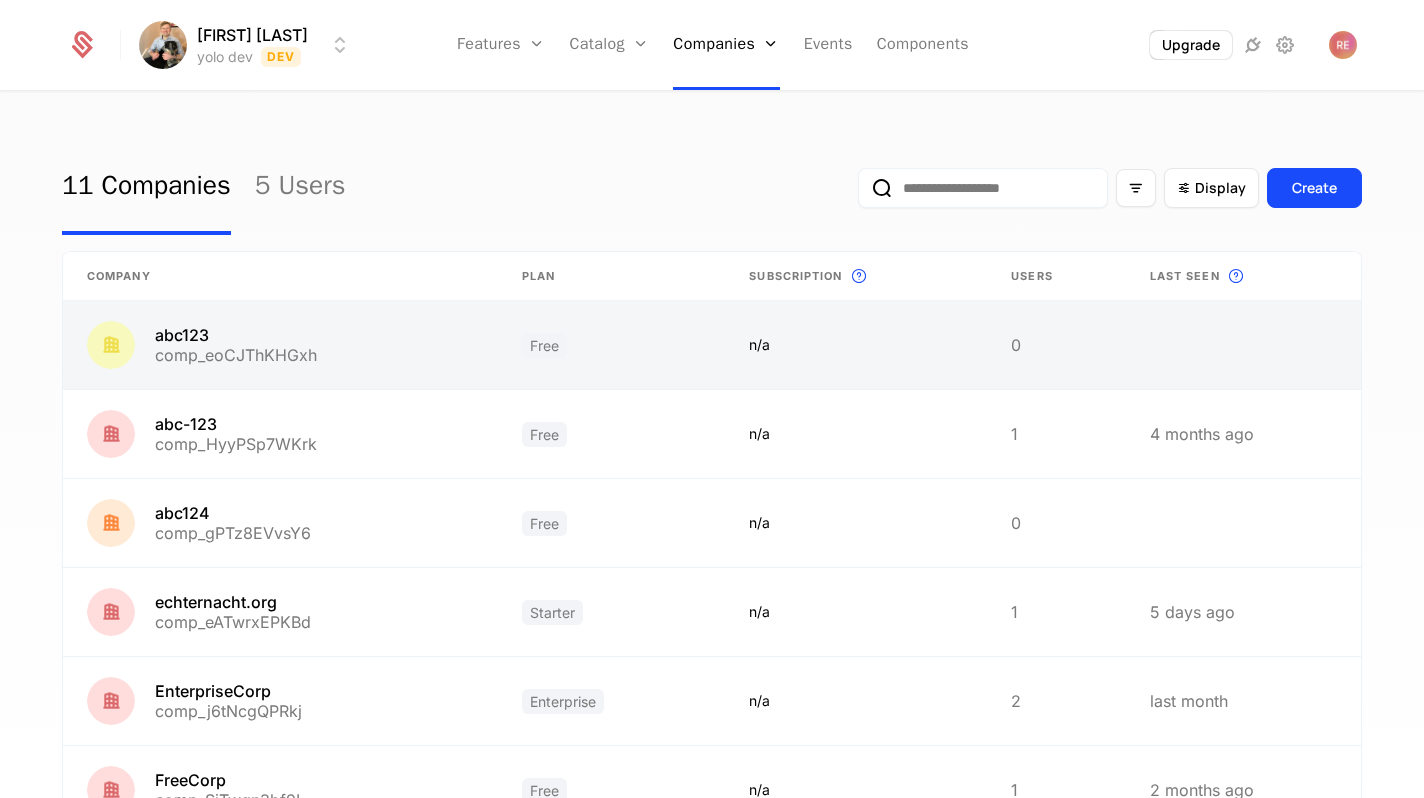 click at bounding box center (280, 345) 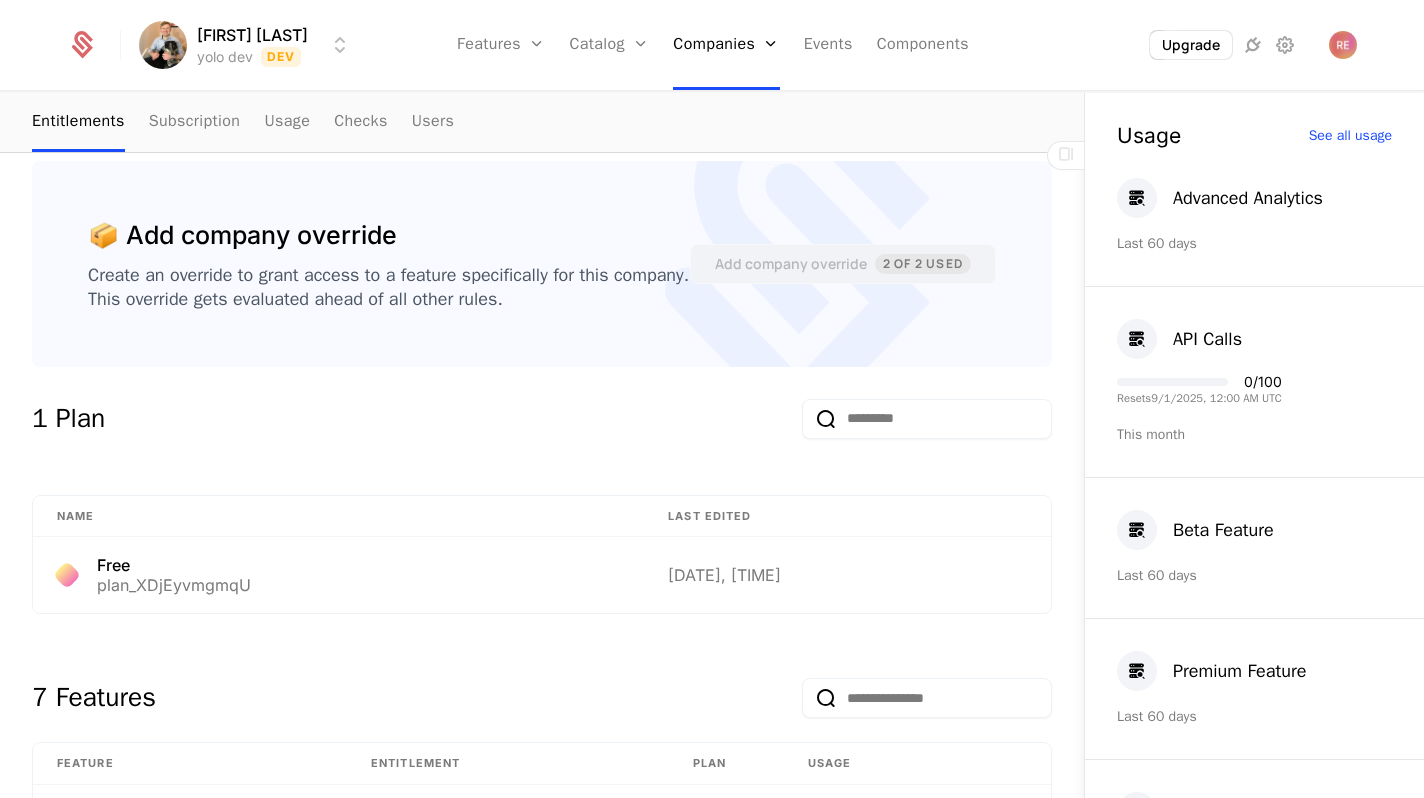 scroll, scrollTop: 416, scrollLeft: 0, axis: vertical 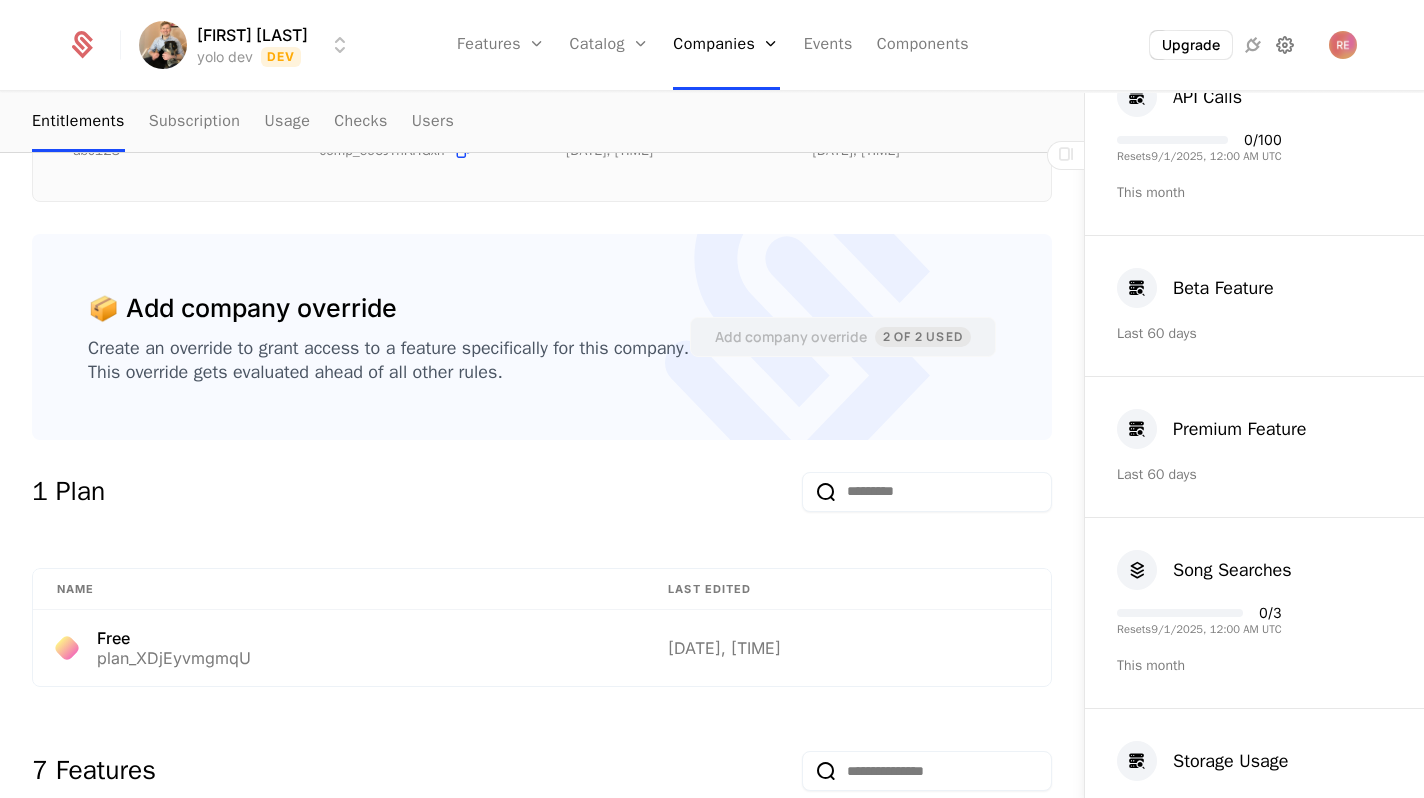 click at bounding box center (1285, 45) 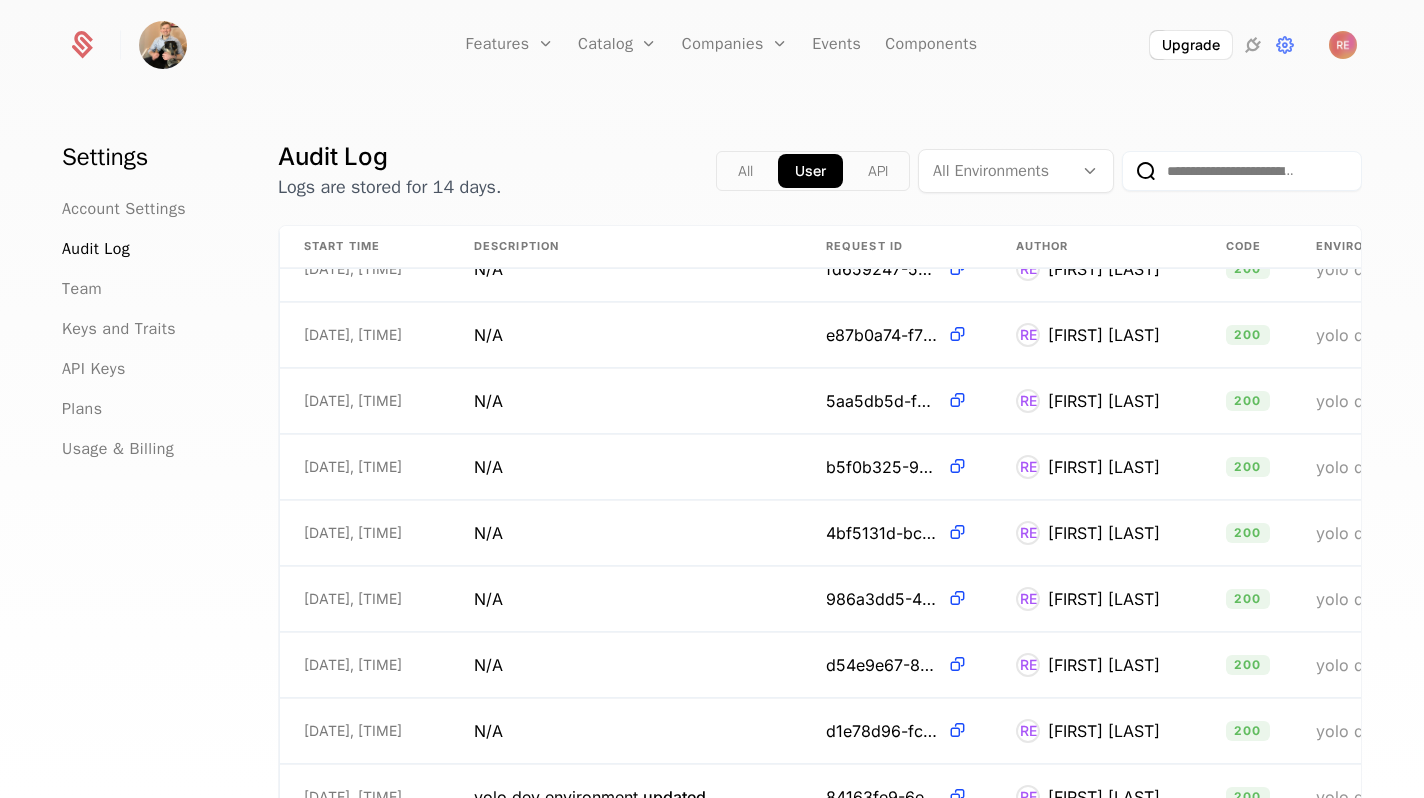 scroll, scrollTop: 0, scrollLeft: 0, axis: both 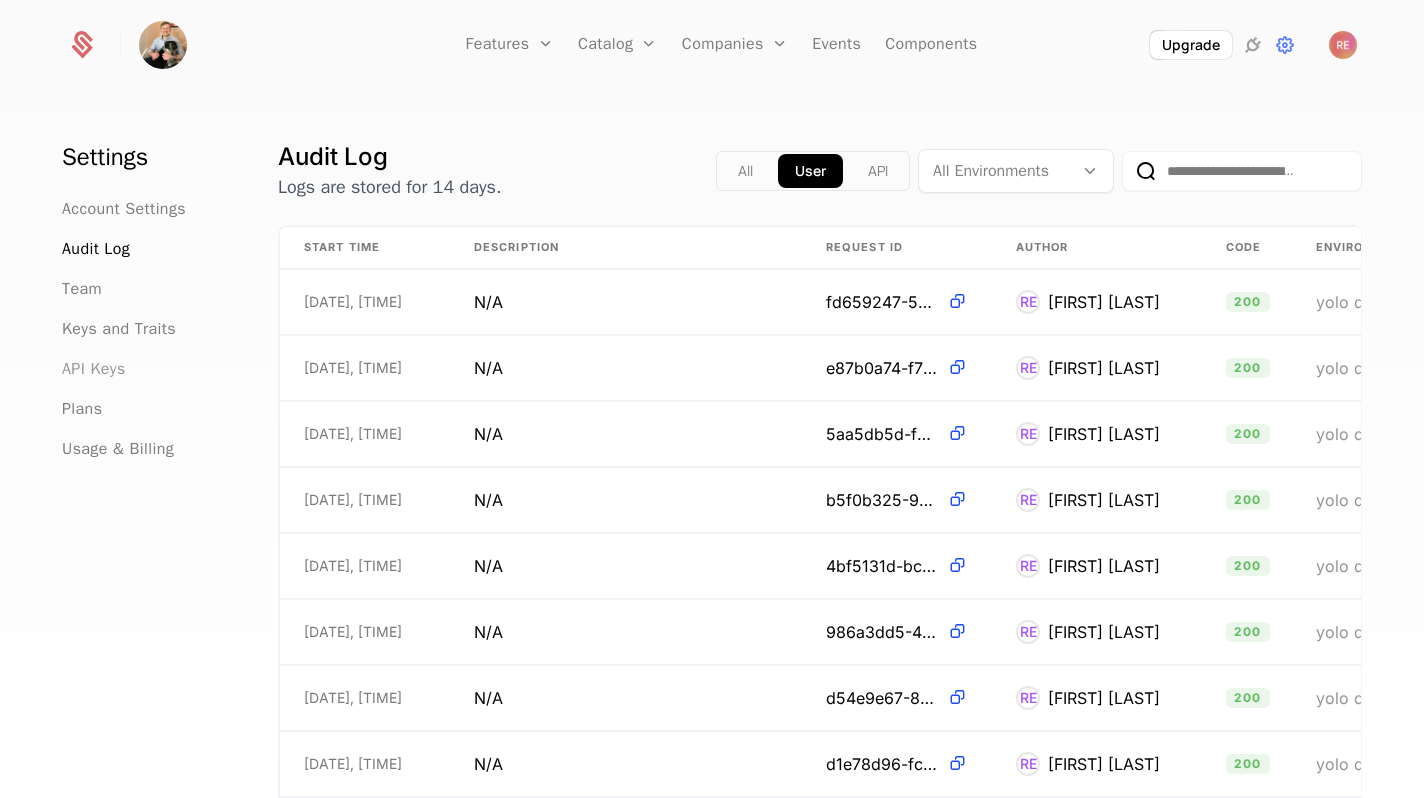 click on "API Keys" at bounding box center (94, 369) 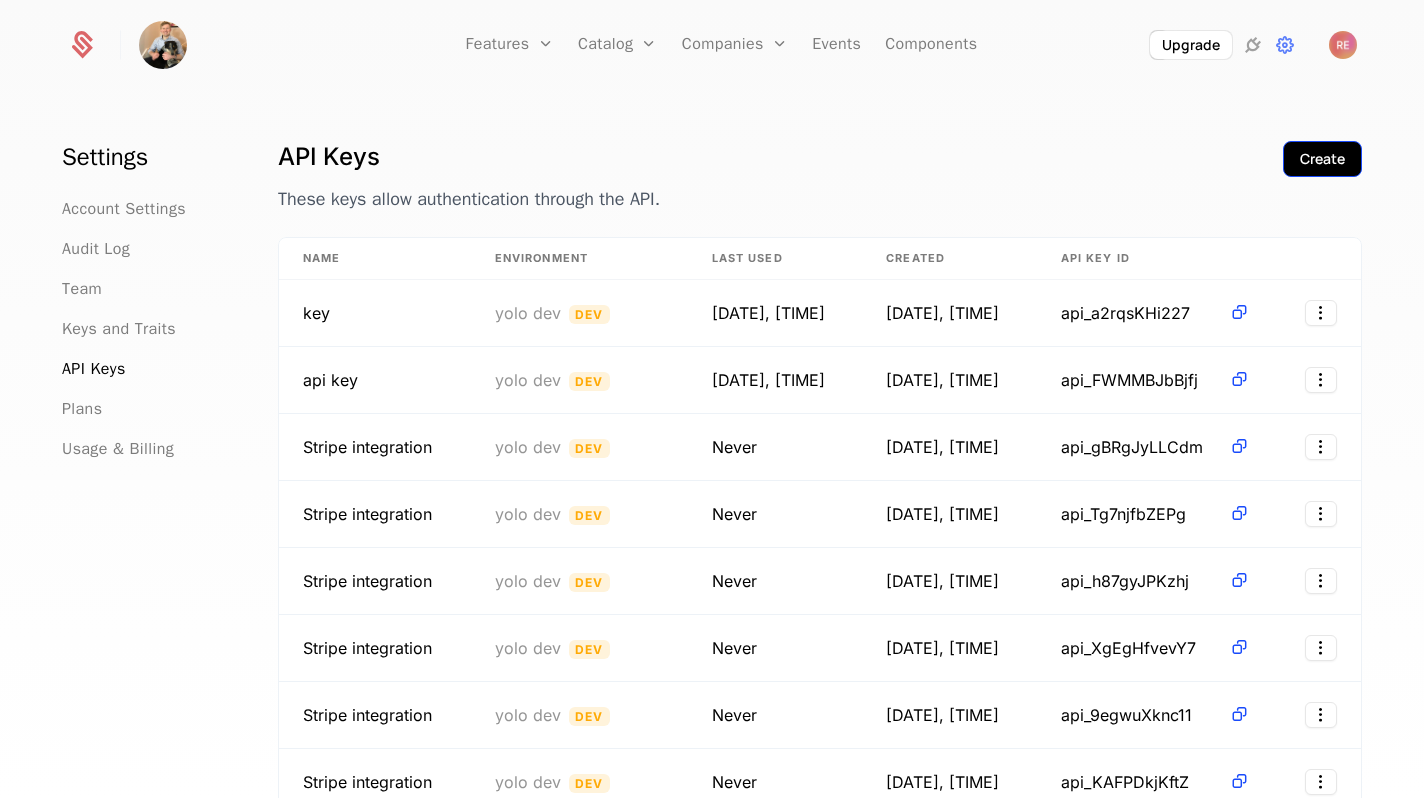 click on "Create" at bounding box center [1322, 159] 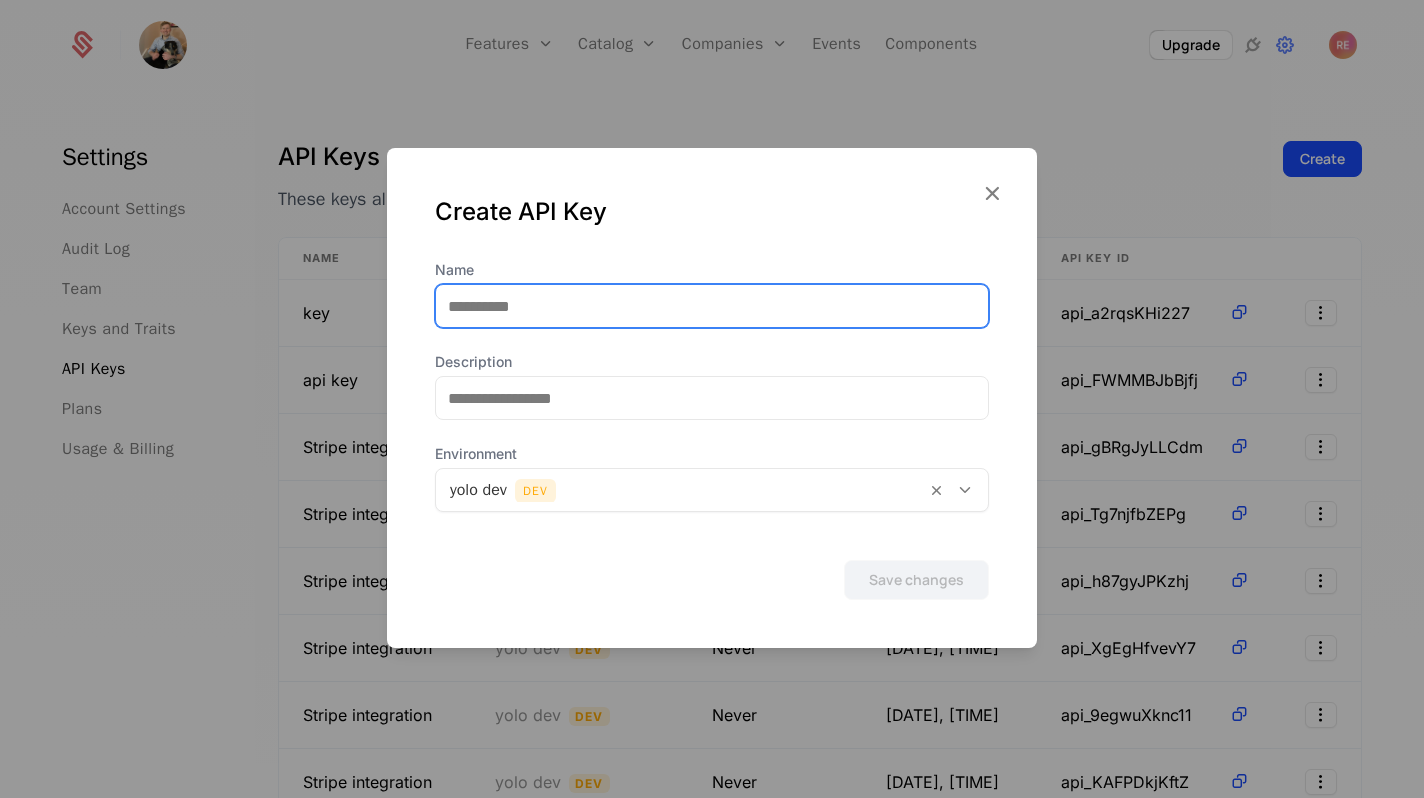 click on "Name" at bounding box center [712, 306] 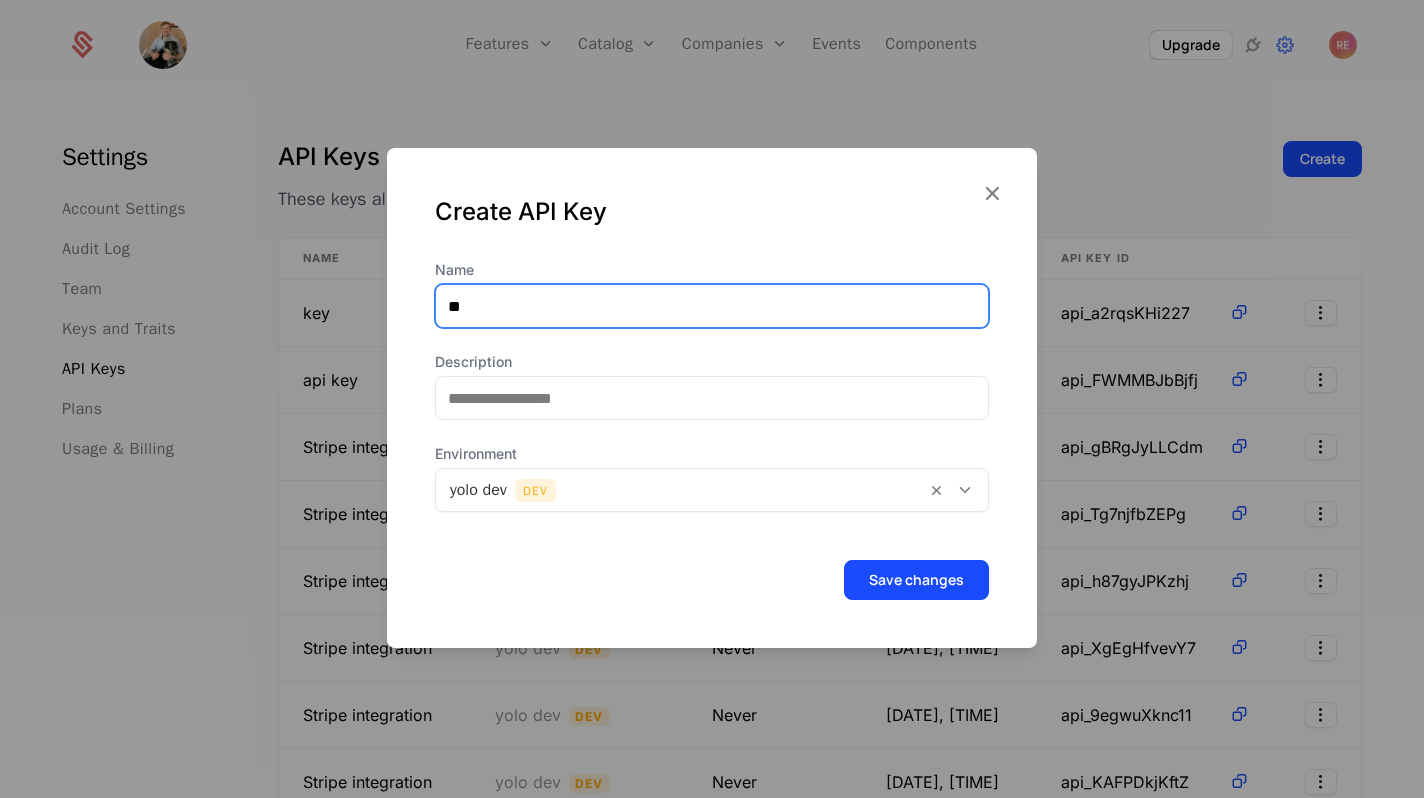 type on "*" 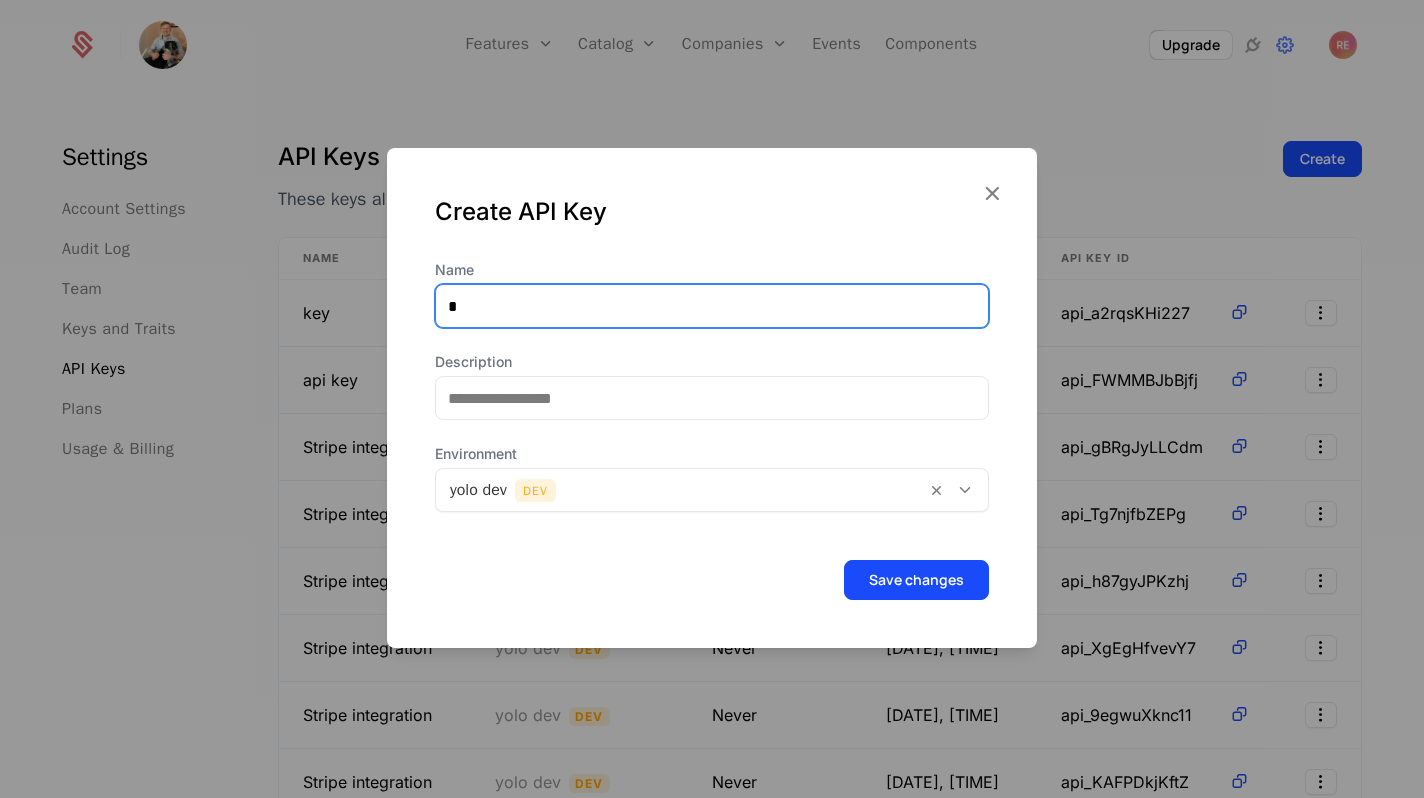 type 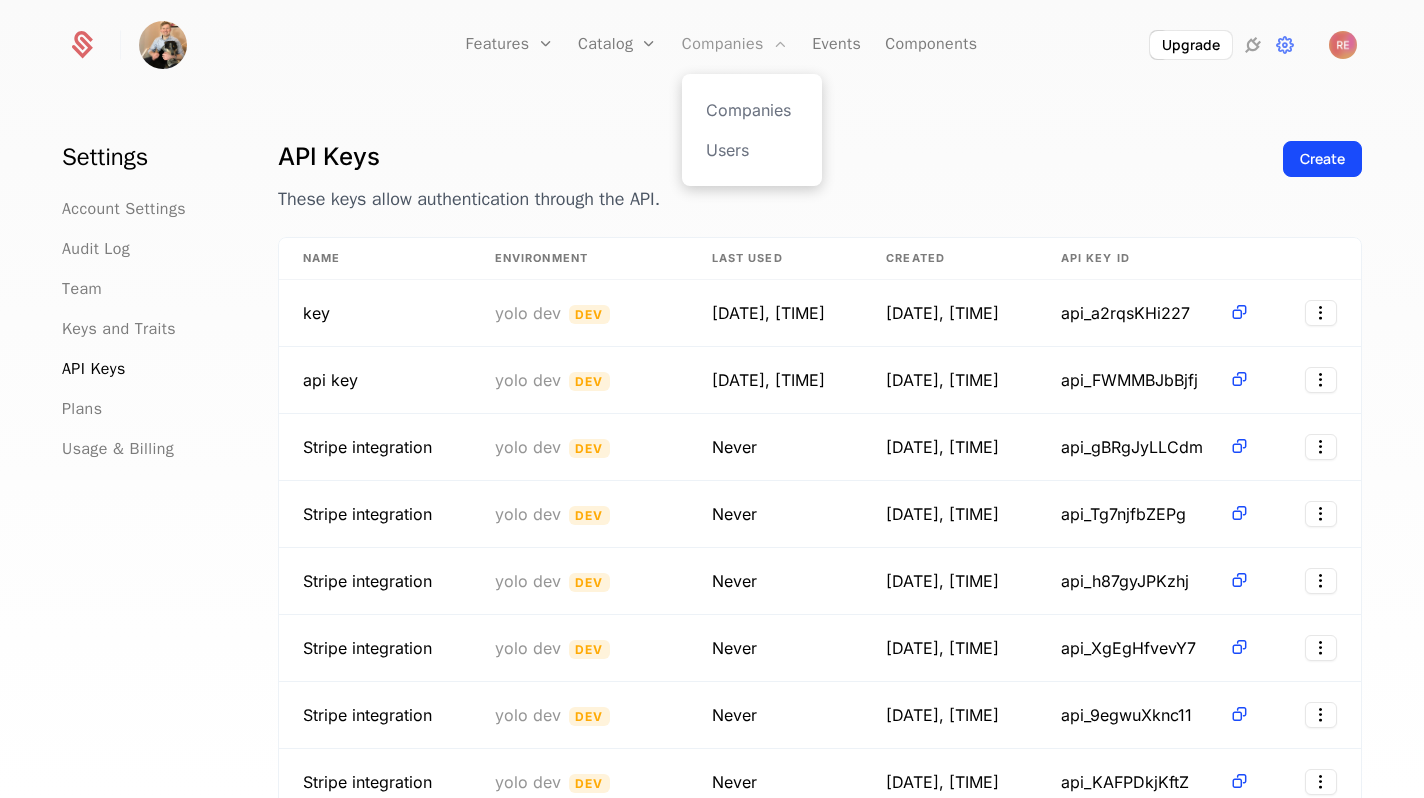 click on "Companies" at bounding box center [735, 45] 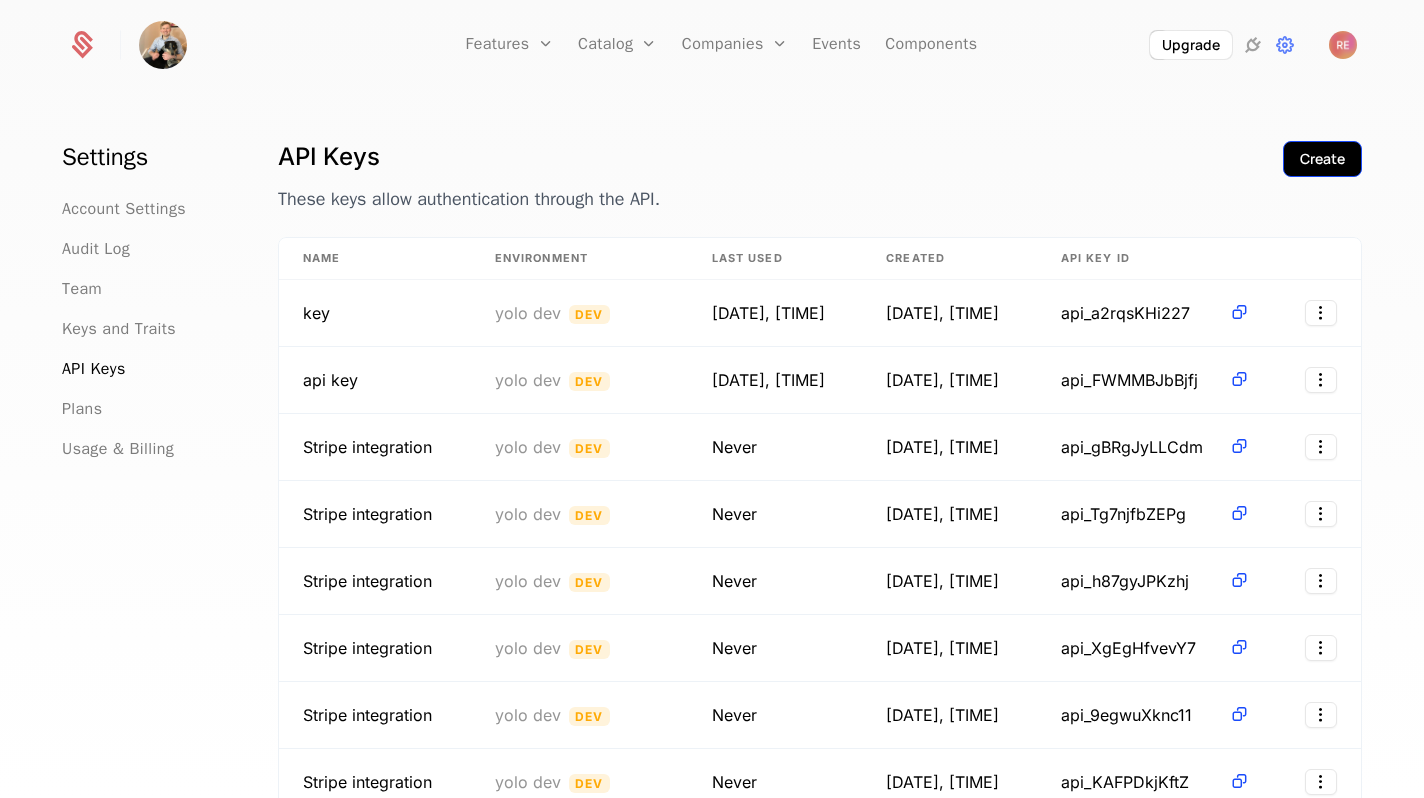 click on "Create" at bounding box center (1322, 159) 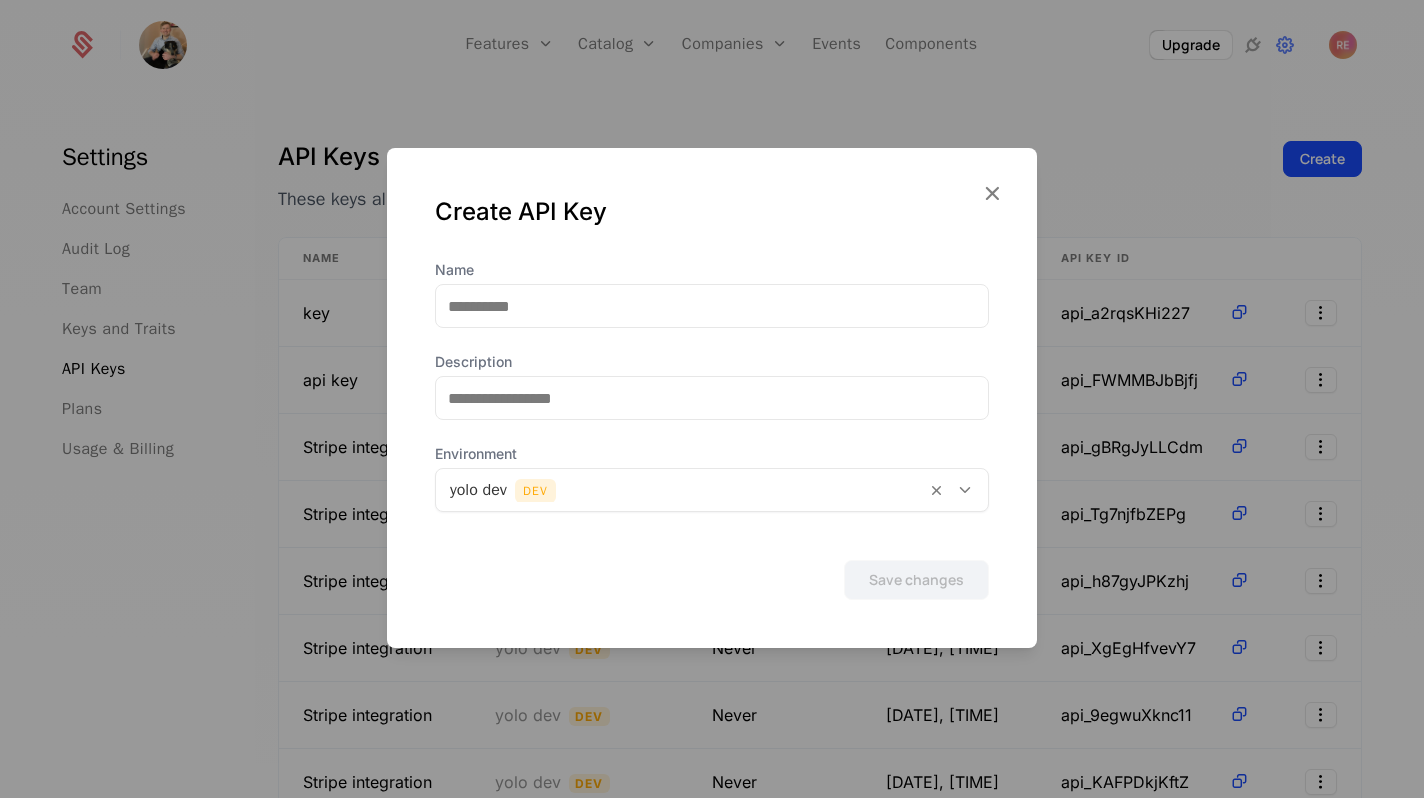 click on "Name" at bounding box center (712, 294) 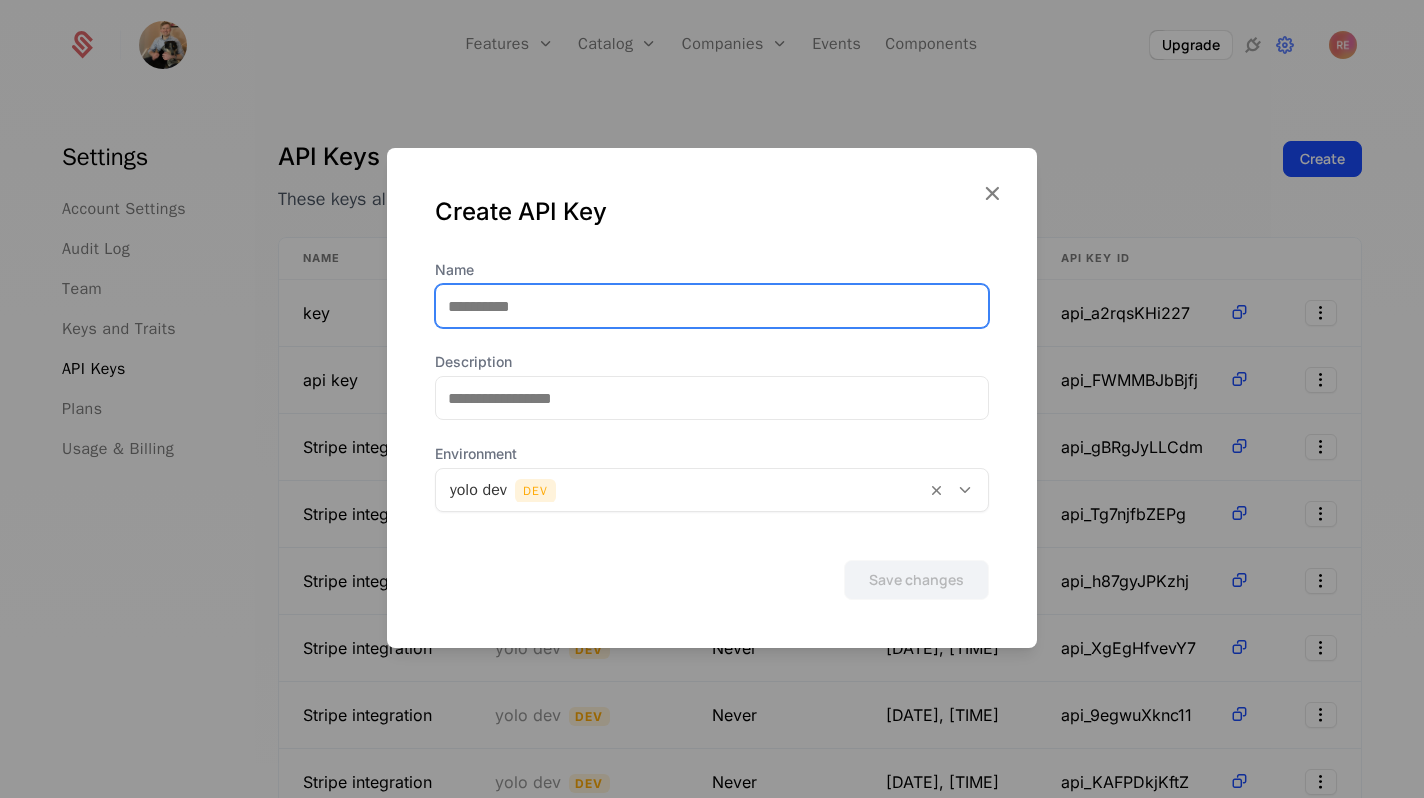 click on "Name" at bounding box center (712, 306) 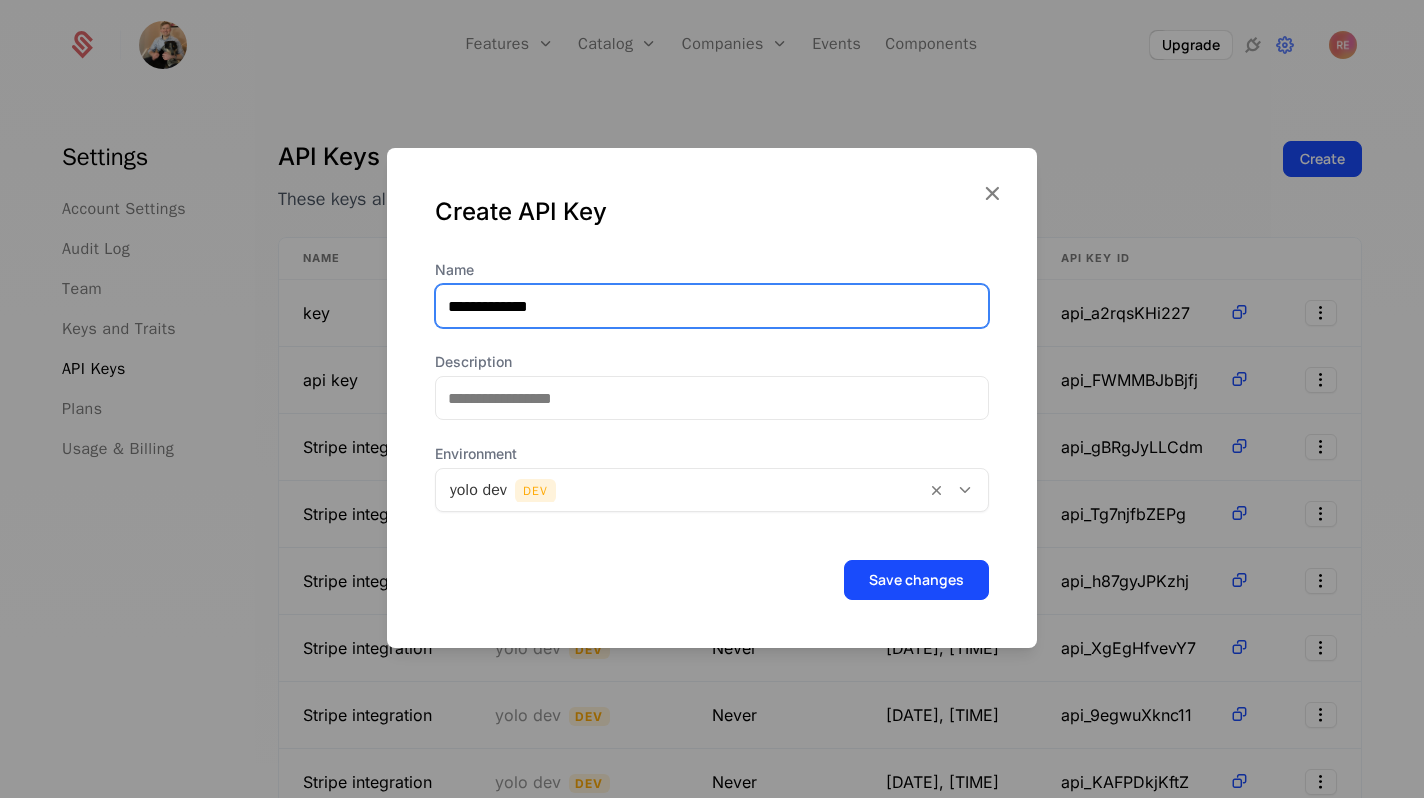 type on "**********" 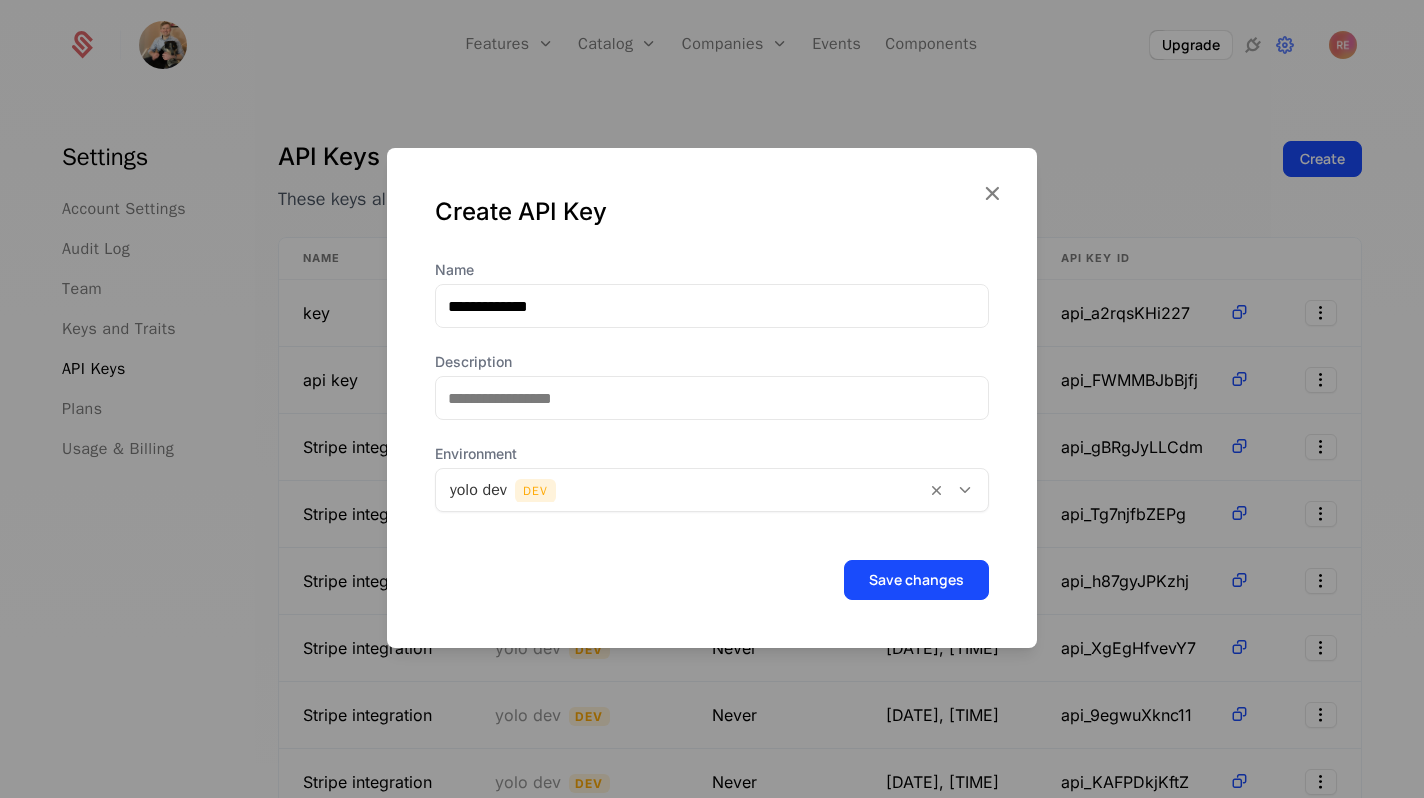 click on "Create API Key" at bounding box center [712, 204] 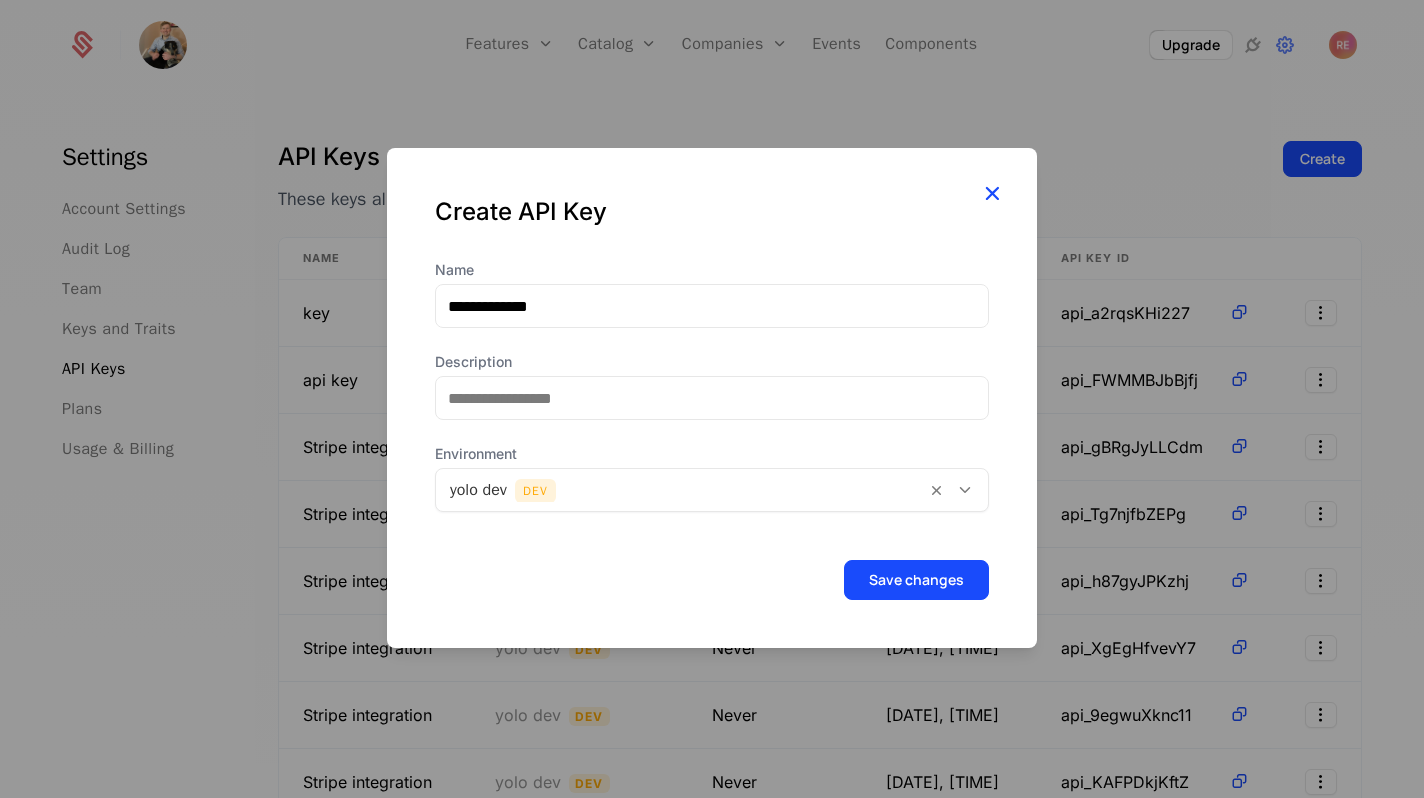 click at bounding box center [992, 193] 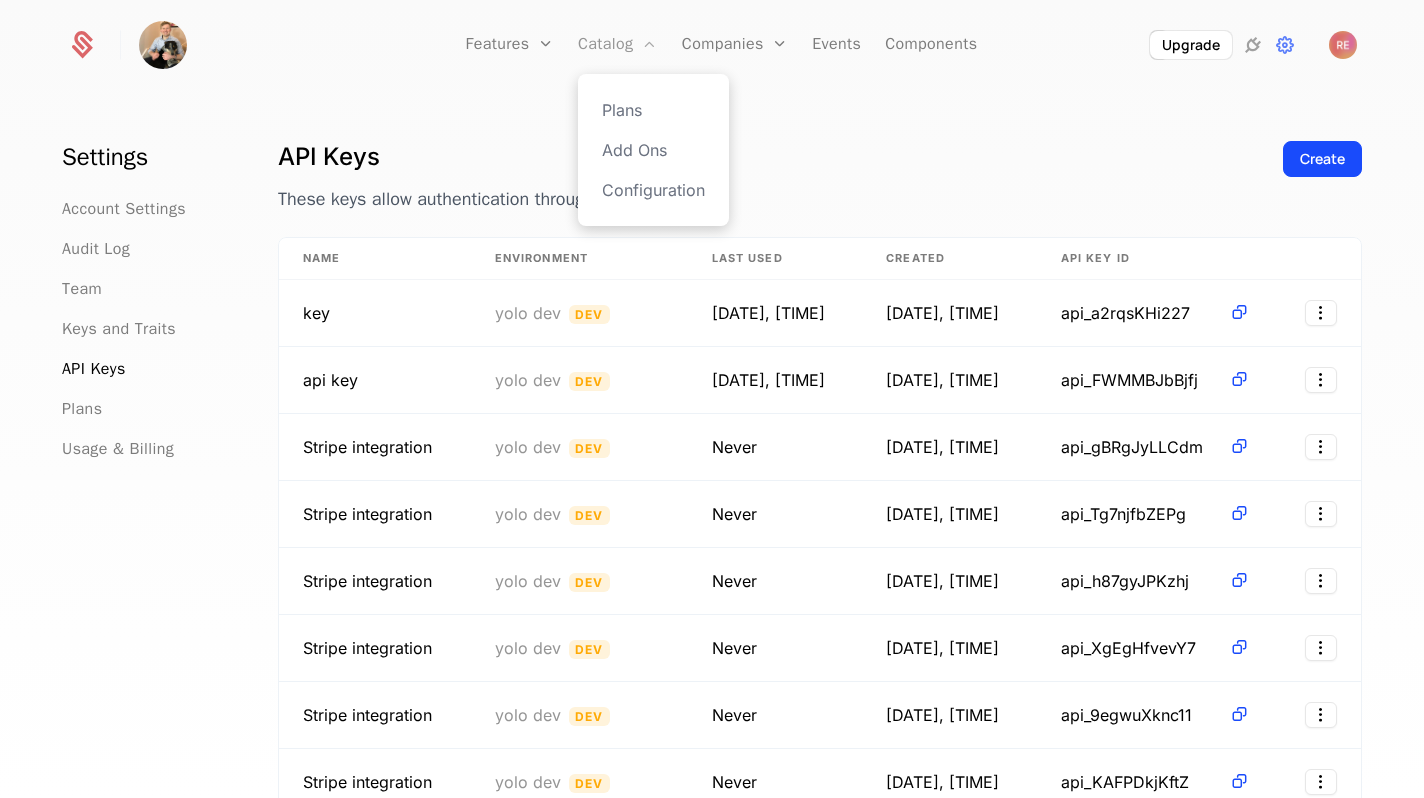 click on "Catalog" at bounding box center [618, 45] 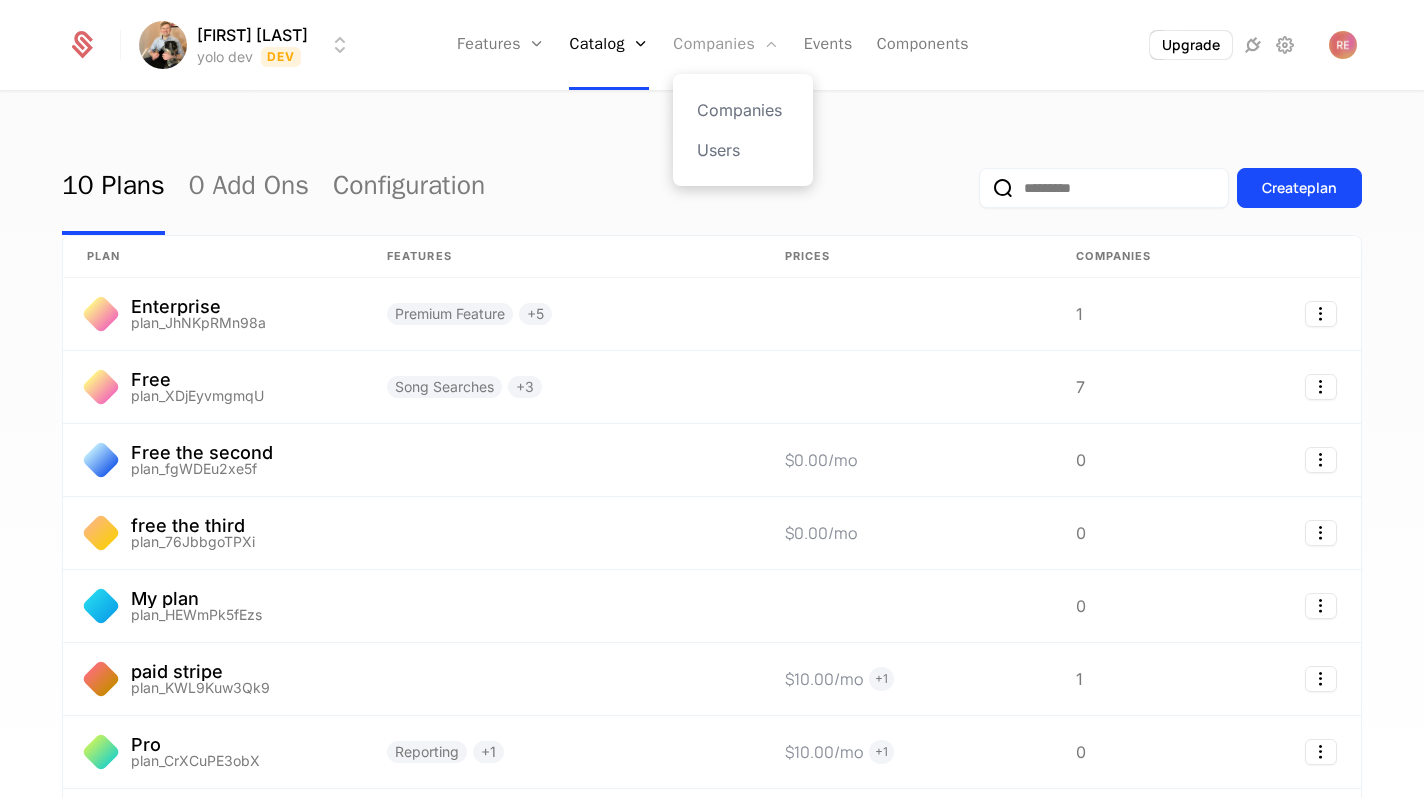 click on "Companies" at bounding box center (726, 45) 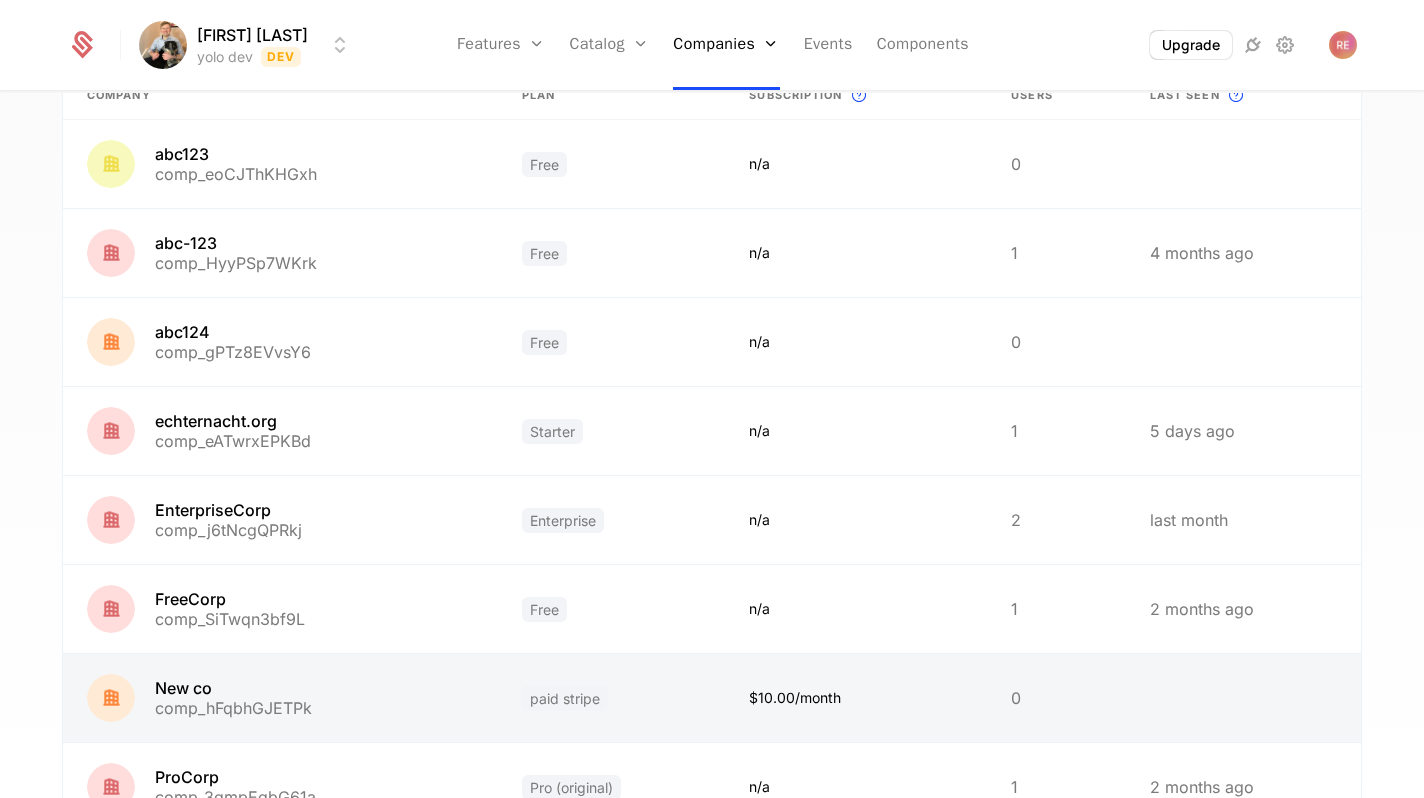 scroll, scrollTop: 140, scrollLeft: 0, axis: vertical 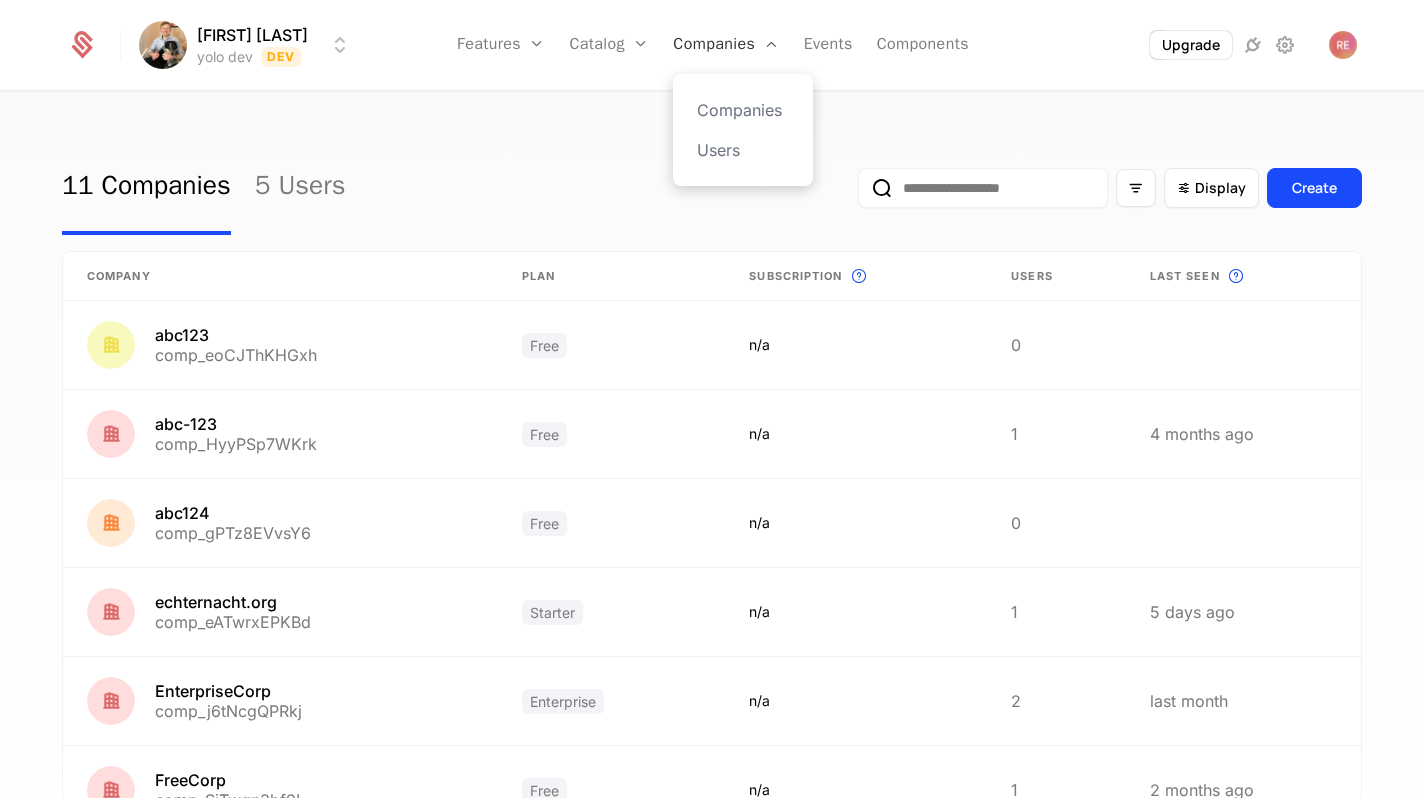 click on "Companies" at bounding box center [726, 45] 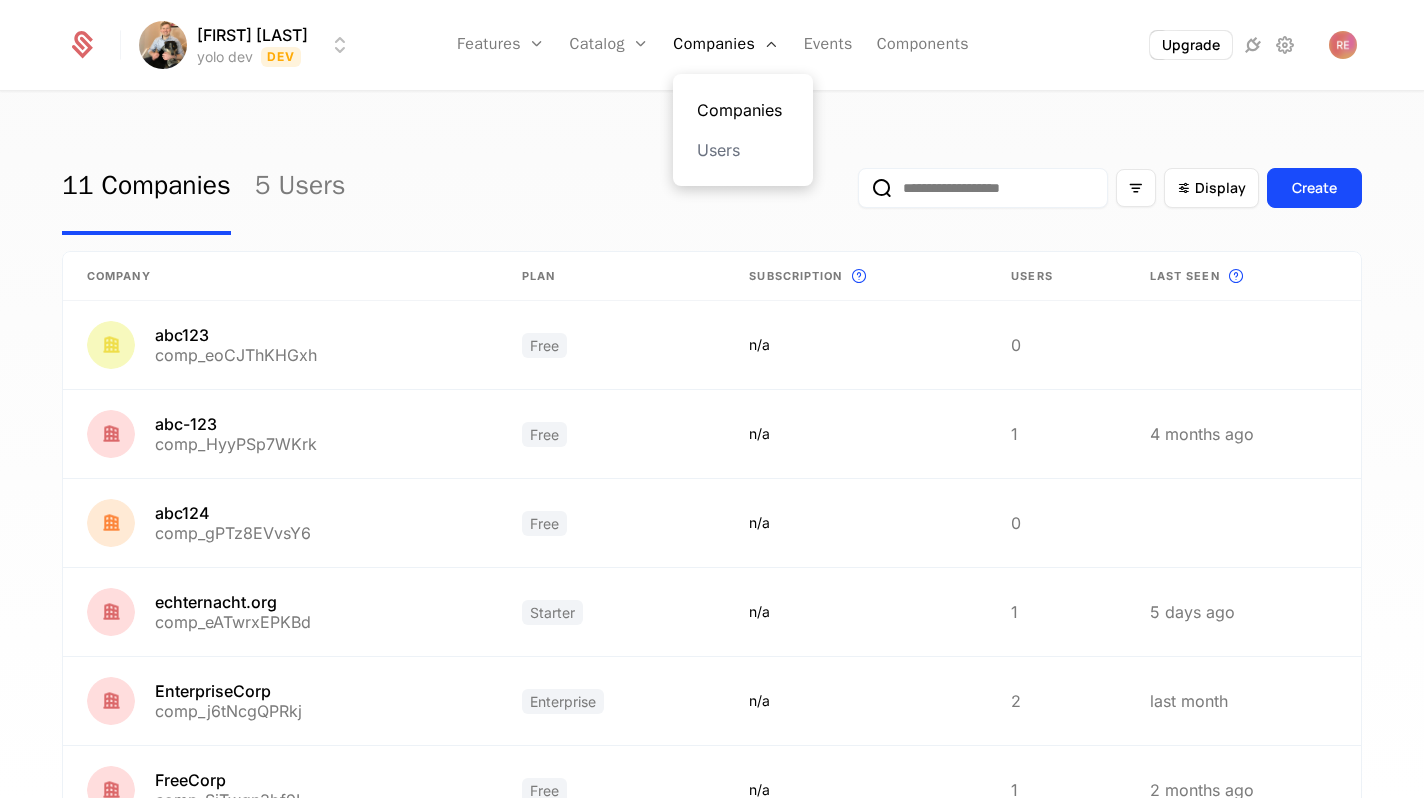 click on "Companies" at bounding box center [743, 110] 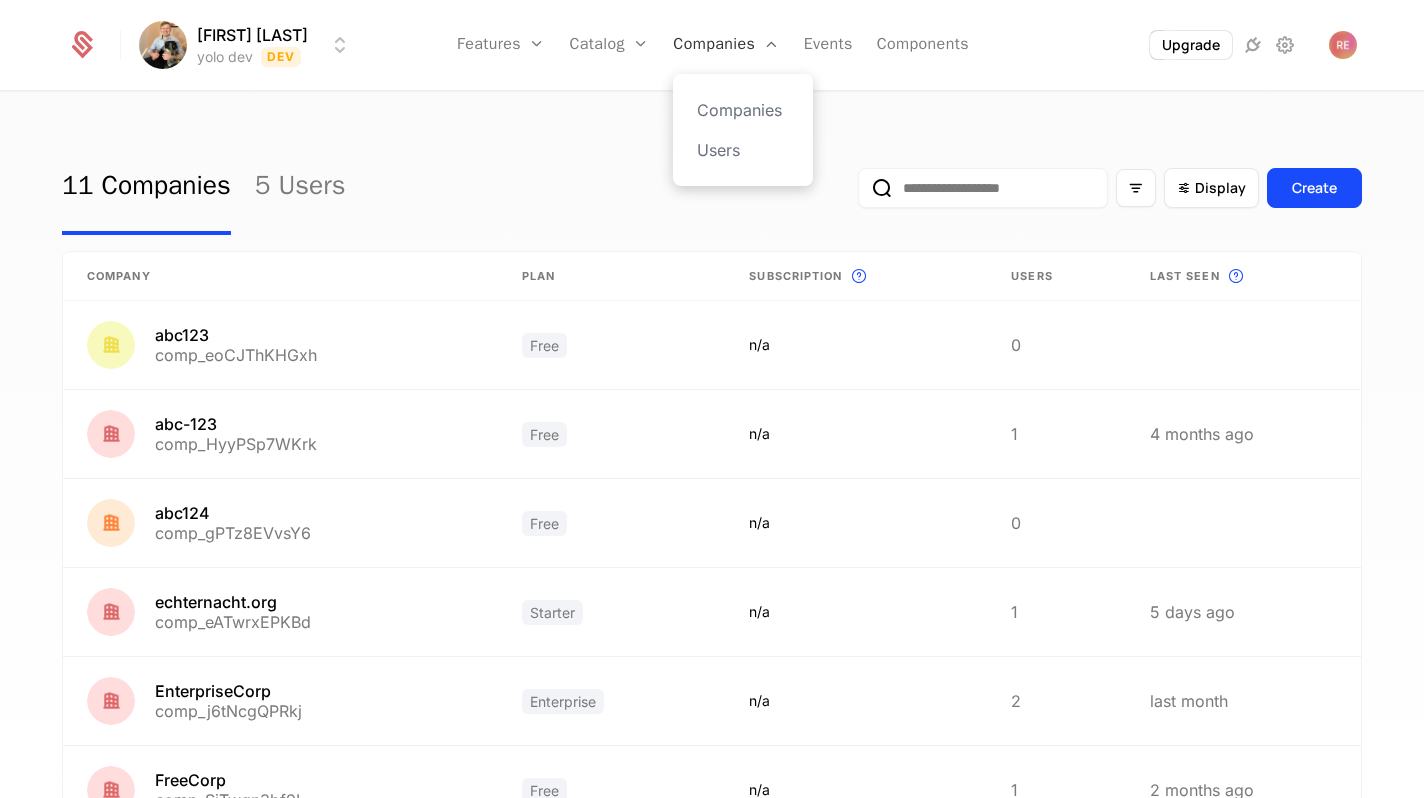 click on "Companies" at bounding box center [726, 45] 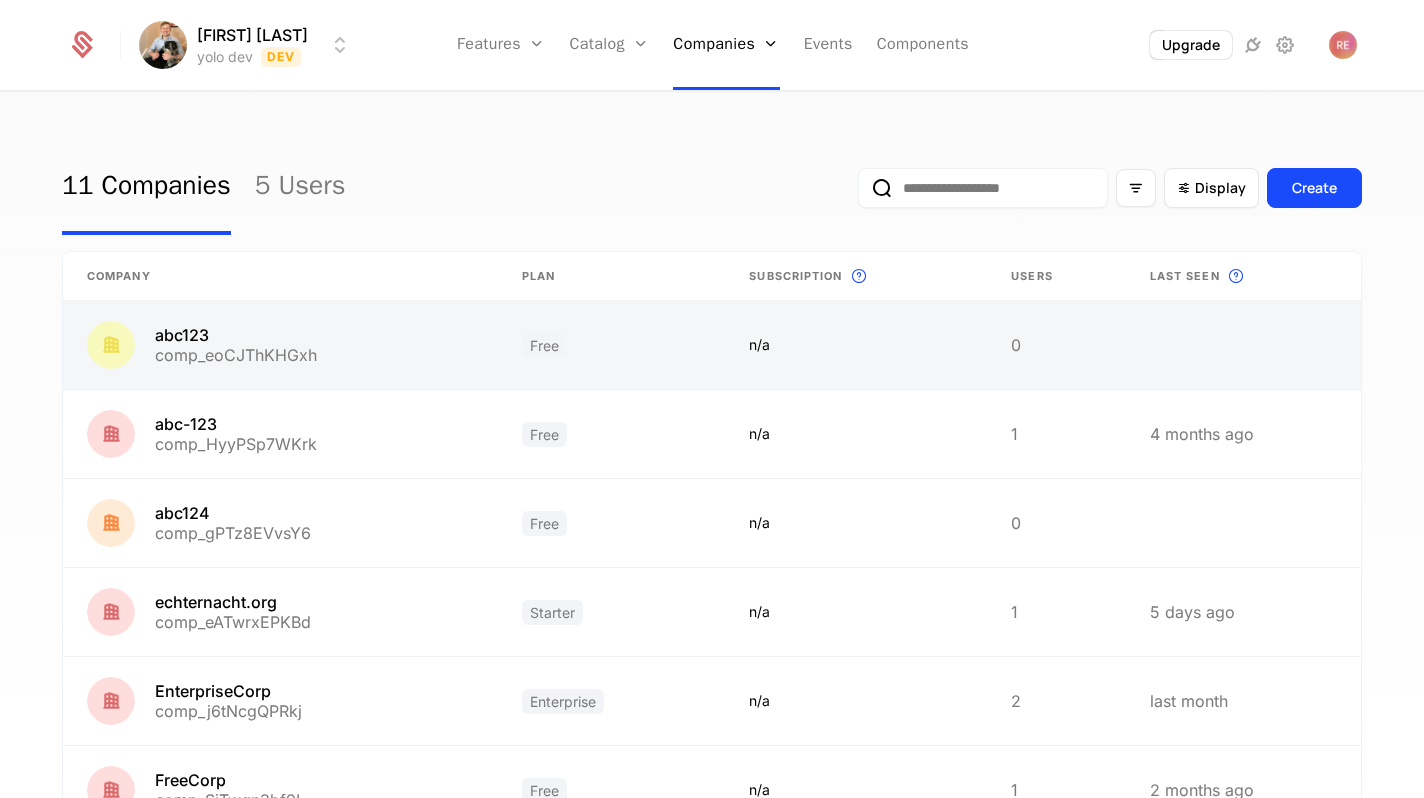 click at bounding box center (612, 345) 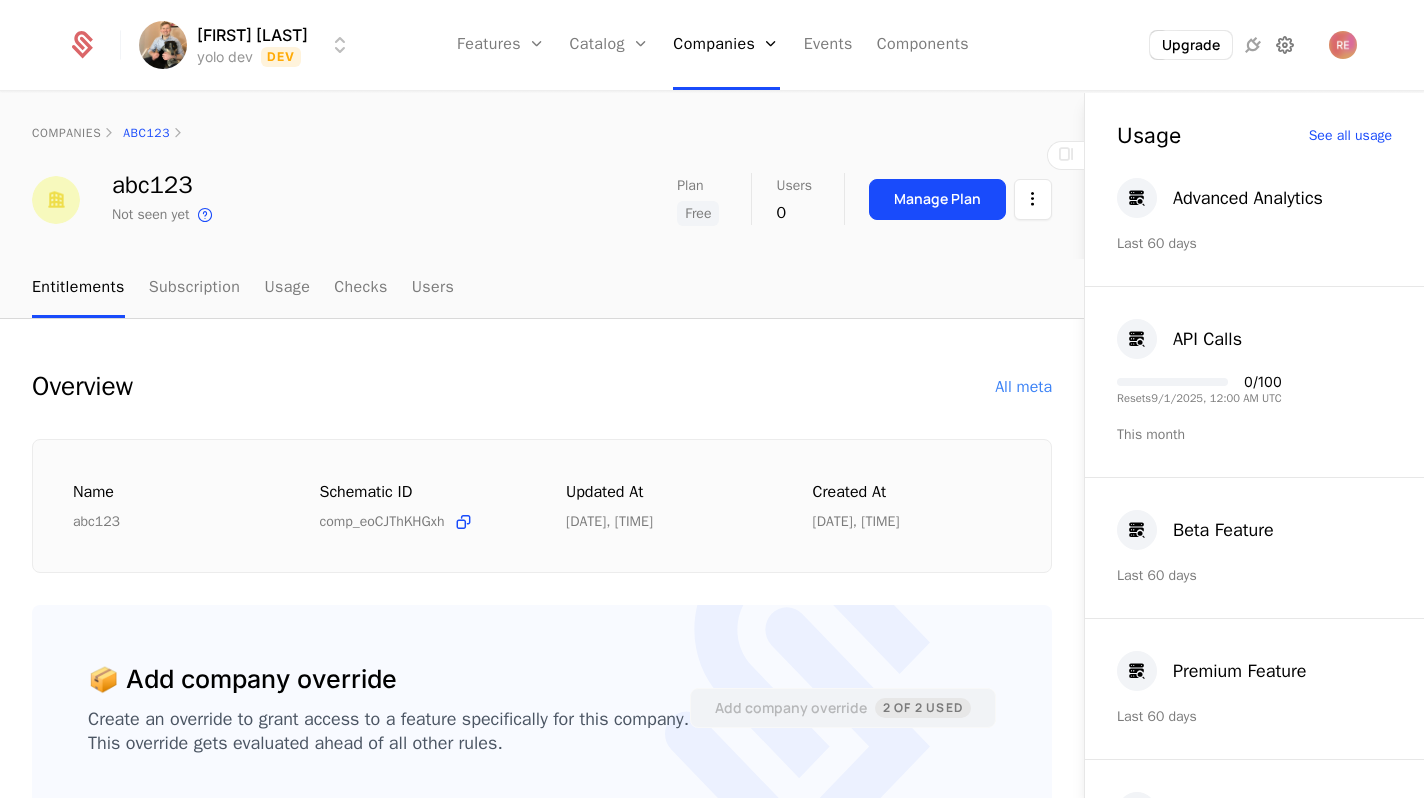 click at bounding box center (1285, 45) 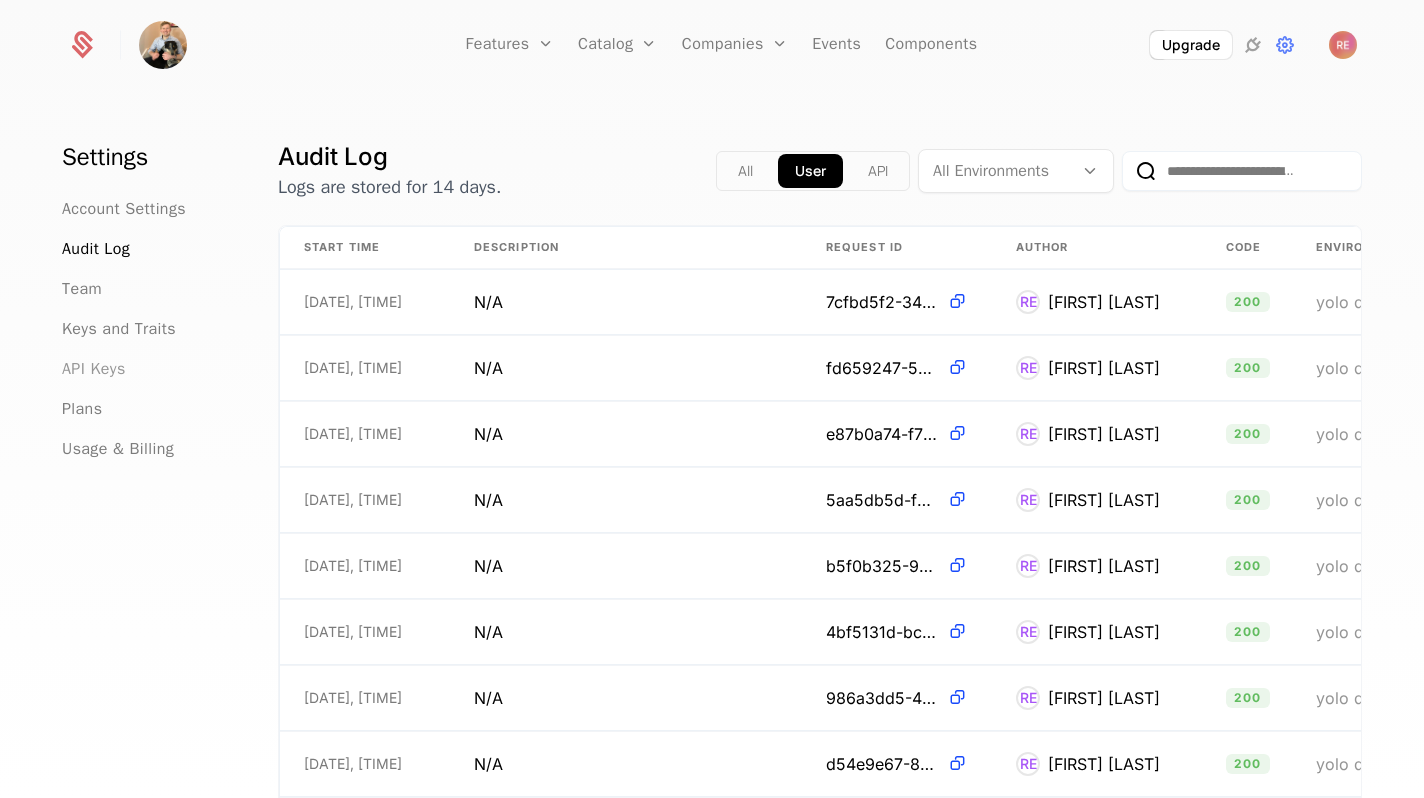 click on "API Keys" at bounding box center [94, 369] 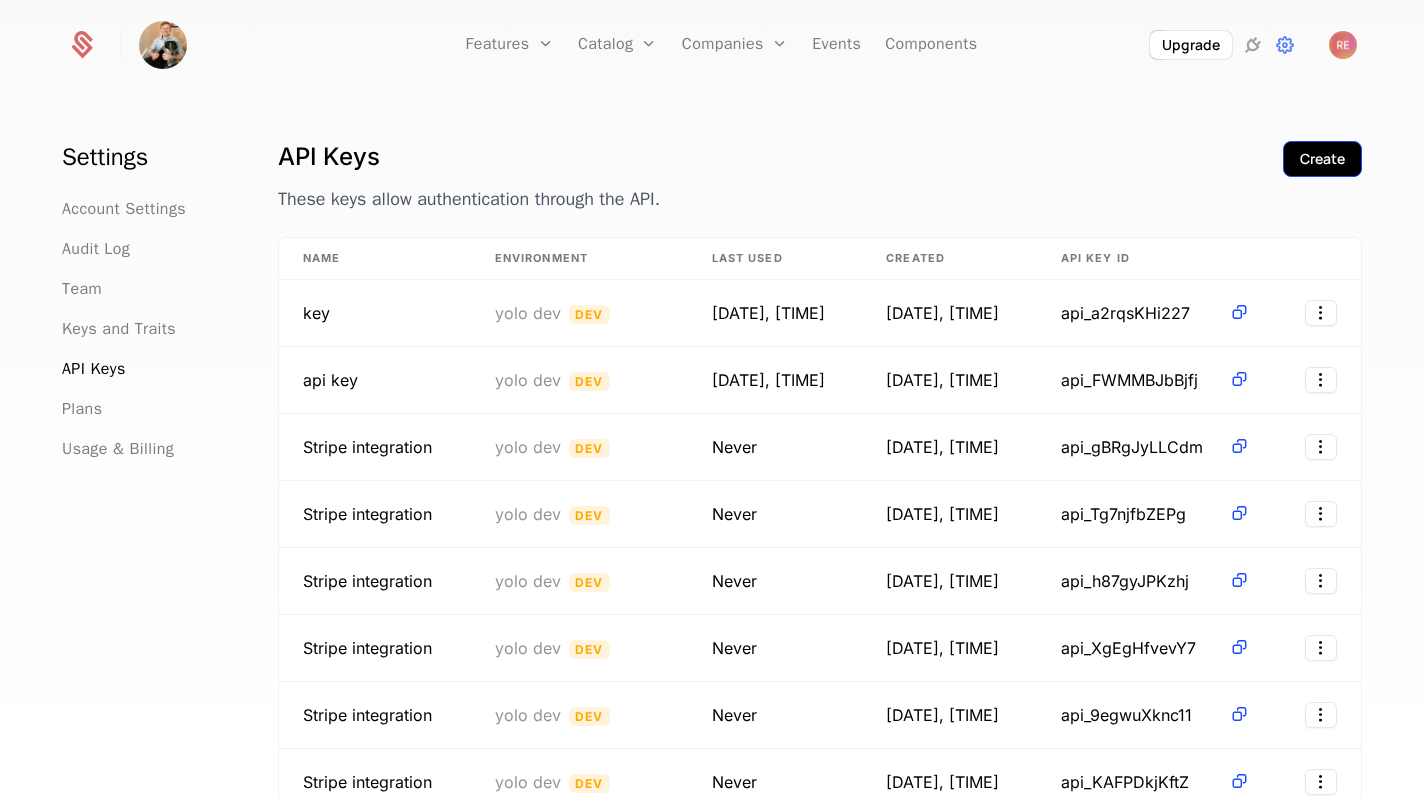 click on "Create" at bounding box center [1322, 159] 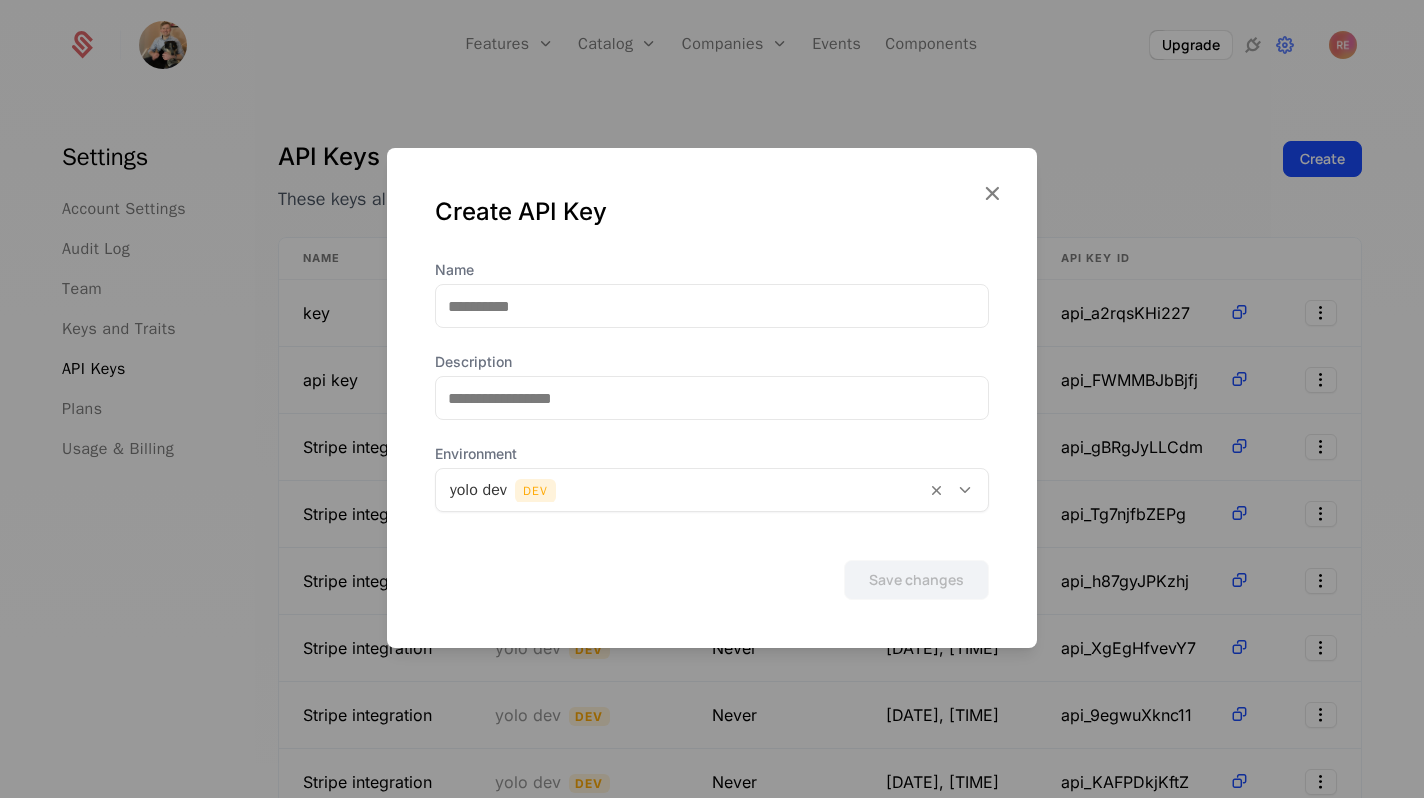 click on "Name Description Environment yolo dev Dev" at bounding box center [712, 386] 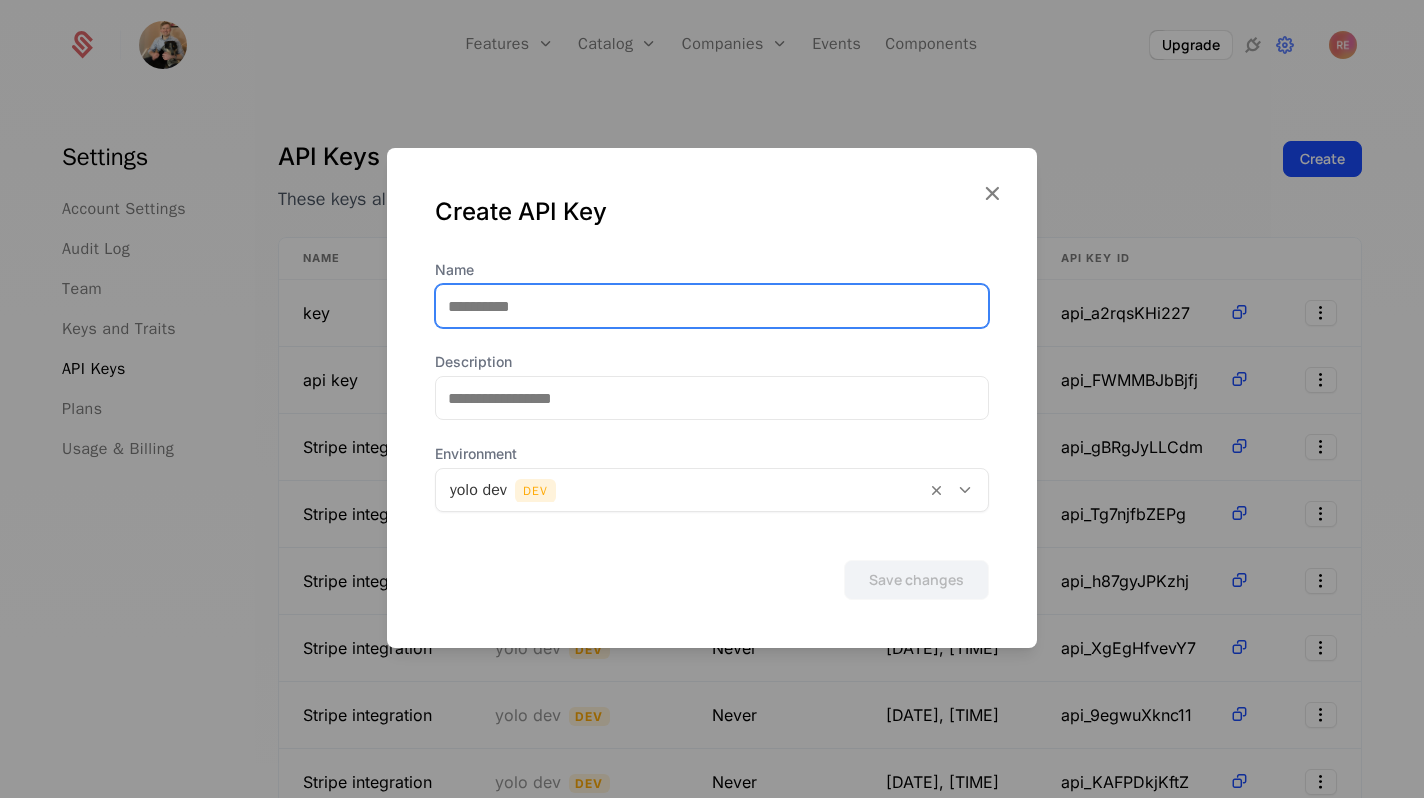 click on "Name" at bounding box center [712, 306] 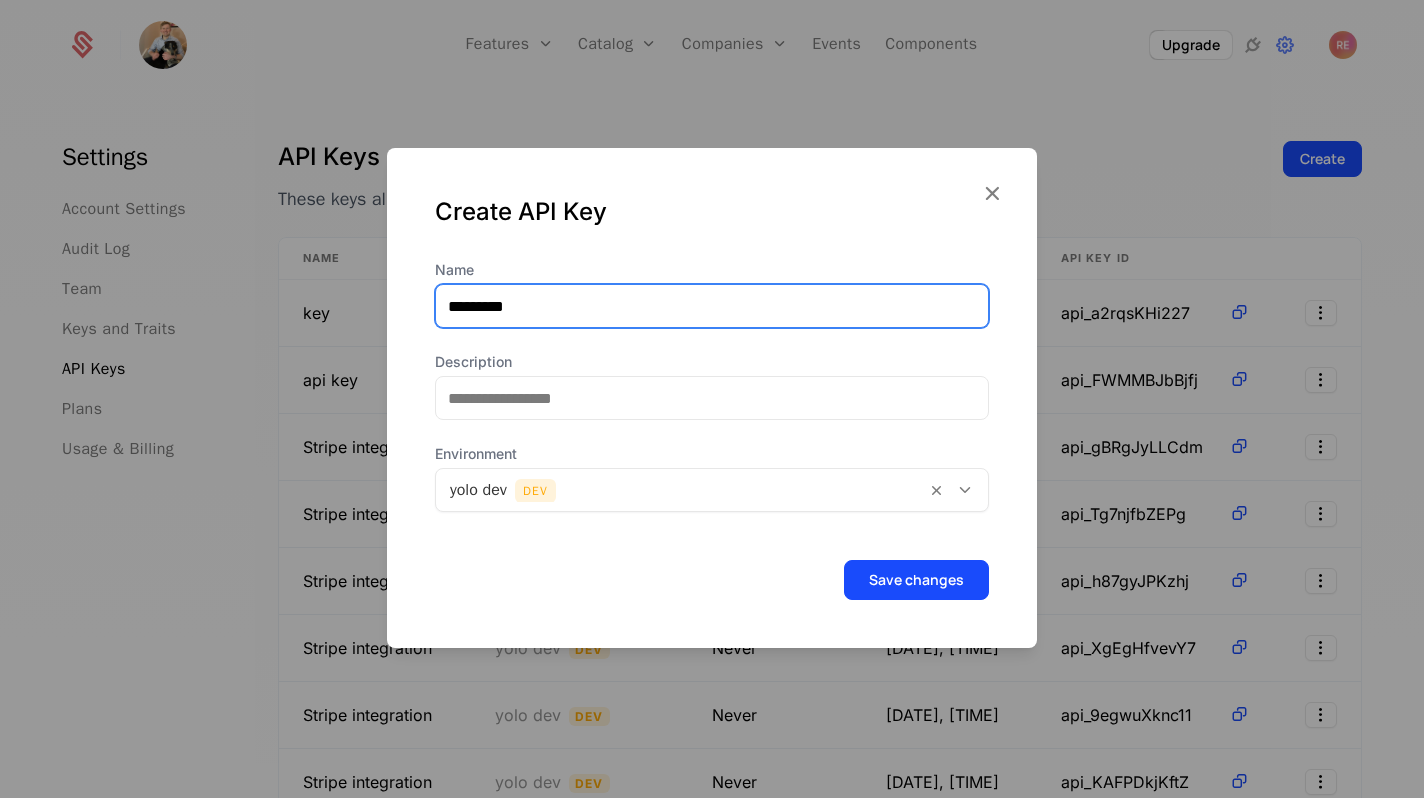 type on "**********" 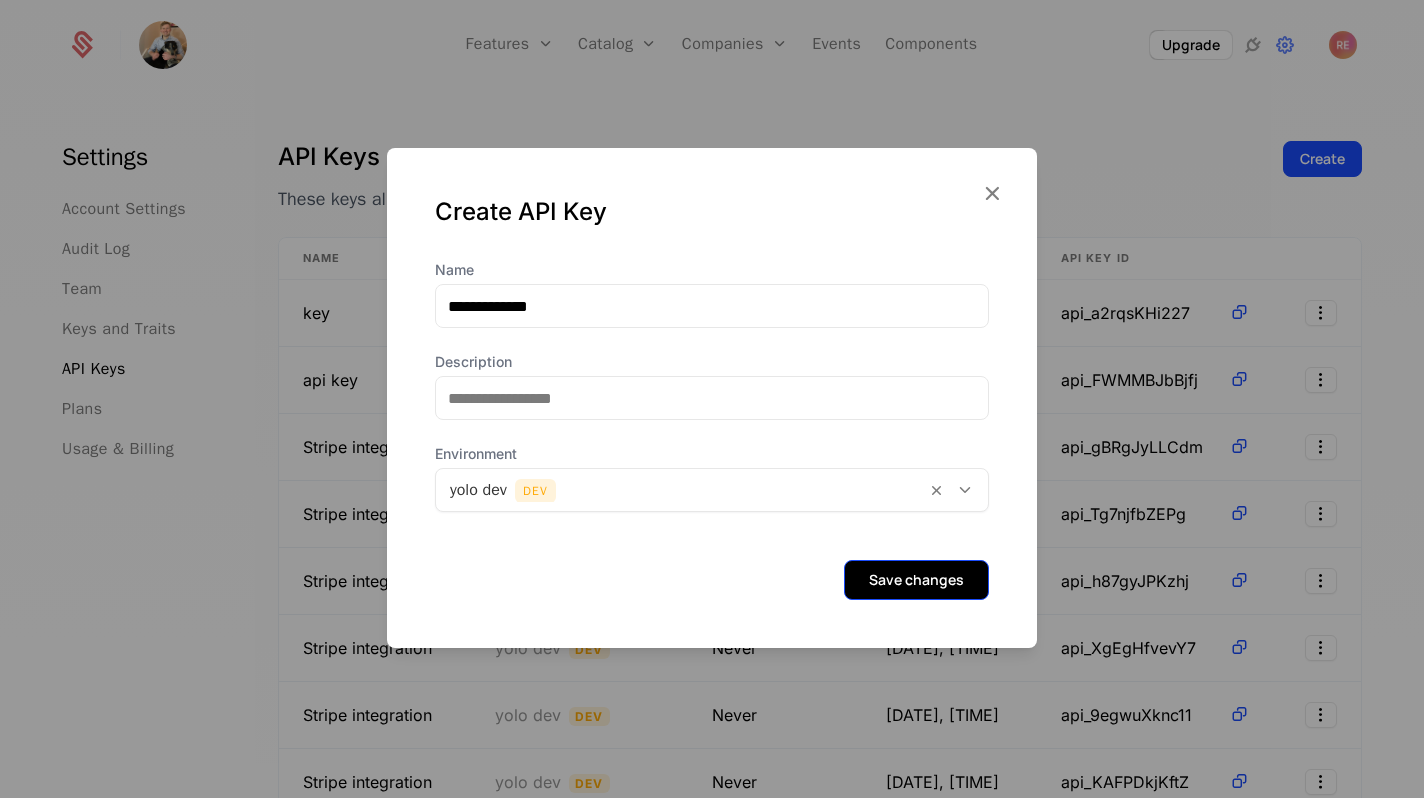 click on "Save changes" at bounding box center (916, 580) 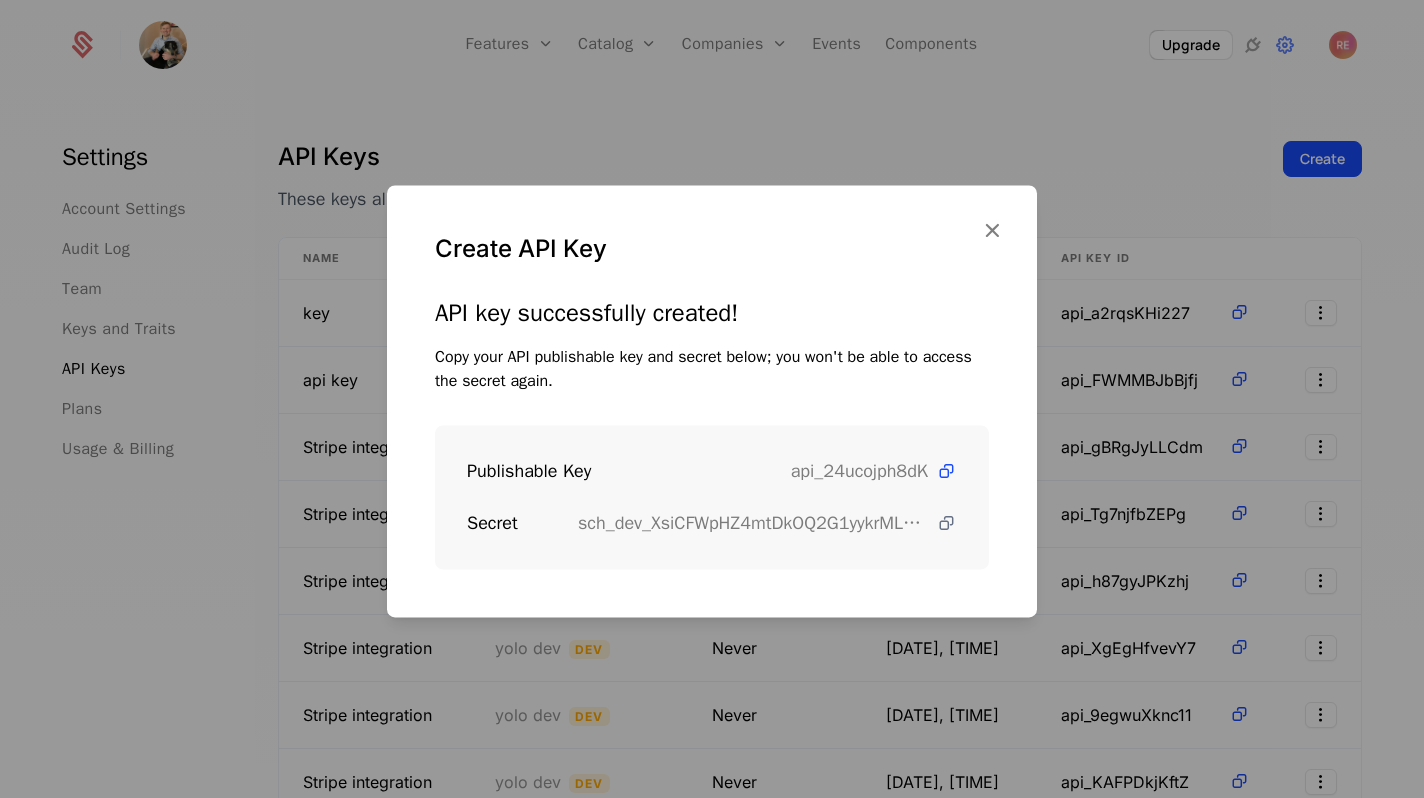 click at bounding box center [946, 523] 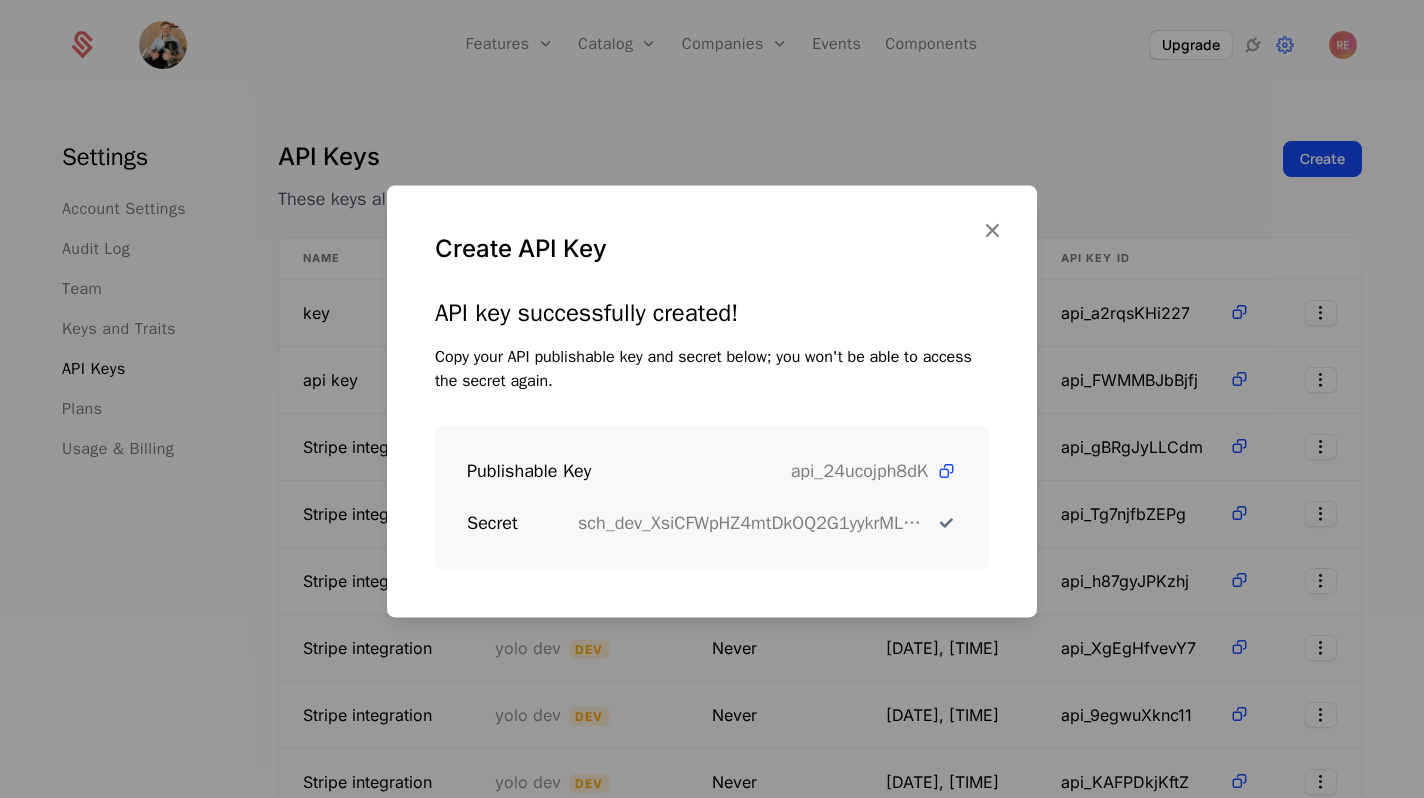 click at bounding box center [946, 523] 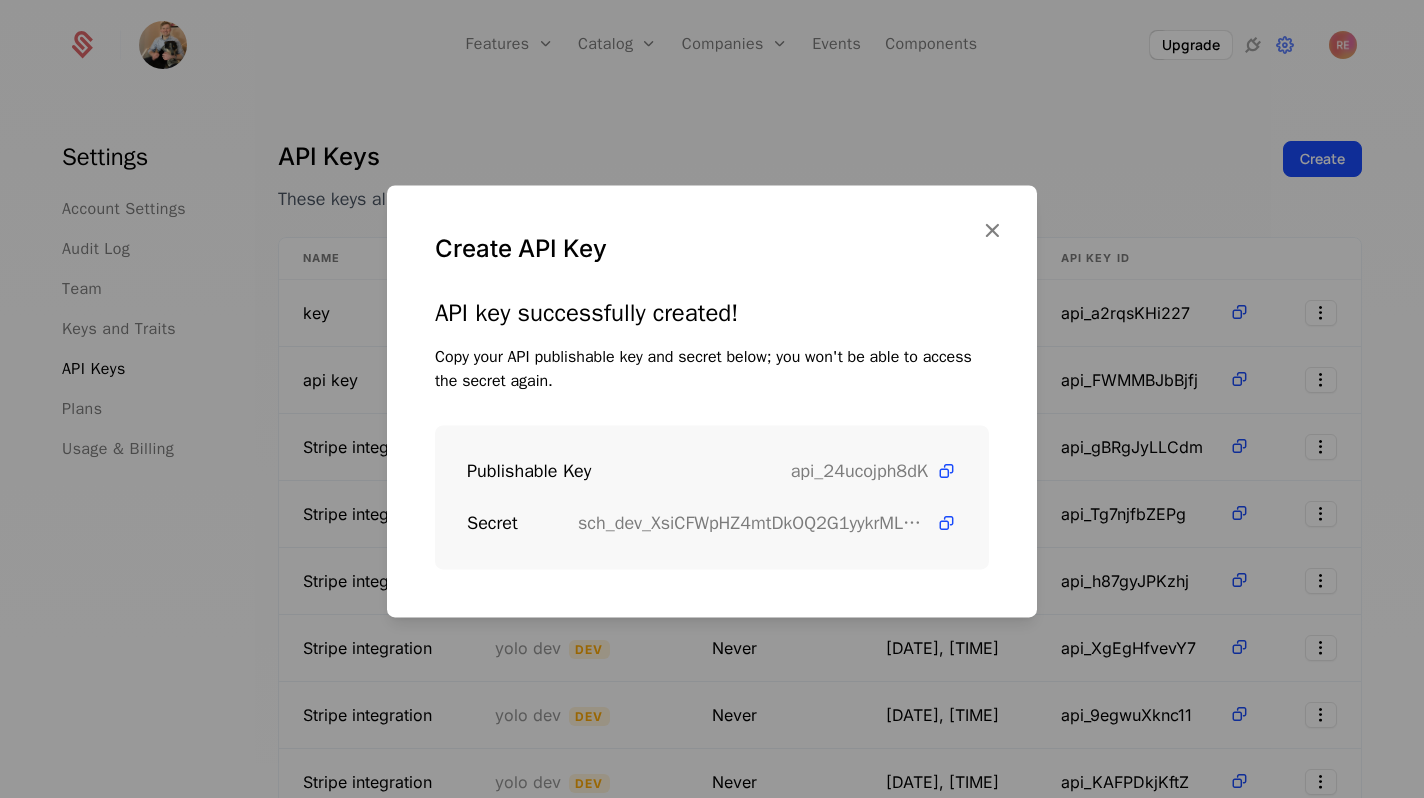 click at bounding box center [712, 399] 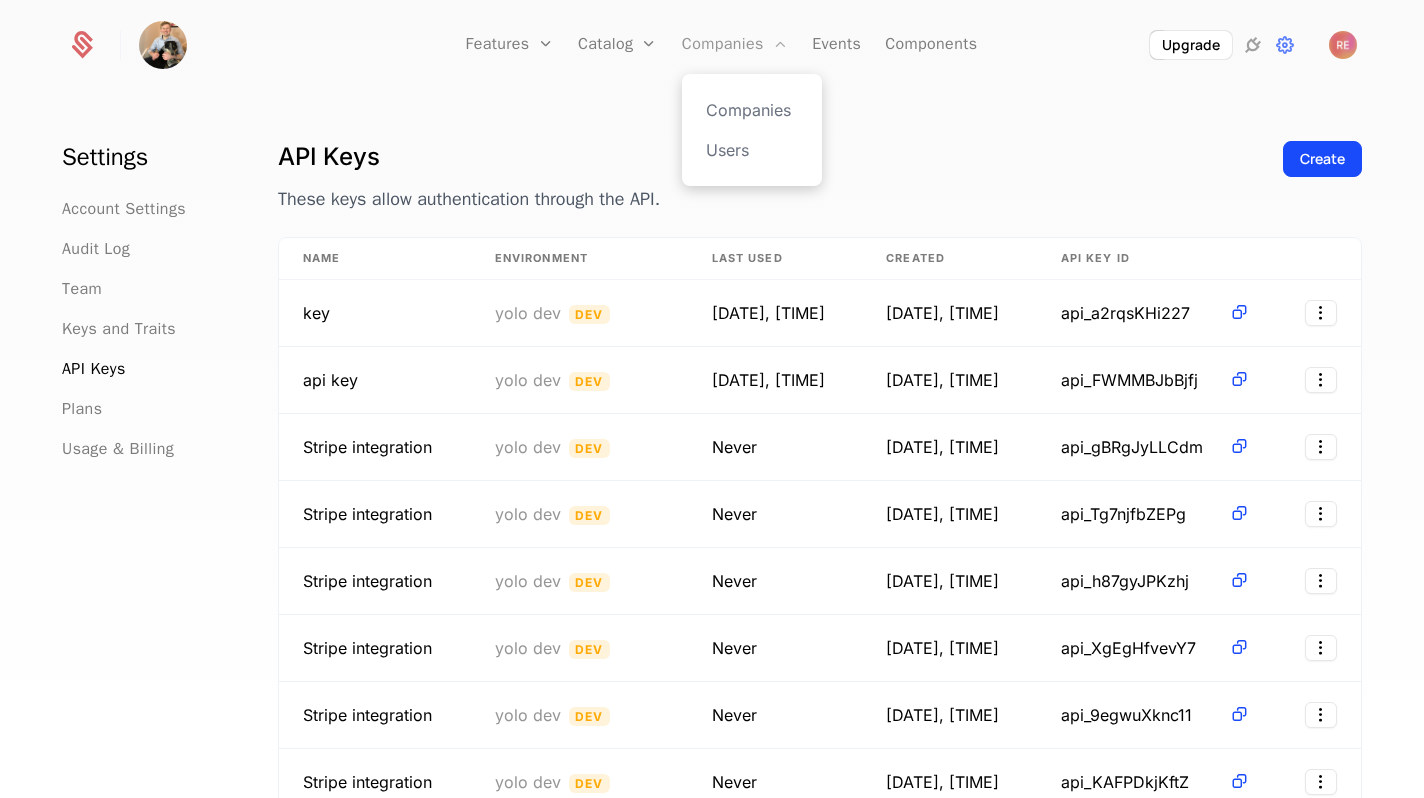 click on "Companies" at bounding box center (735, 45) 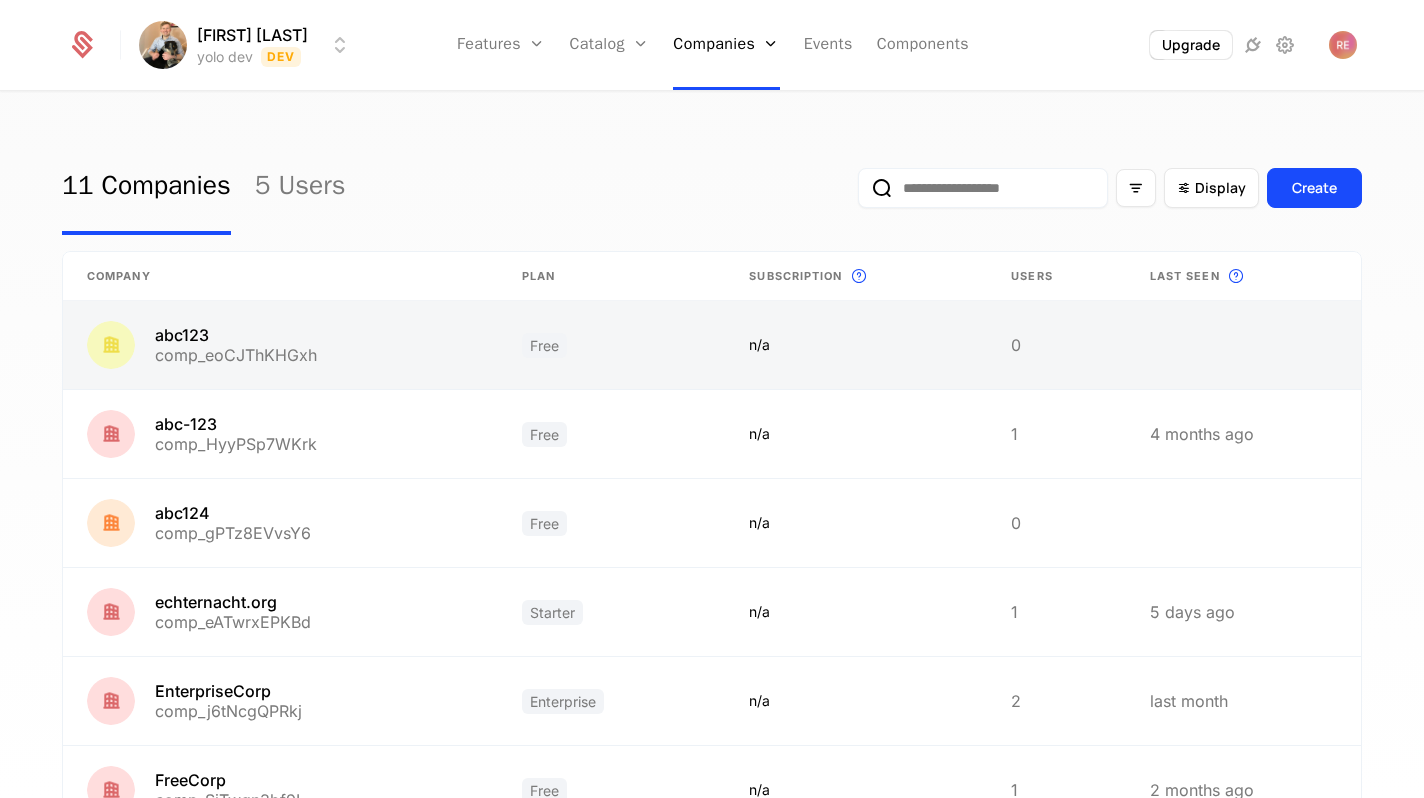 click at bounding box center [280, 345] 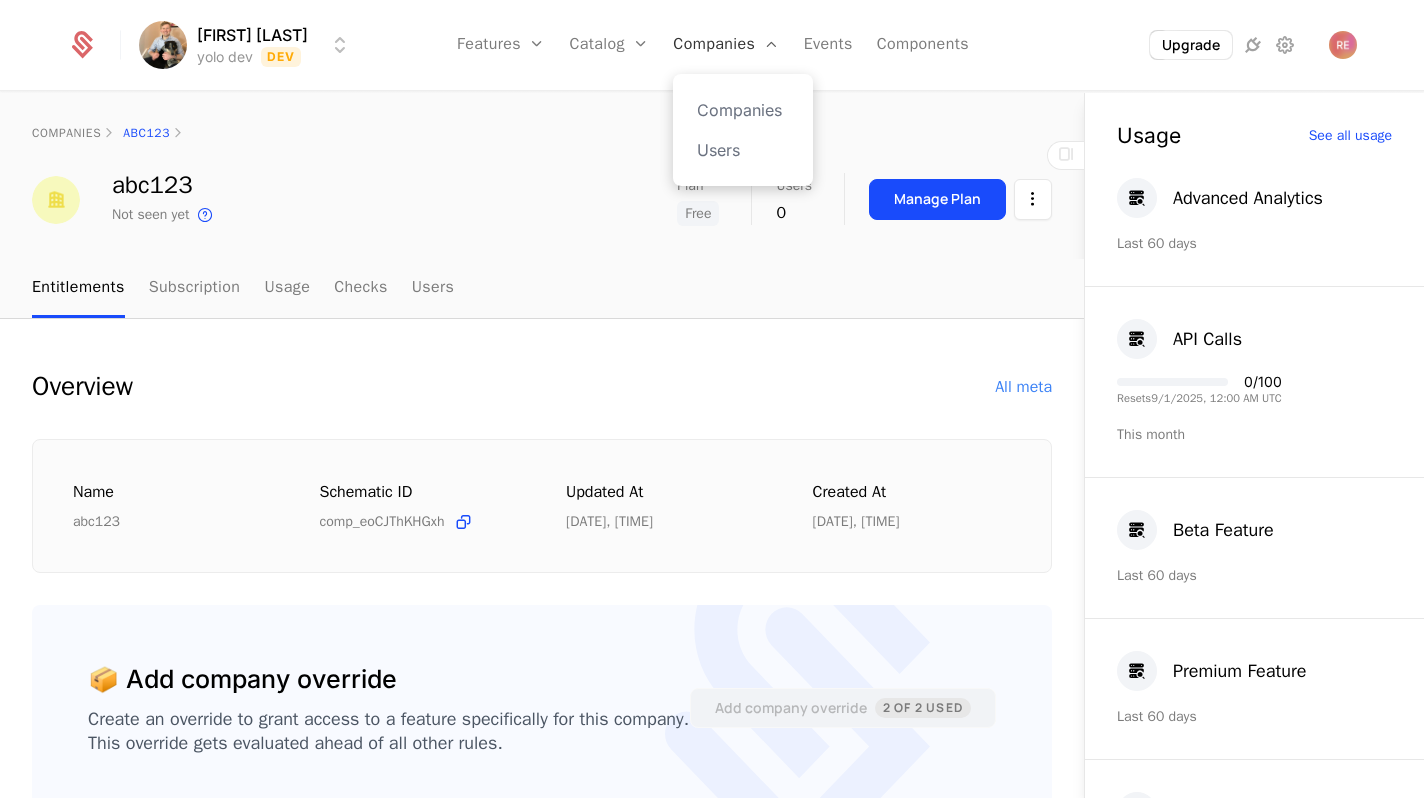 click on "Companies" at bounding box center (726, 45) 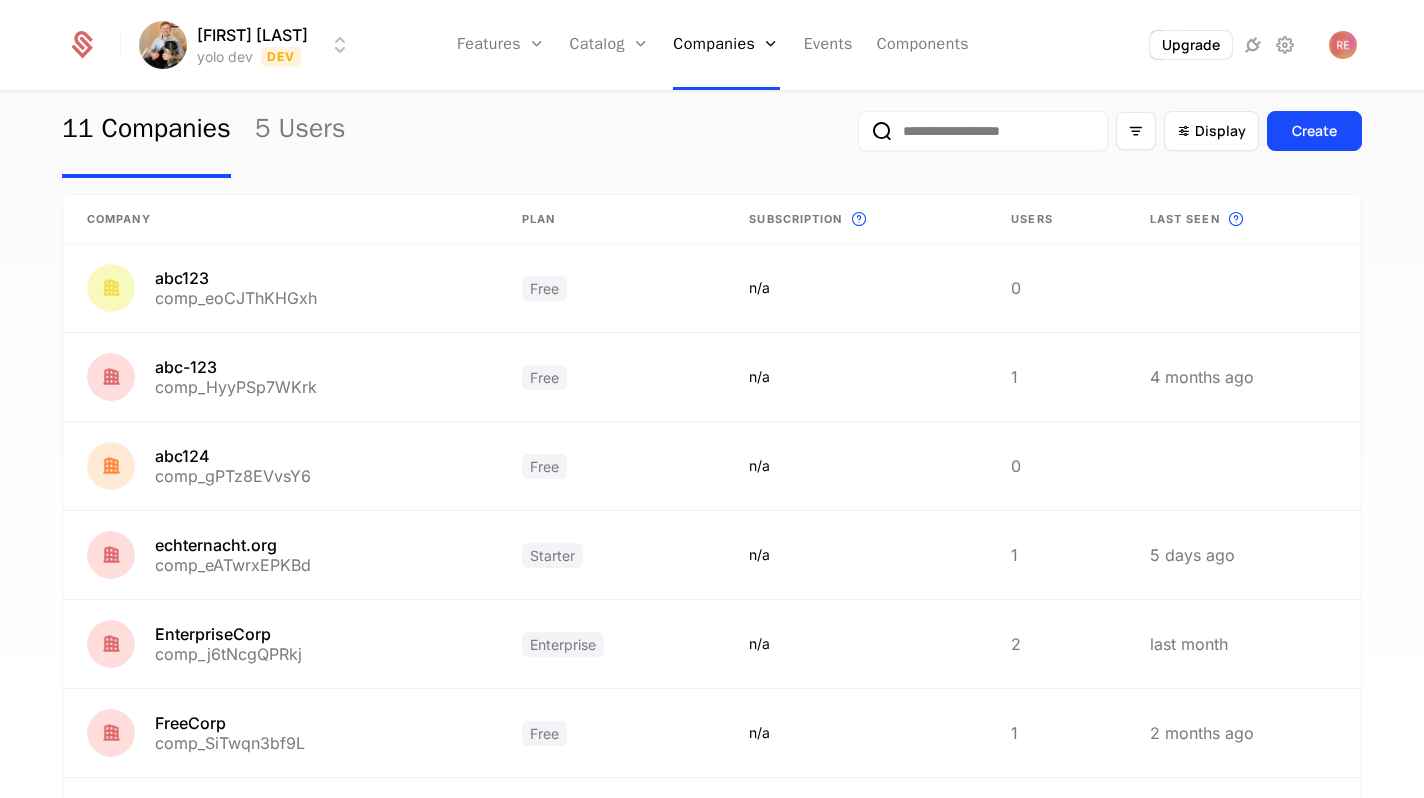 scroll, scrollTop: 0, scrollLeft: 0, axis: both 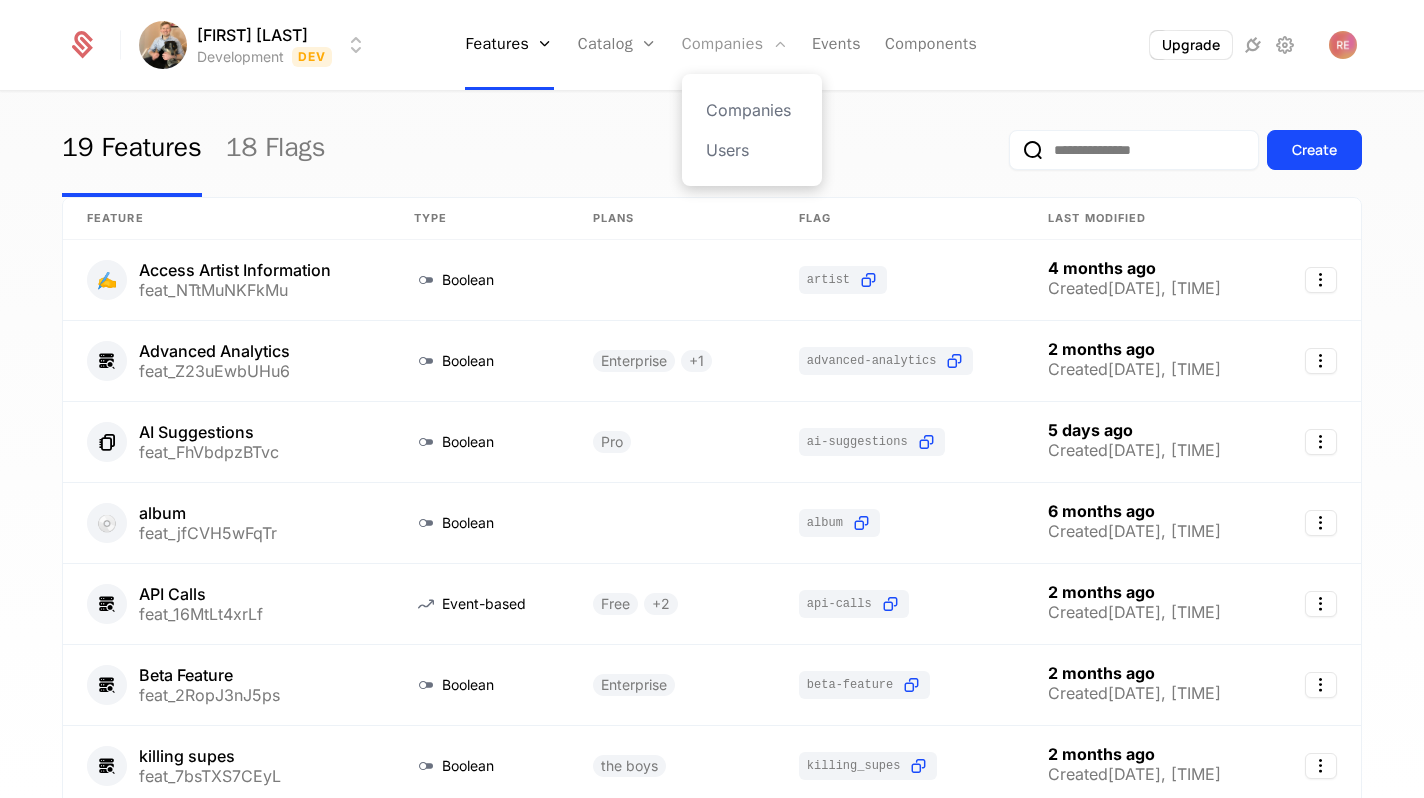 click on "Companies" at bounding box center (735, 45) 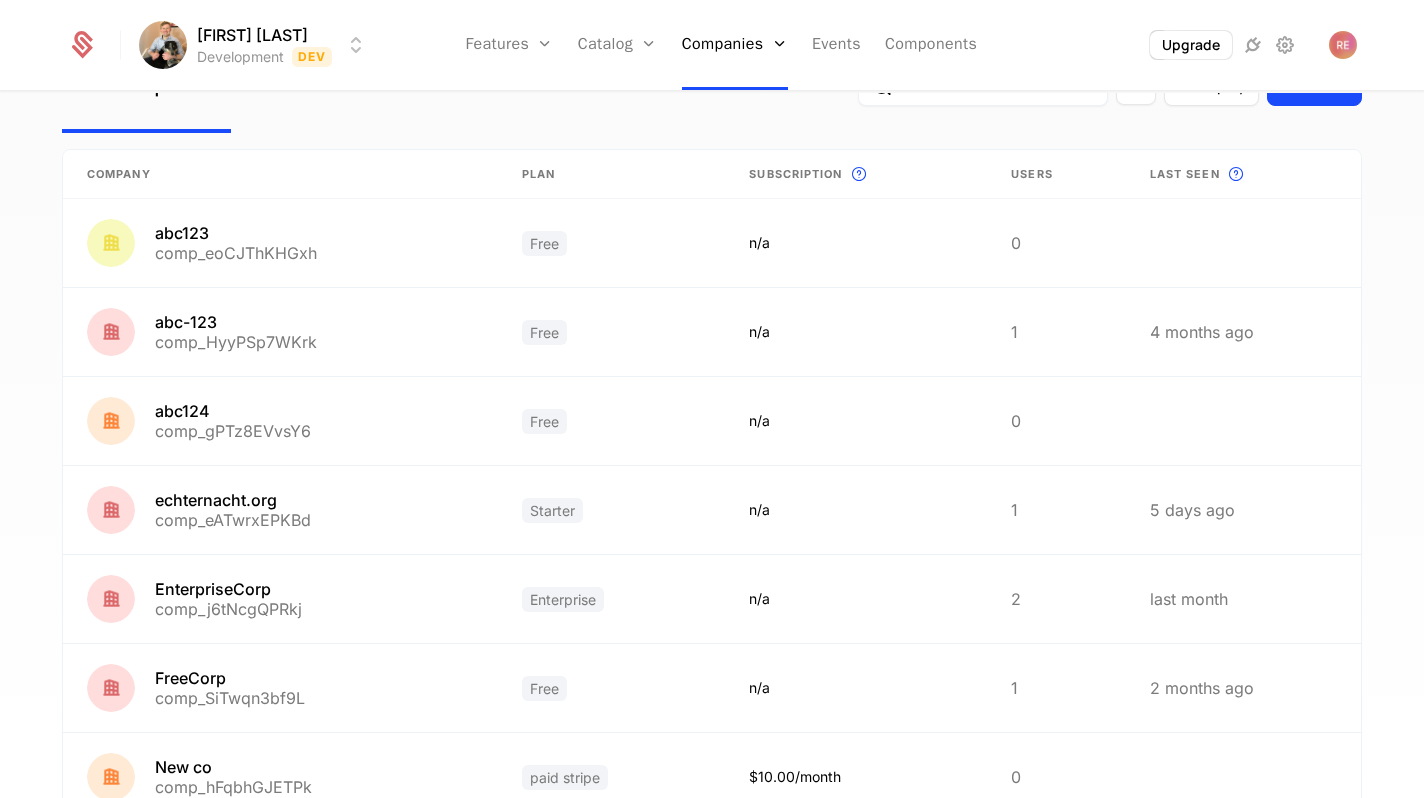 scroll, scrollTop: 118, scrollLeft: 0, axis: vertical 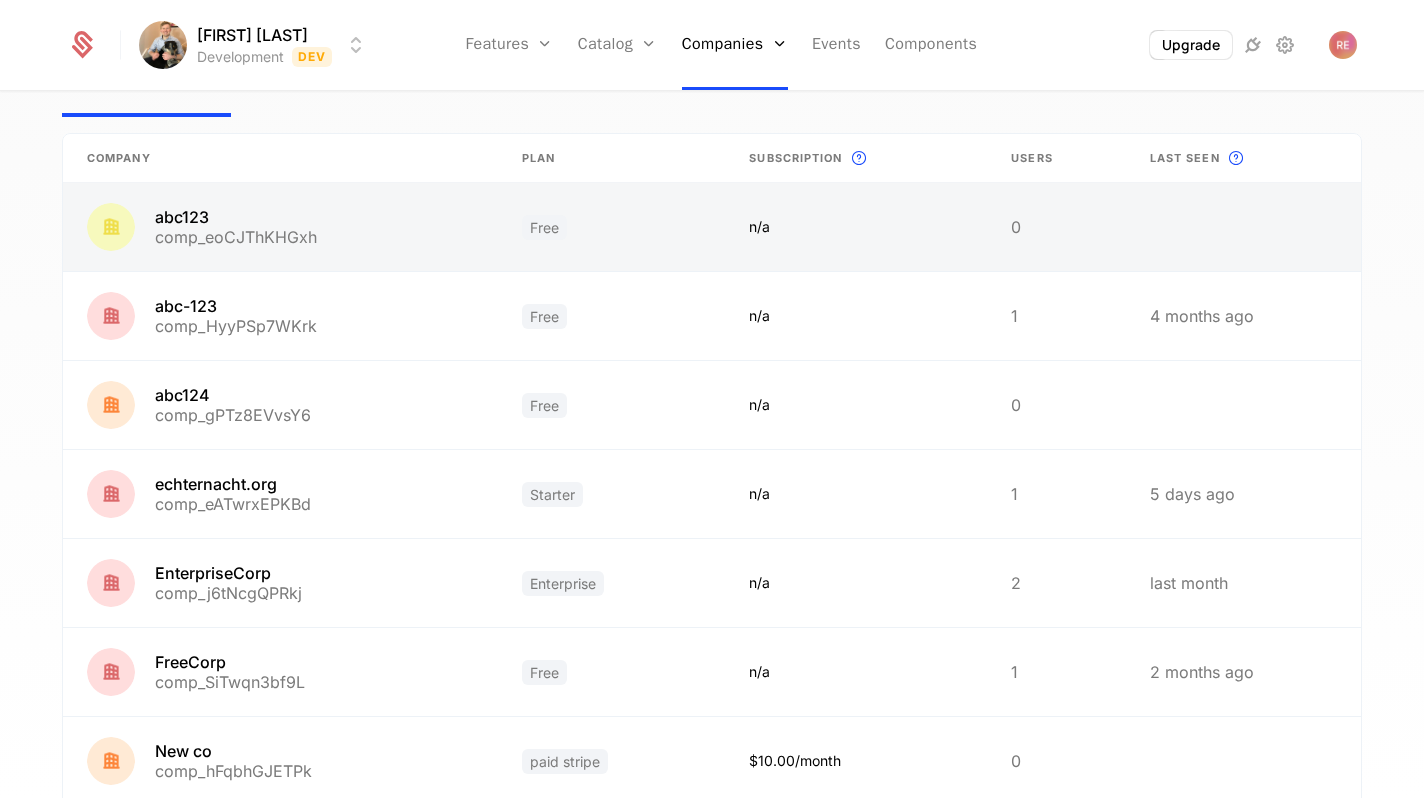 click at bounding box center (280, 227) 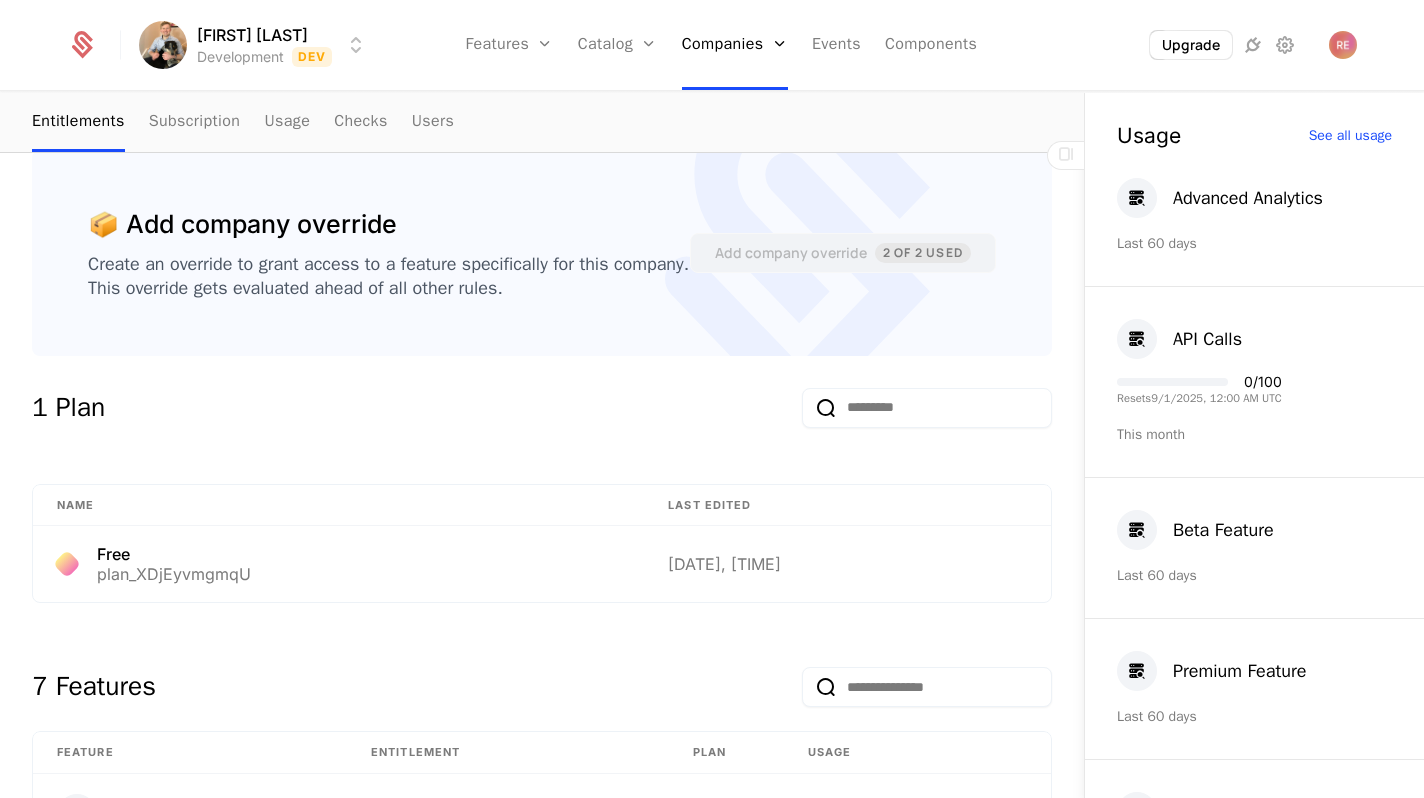 scroll, scrollTop: 406, scrollLeft: 0, axis: vertical 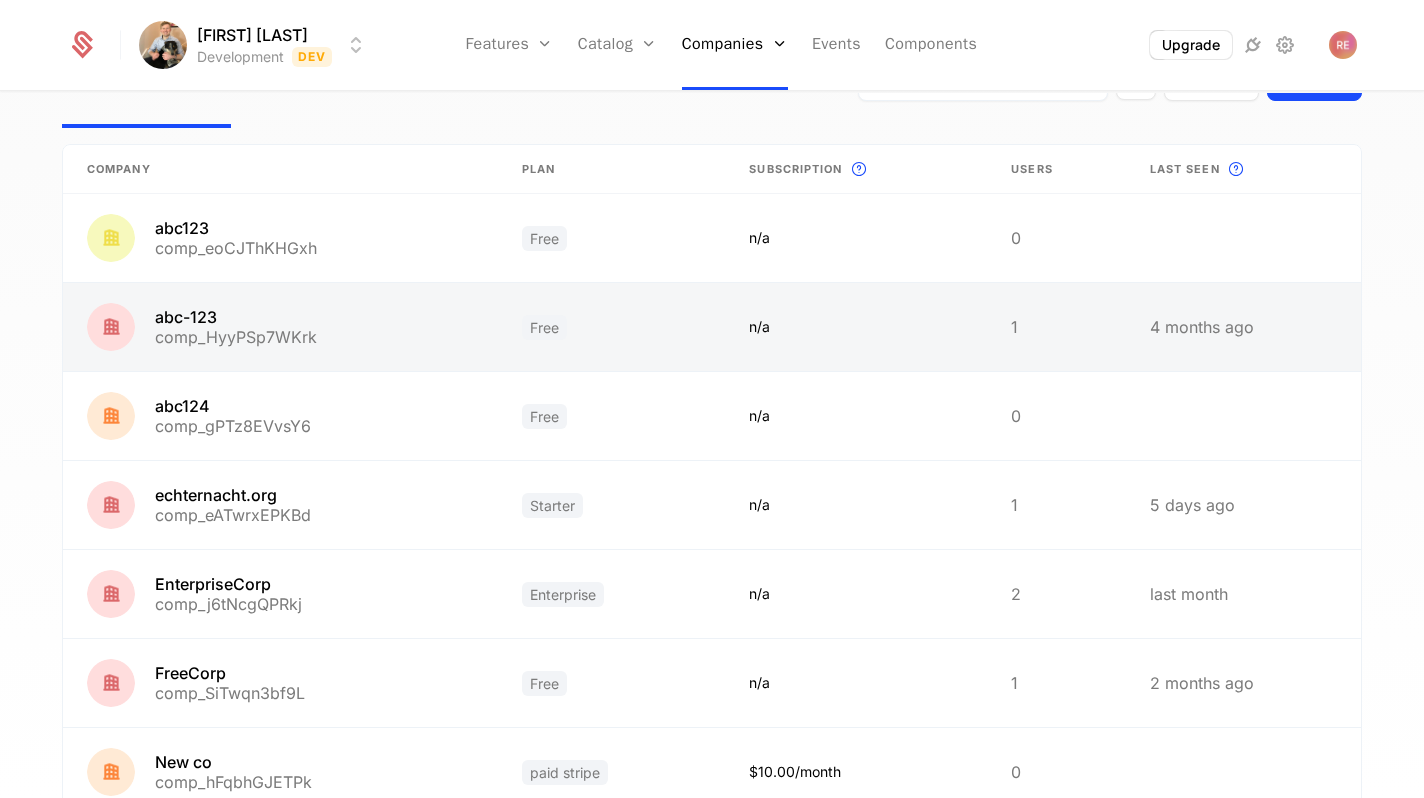 click at bounding box center (280, 327) 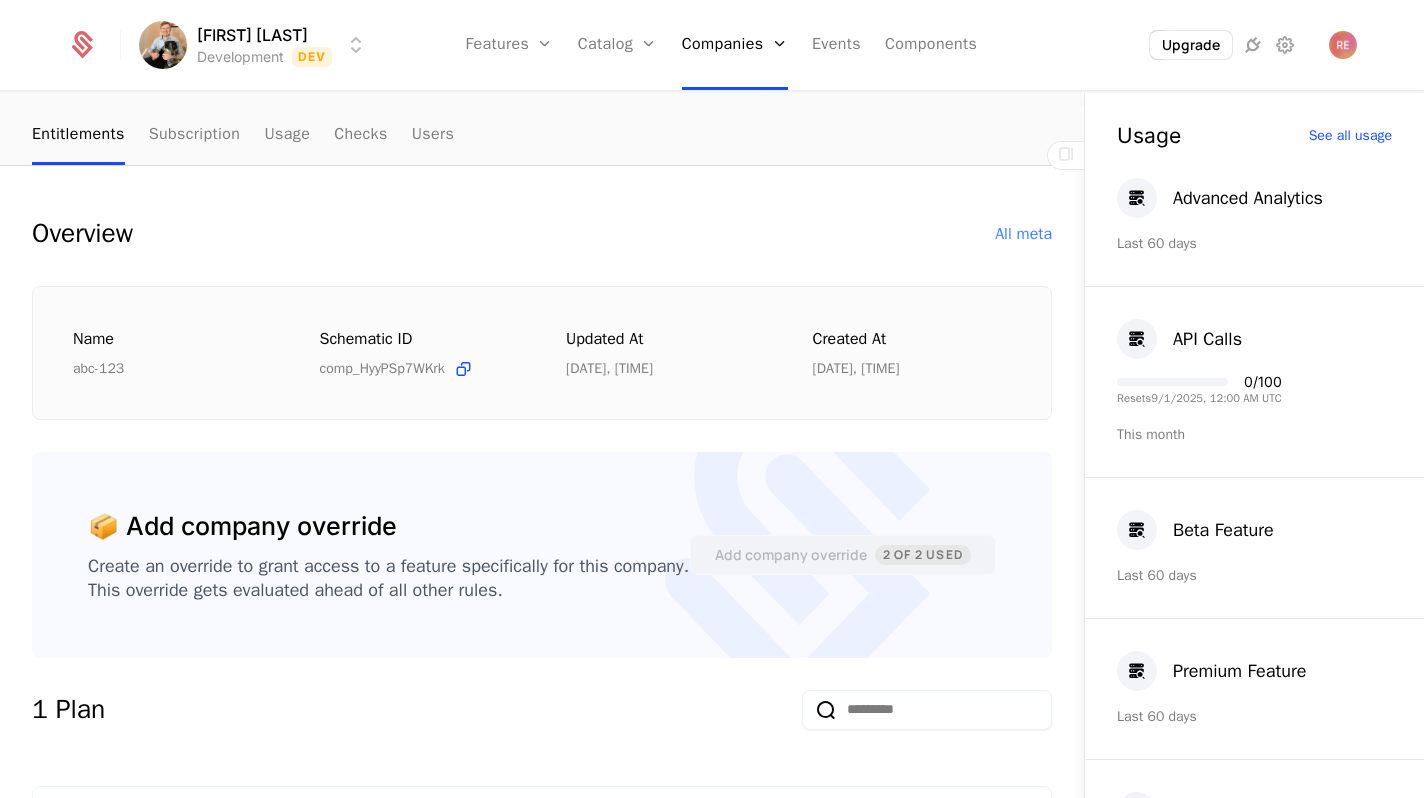 scroll, scrollTop: 183, scrollLeft: 0, axis: vertical 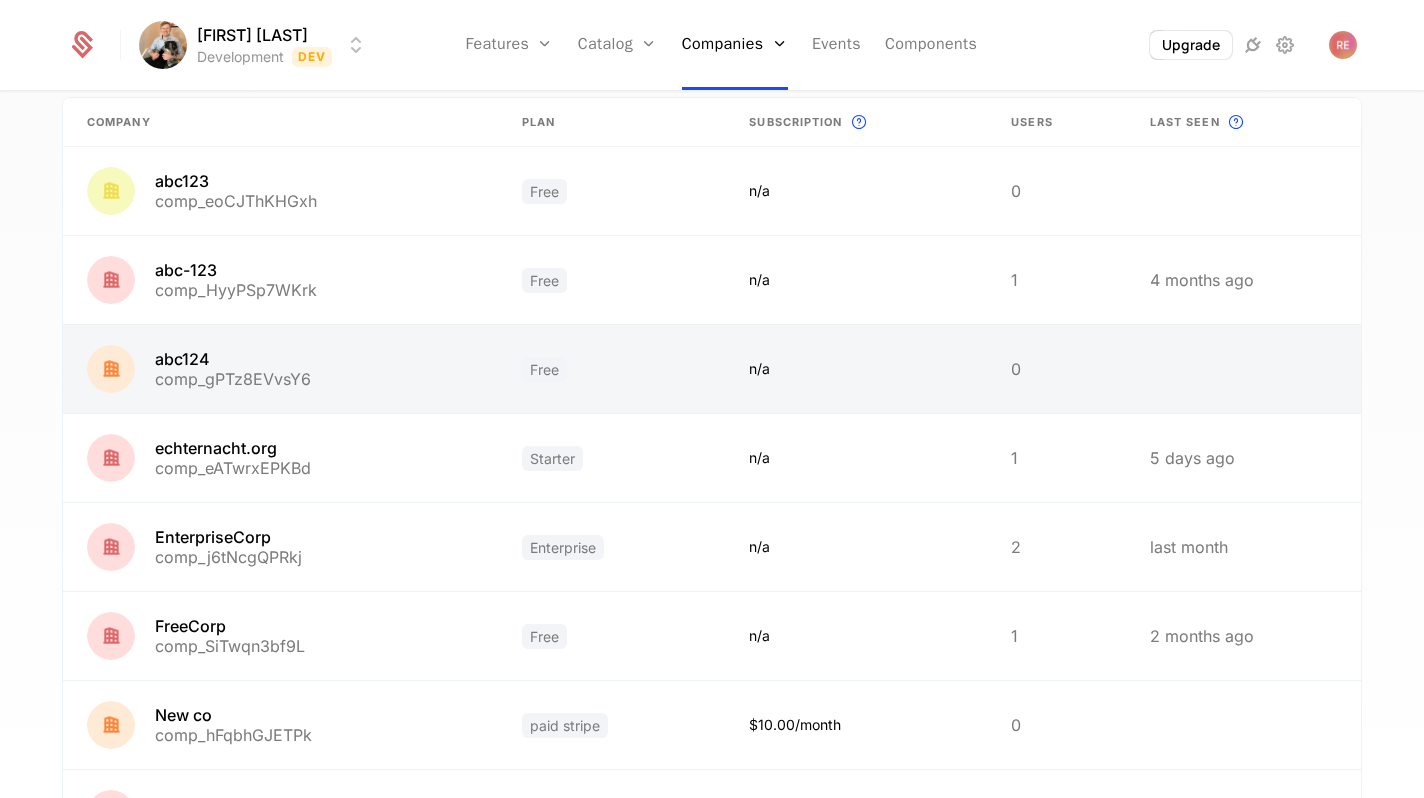 click at bounding box center [280, 369] 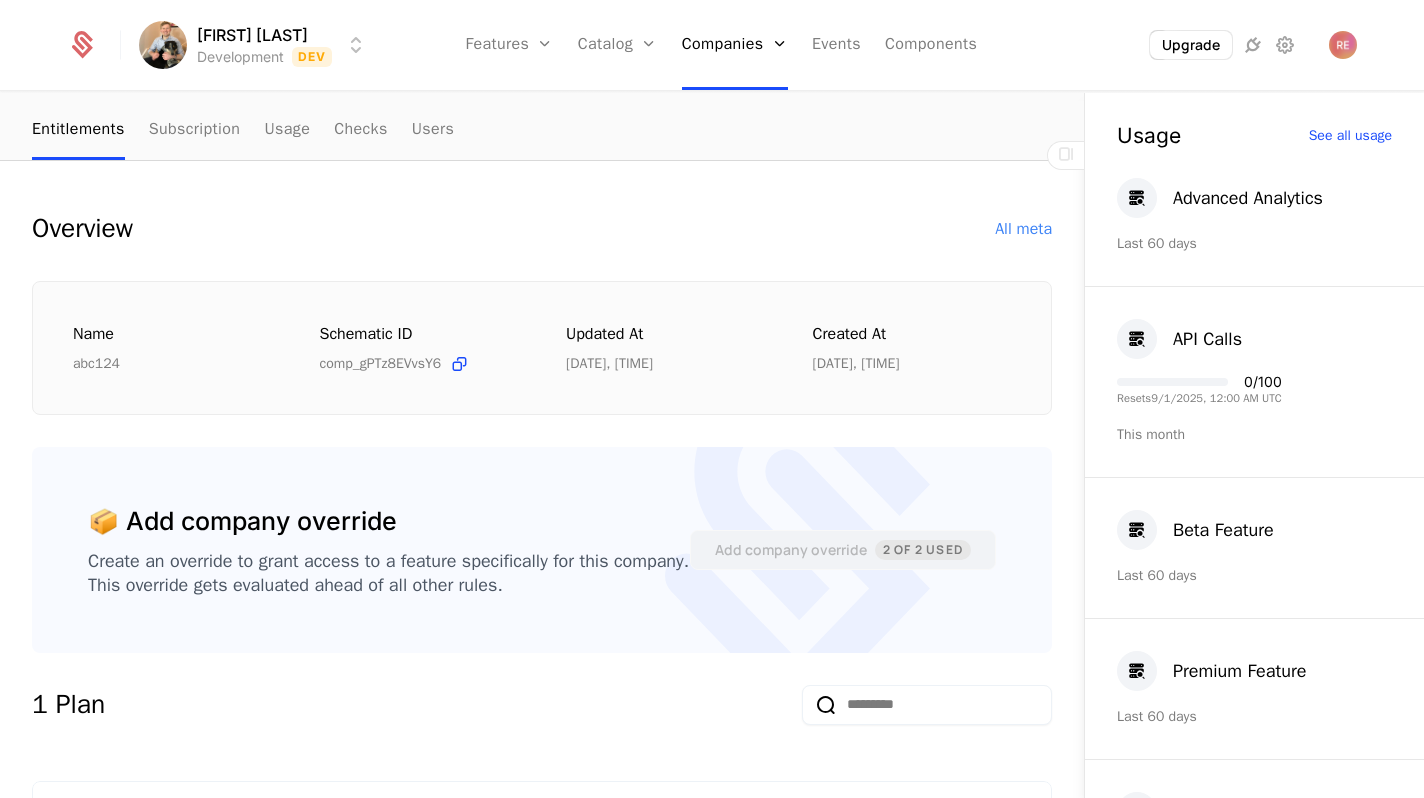 scroll, scrollTop: 218, scrollLeft: 0, axis: vertical 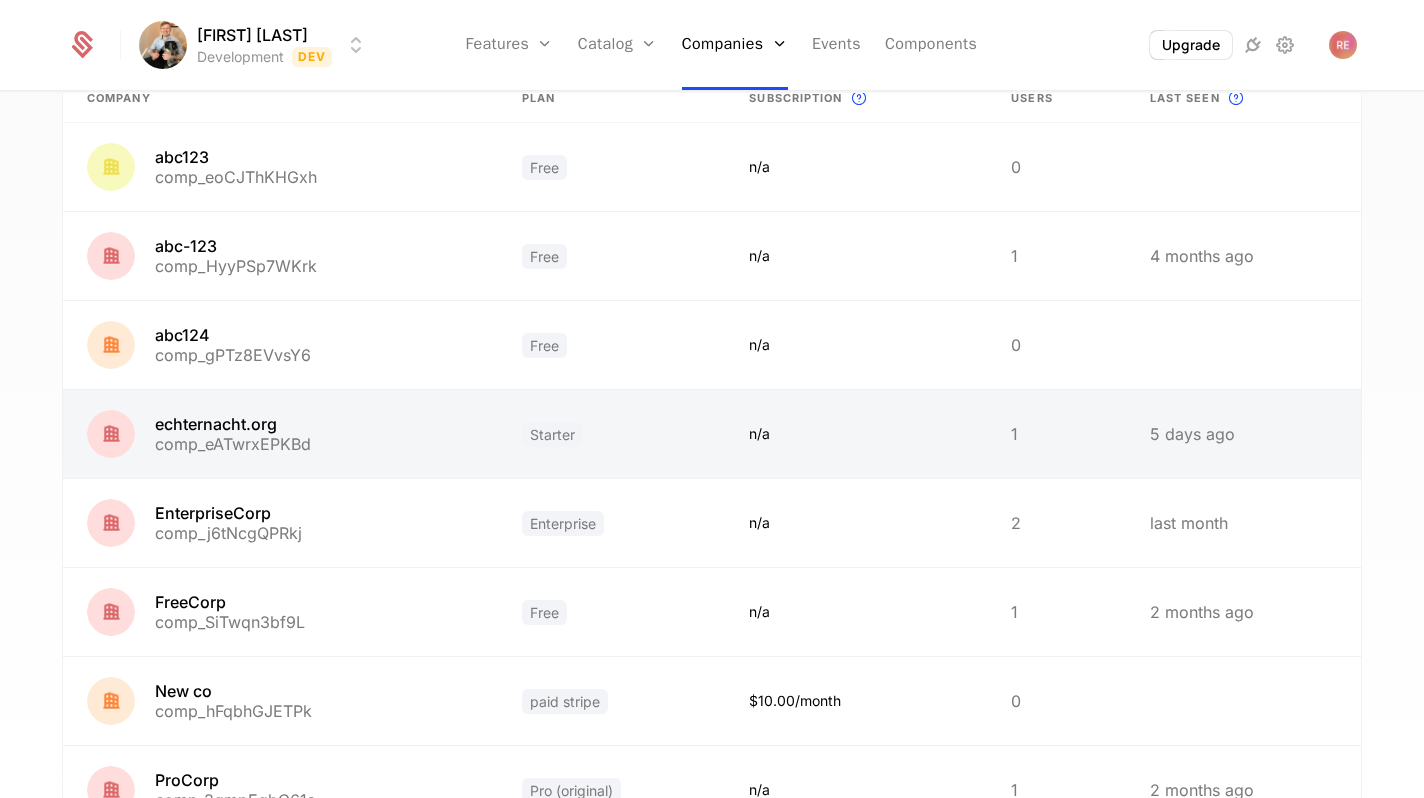 click at bounding box center [280, 434] 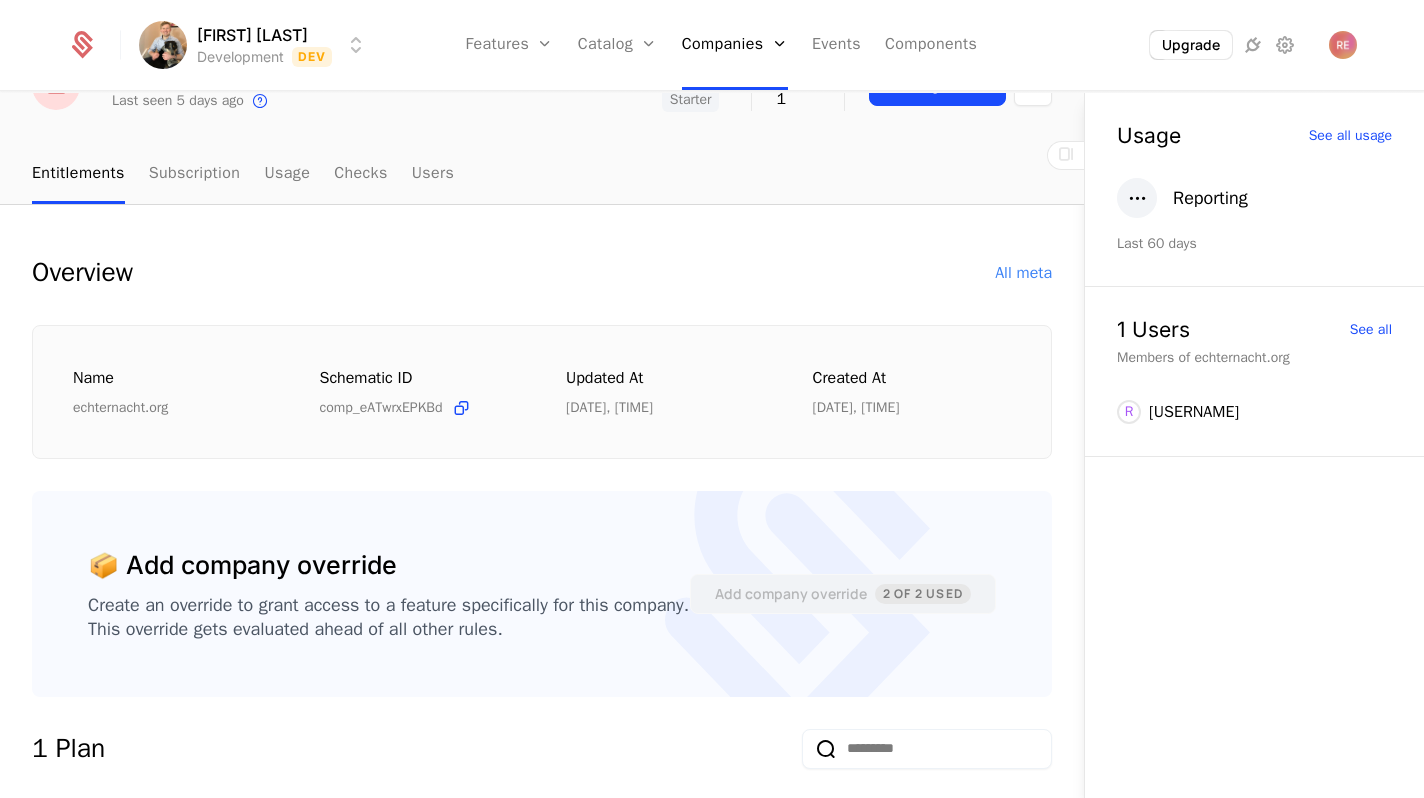 scroll, scrollTop: 203, scrollLeft: 0, axis: vertical 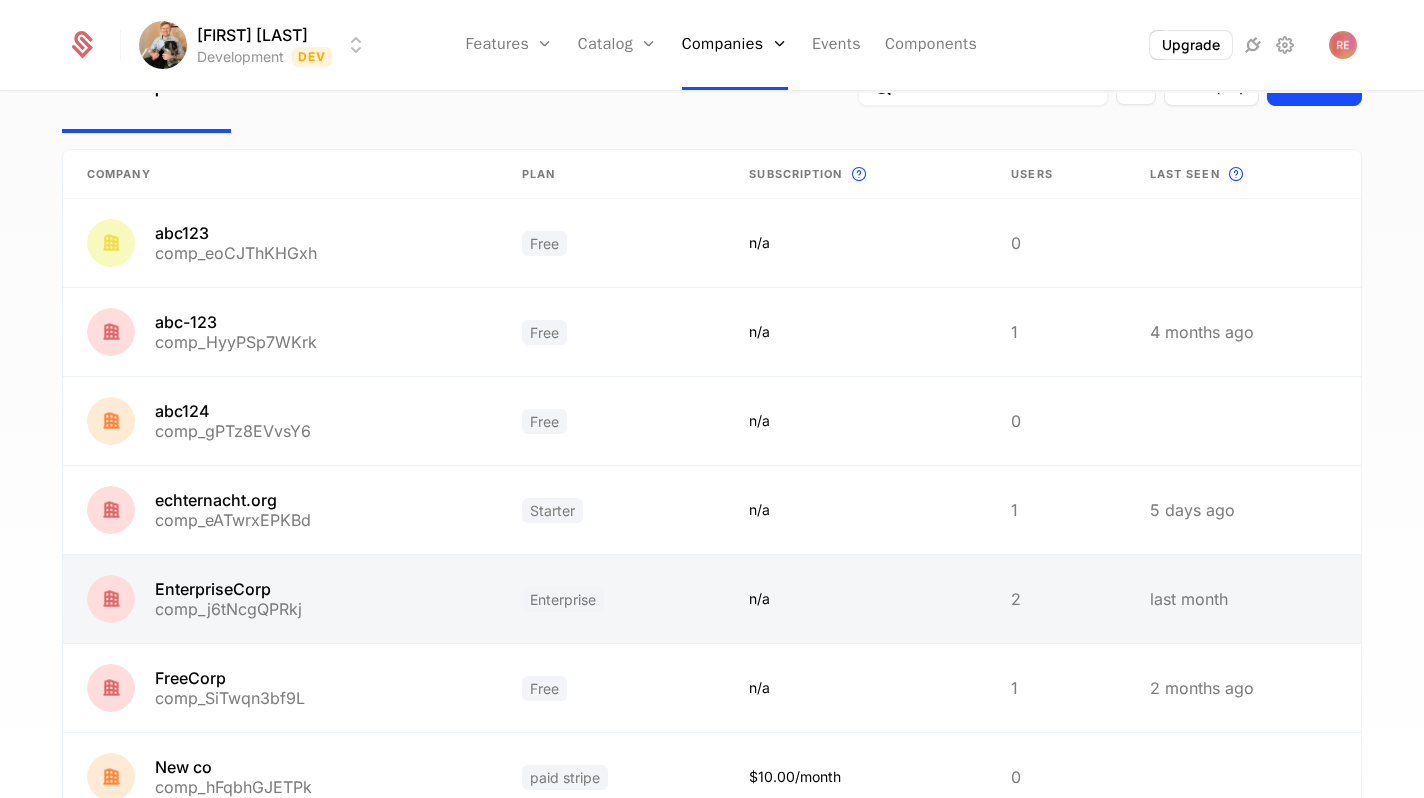click at bounding box center [280, 599] 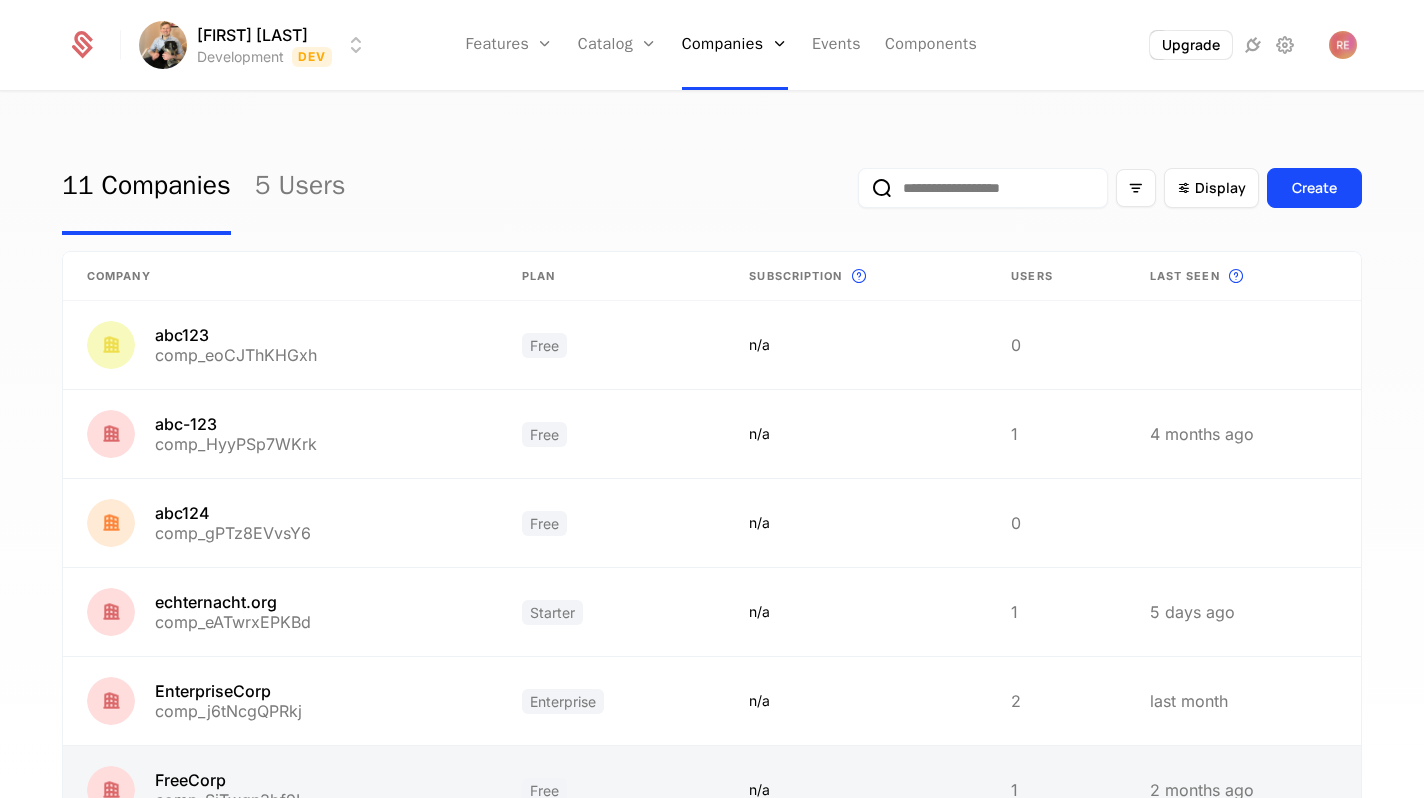 click at bounding box center (280, 790) 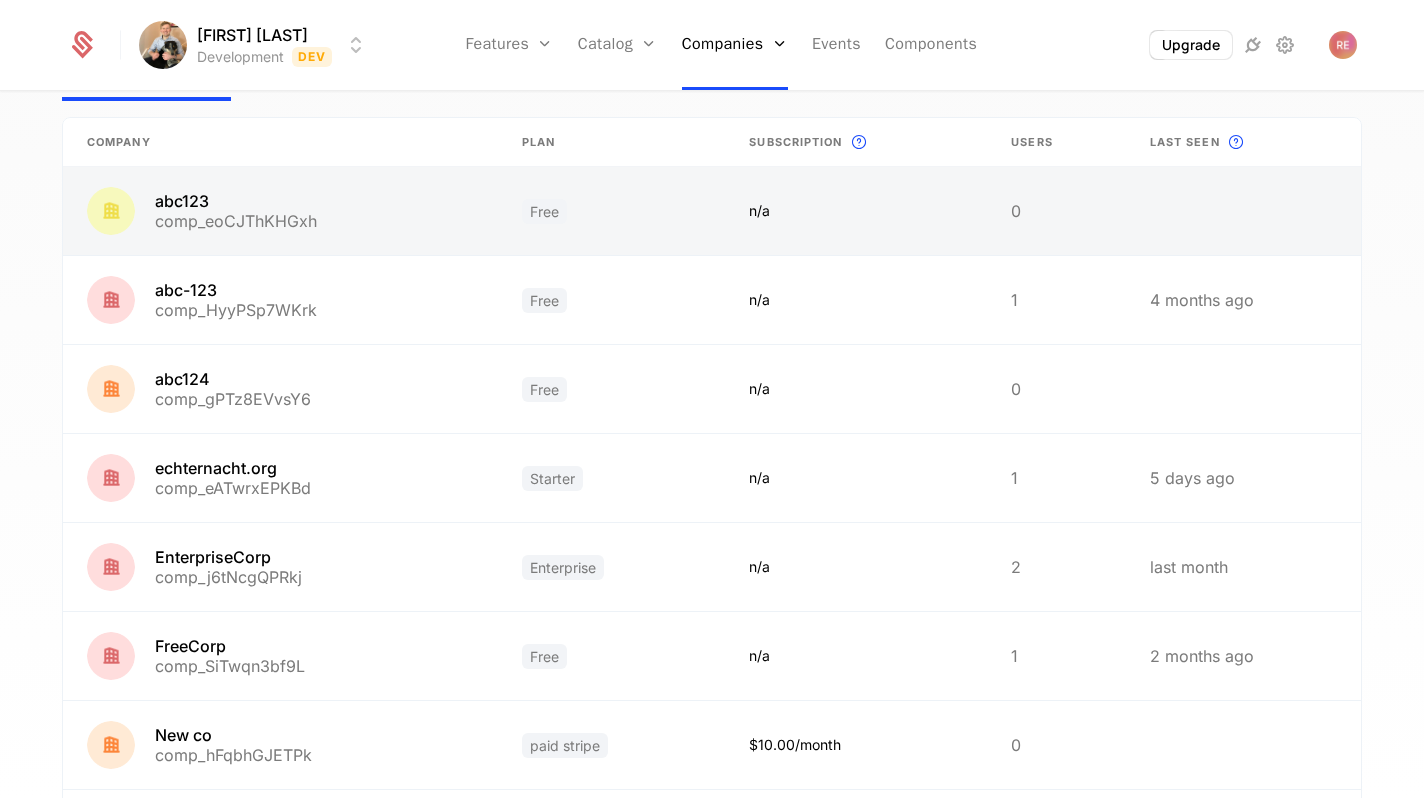 scroll, scrollTop: 256, scrollLeft: 0, axis: vertical 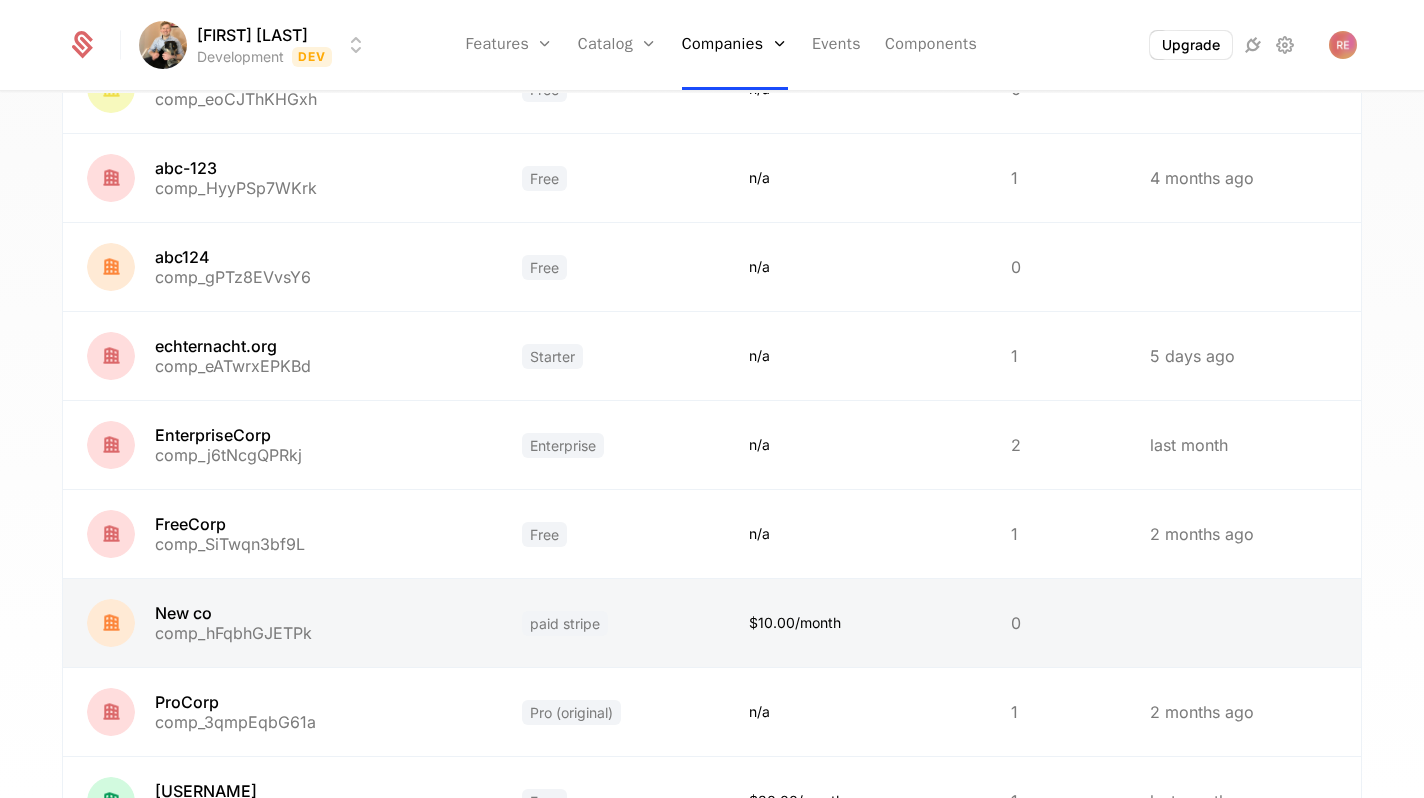 click at bounding box center [280, 623] 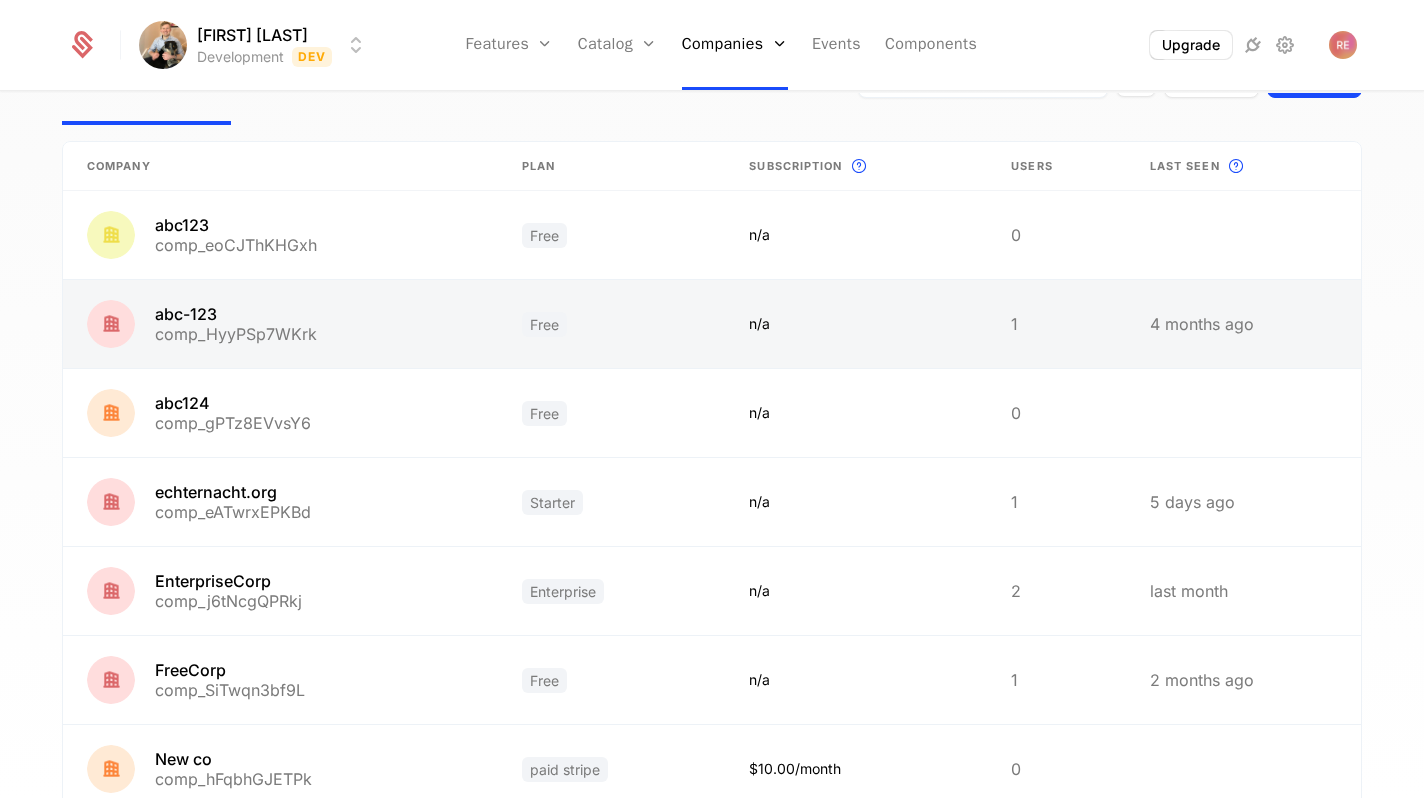 scroll, scrollTop: 189, scrollLeft: 0, axis: vertical 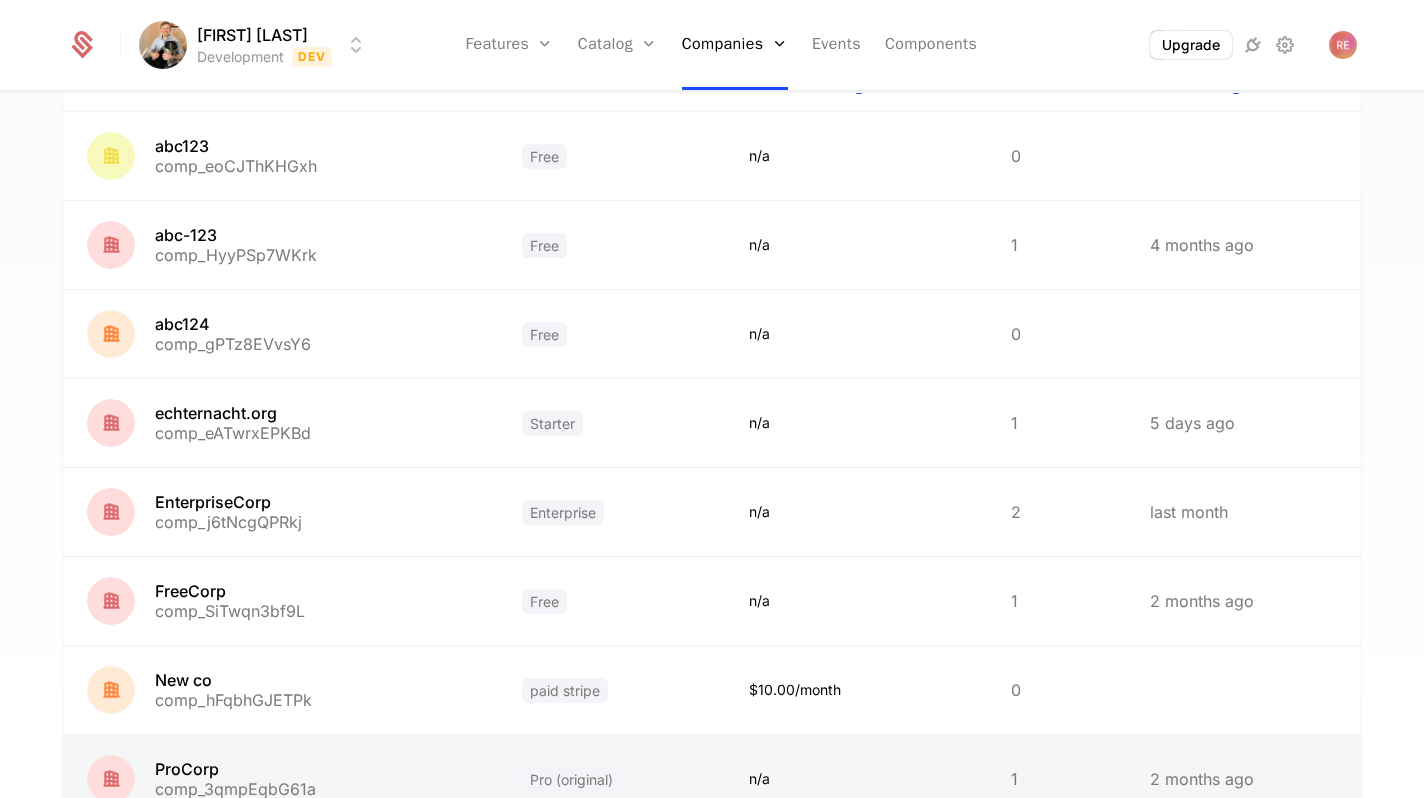 click at bounding box center (280, 779) 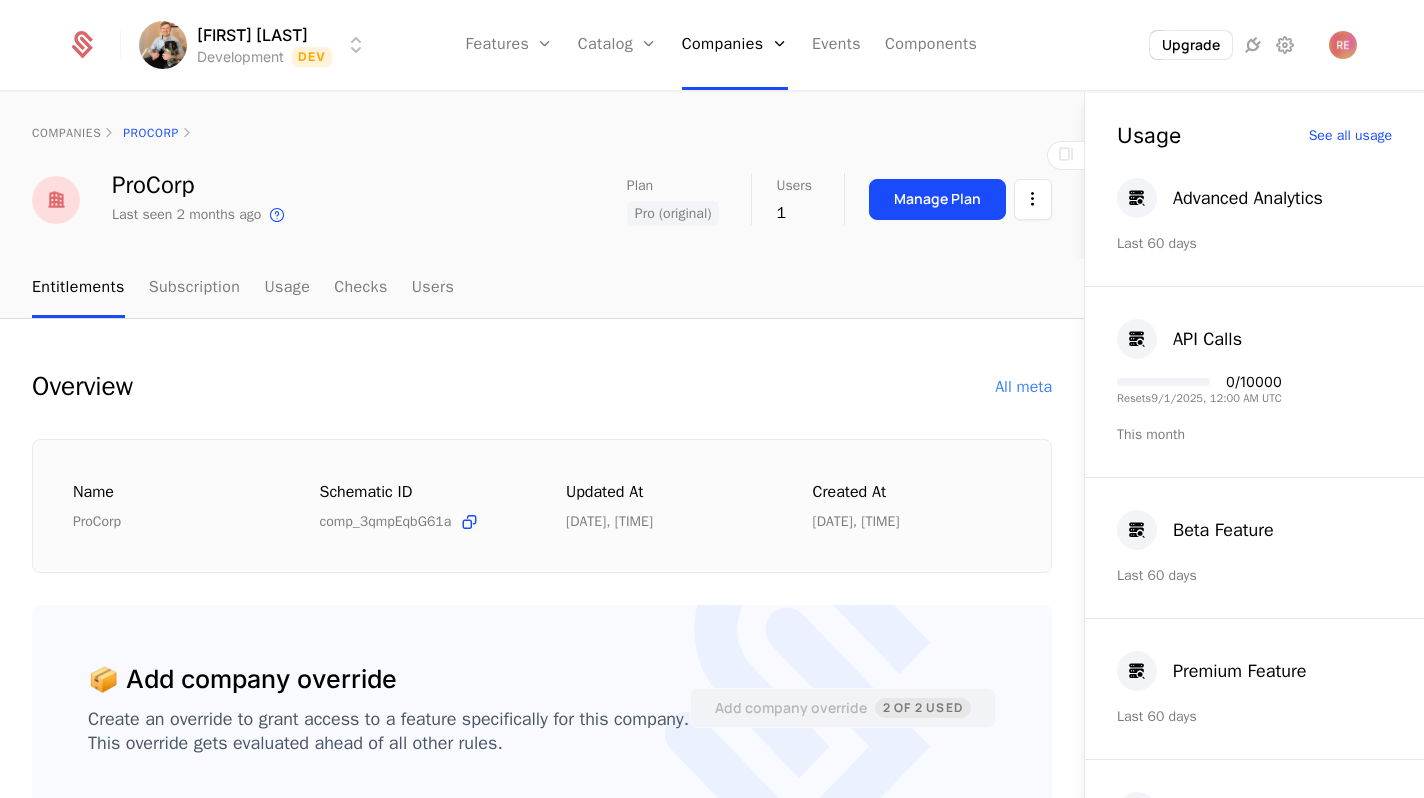 scroll, scrollTop: 8, scrollLeft: 0, axis: vertical 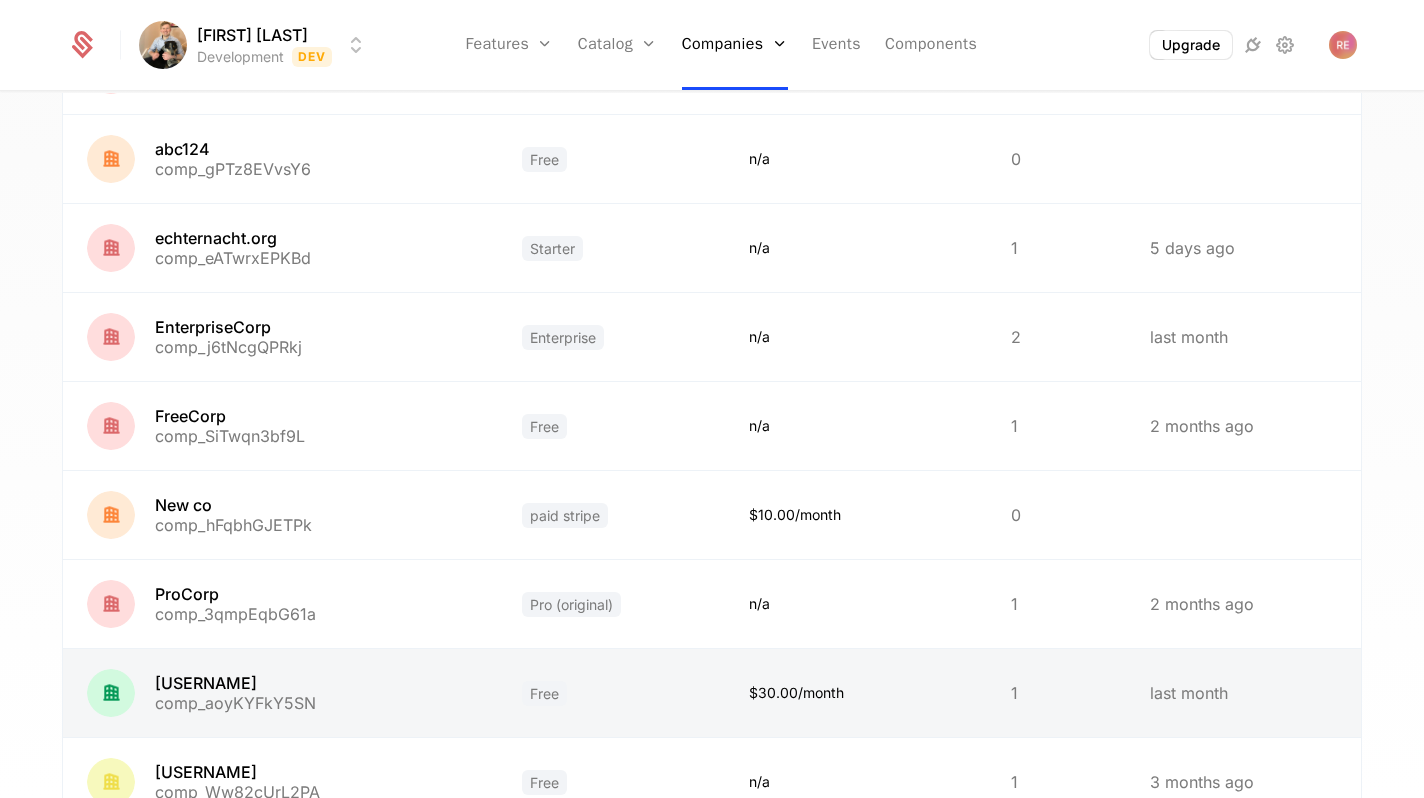 click at bounding box center (280, 693) 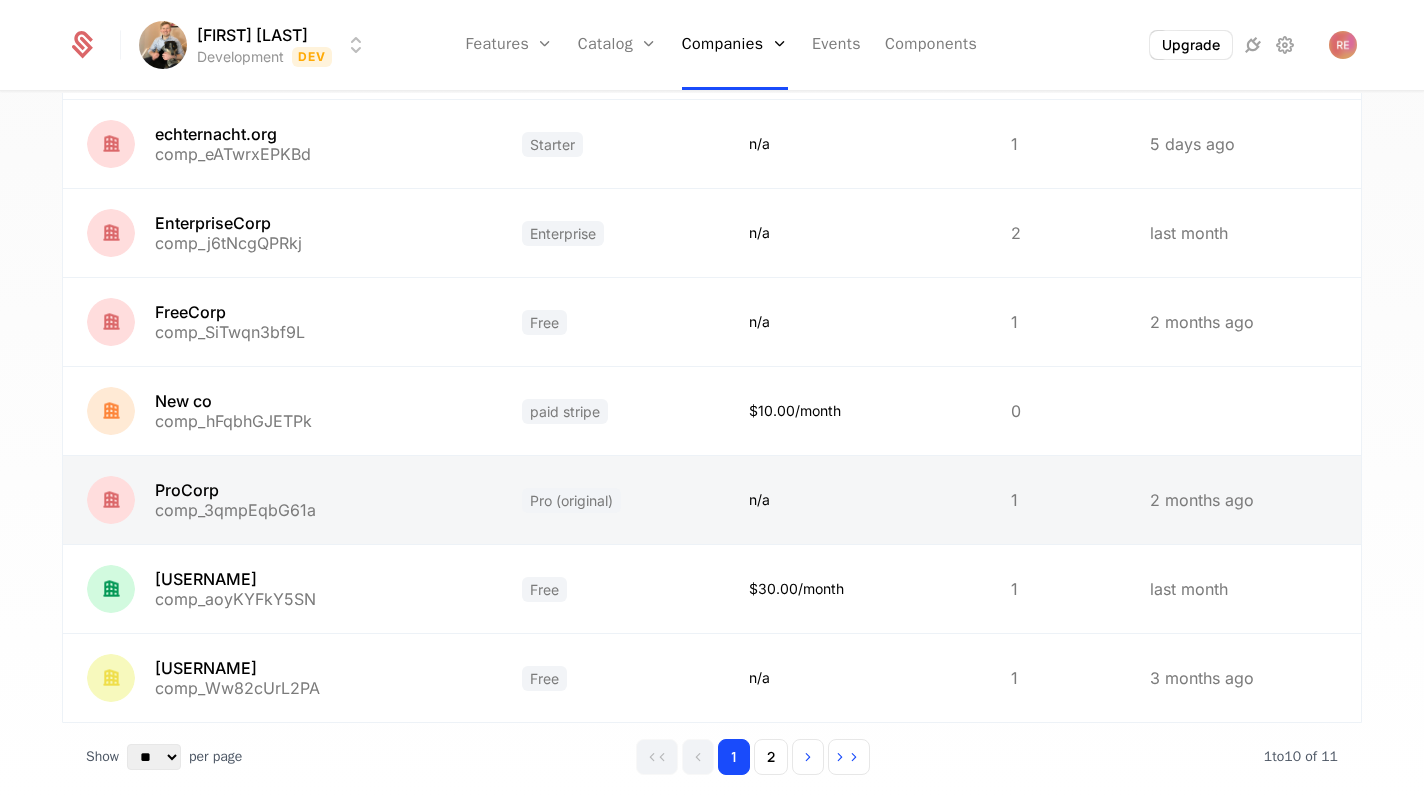 scroll, scrollTop: 529, scrollLeft: 0, axis: vertical 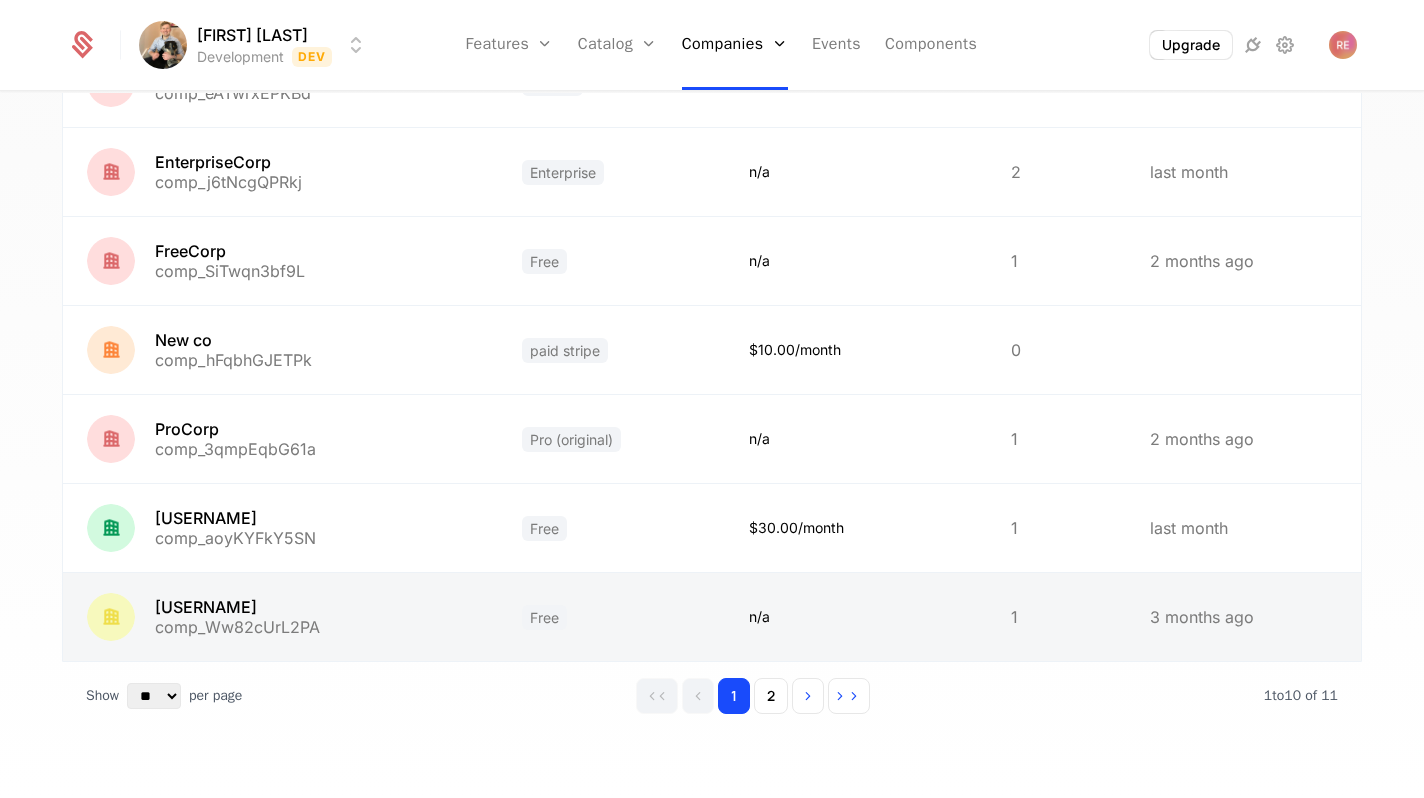 click at bounding box center (280, 617) 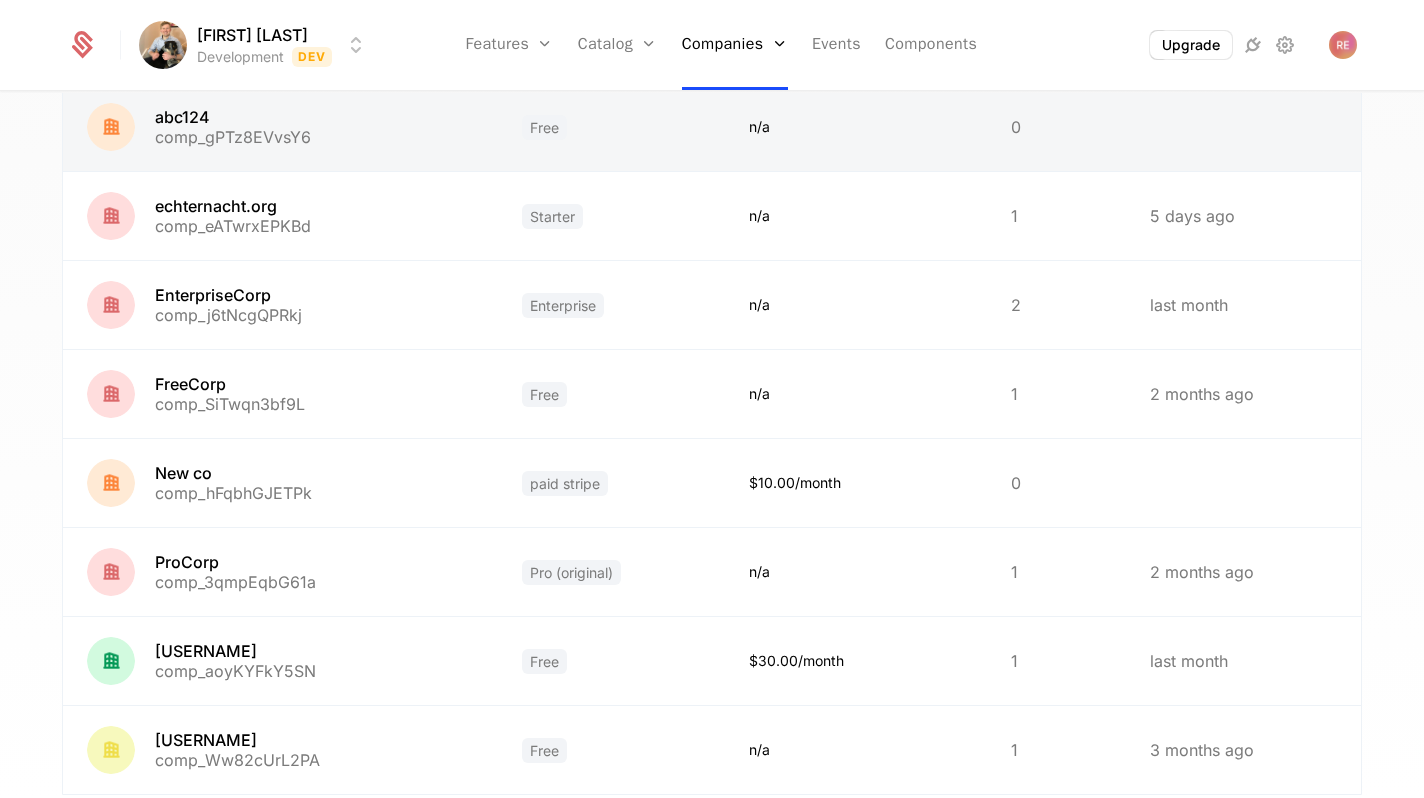 scroll, scrollTop: 529, scrollLeft: 0, axis: vertical 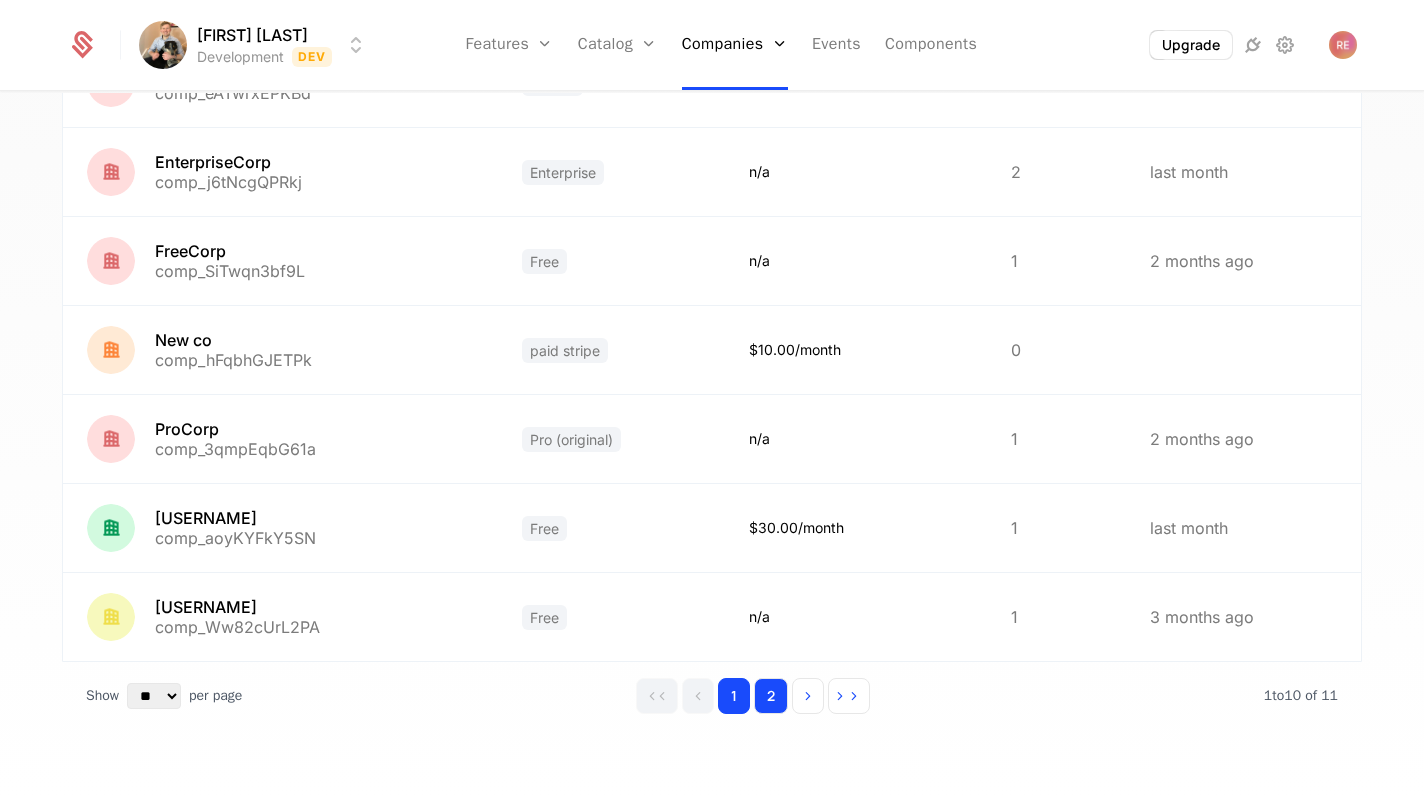 click on "2" at bounding box center [771, 696] 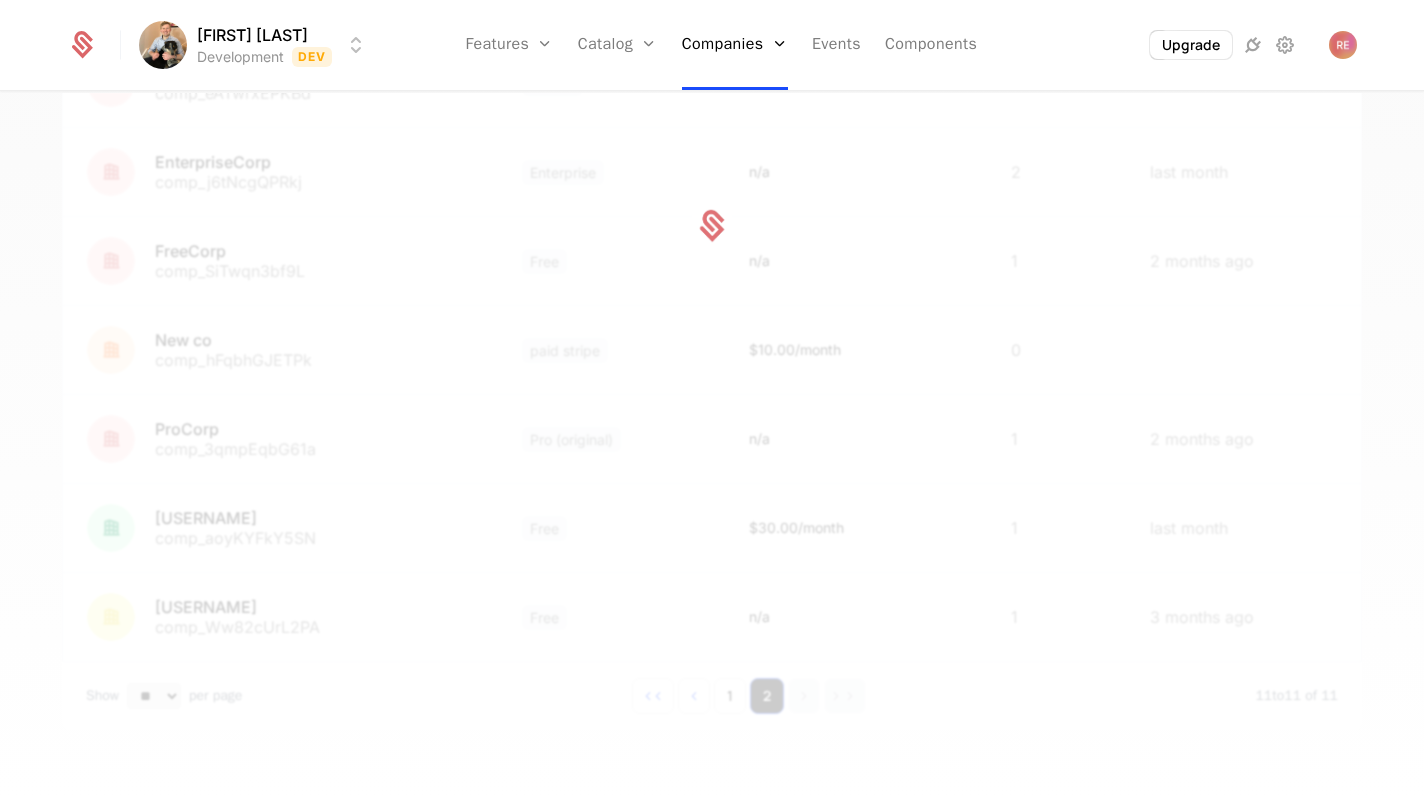 scroll, scrollTop: 0, scrollLeft: 0, axis: both 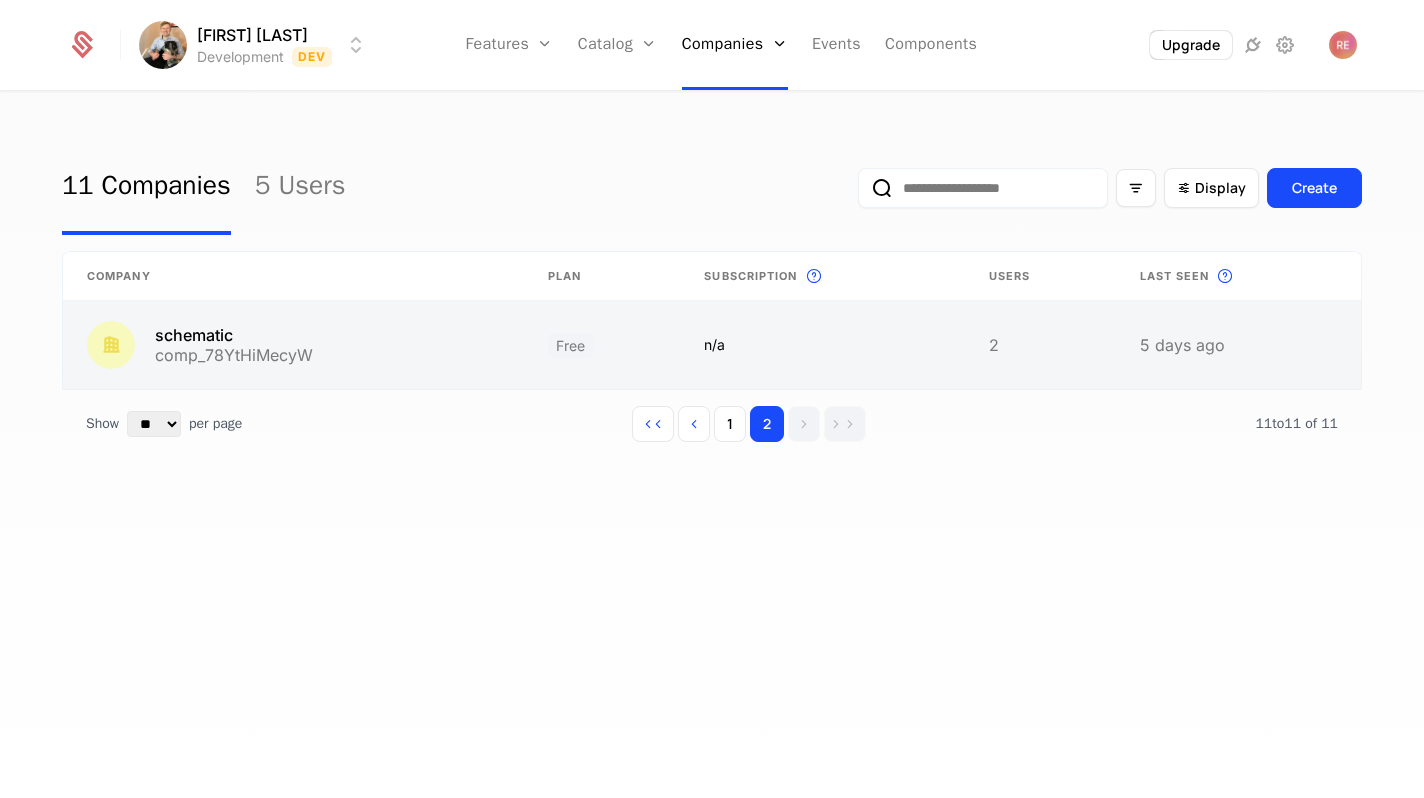 click at bounding box center (293, 345) 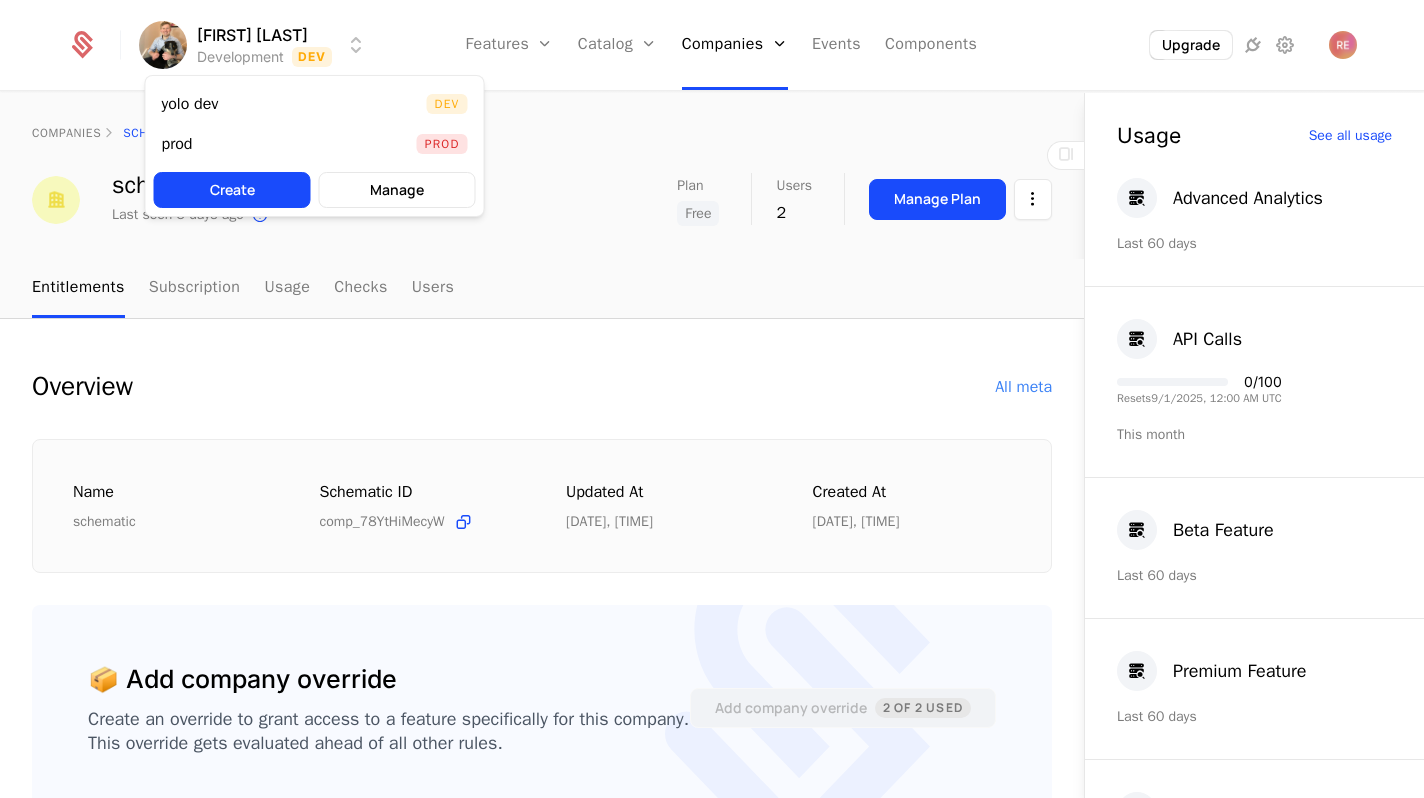 click on "[FIRST] [LAST] Development Dev Features Features Flags Catalog Plans Add Ons Configuration Companies Companies Users Events Components Upgrade companies schematic schematic Last seen 5 days ago This is the date a track or identify event associated with this company was last received by Schematic. Plan Free Users 2 Manage Plan Entitlements Subscription Usage Checks Users Overview All meta Name schematic Schematic ID comp_78YtHiMecyW Updated at [DATE], [TIME] Created at [DATE], [TIME] 📦 Add company override Create an override to grant access to a feature specifically for this company.  This override gets evaluated ahead of all other rules. Add company override 2 of 2 Used 1 Plan Name Last edited Free plan_XDjEyvmgmqU [DATE], [TIME] 7 Features Feature Entitlement plan Usage Advanced Analytics feat_Z23uEwbUHu6 Off Free API Calls feat_16MtLt4xrLf 100 API Calls per month Numerical limit Free 0 / 100 Resets  [DATE], [TIME] UTC Beta Feature feat_2RopJ3nJ5ps Off Free Premium Feature Off Free 0" at bounding box center (712, 399) 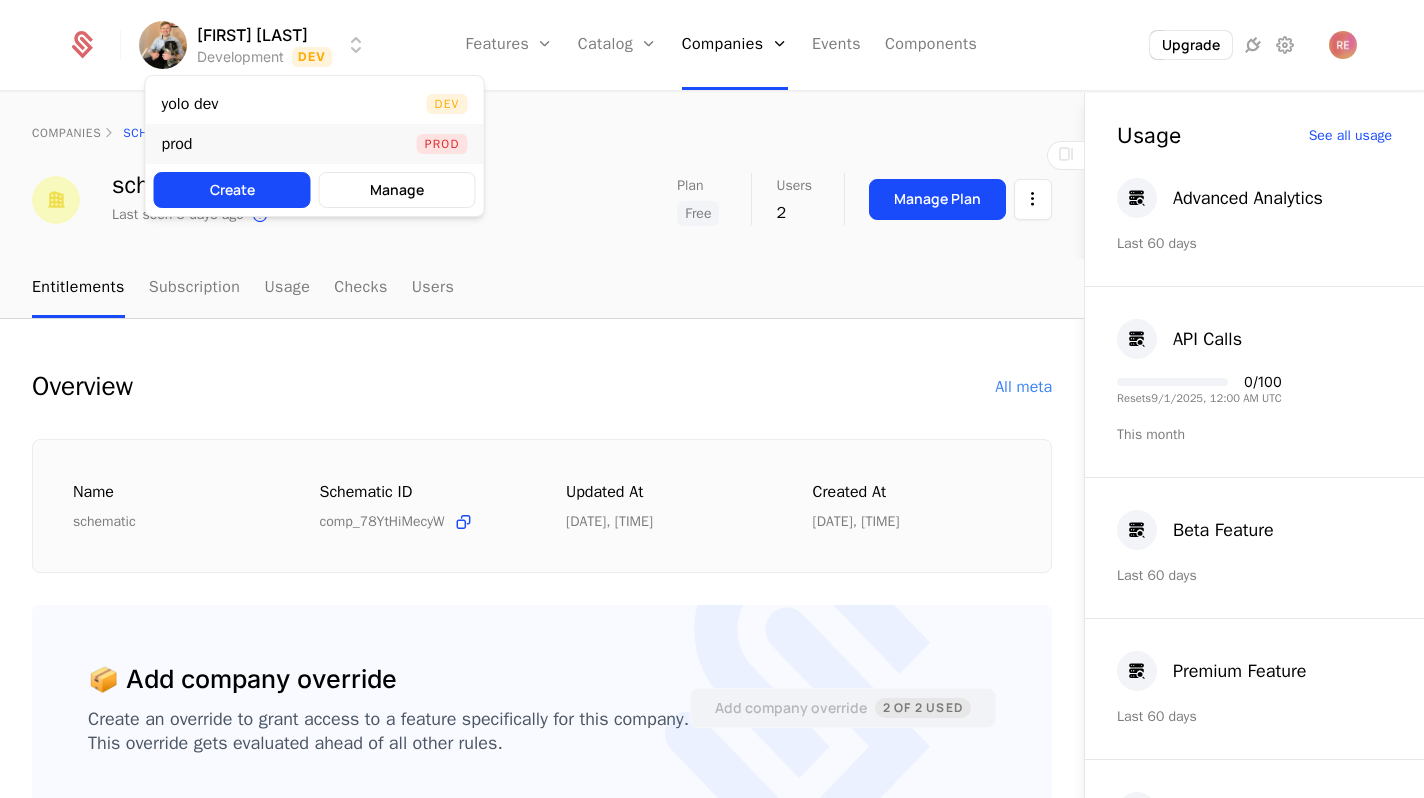 click on "prod Prod" at bounding box center (315, 144) 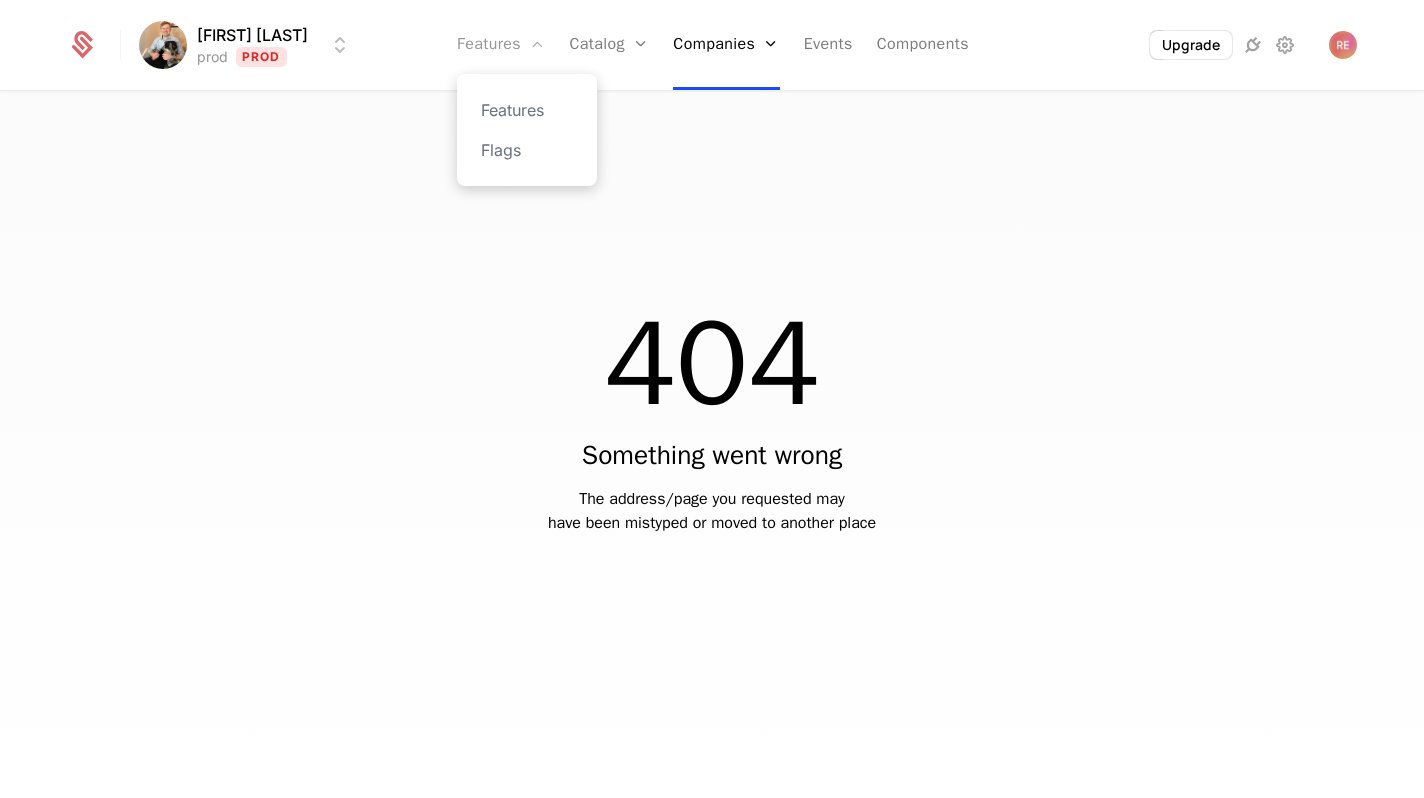 click on "Features" at bounding box center (501, 45) 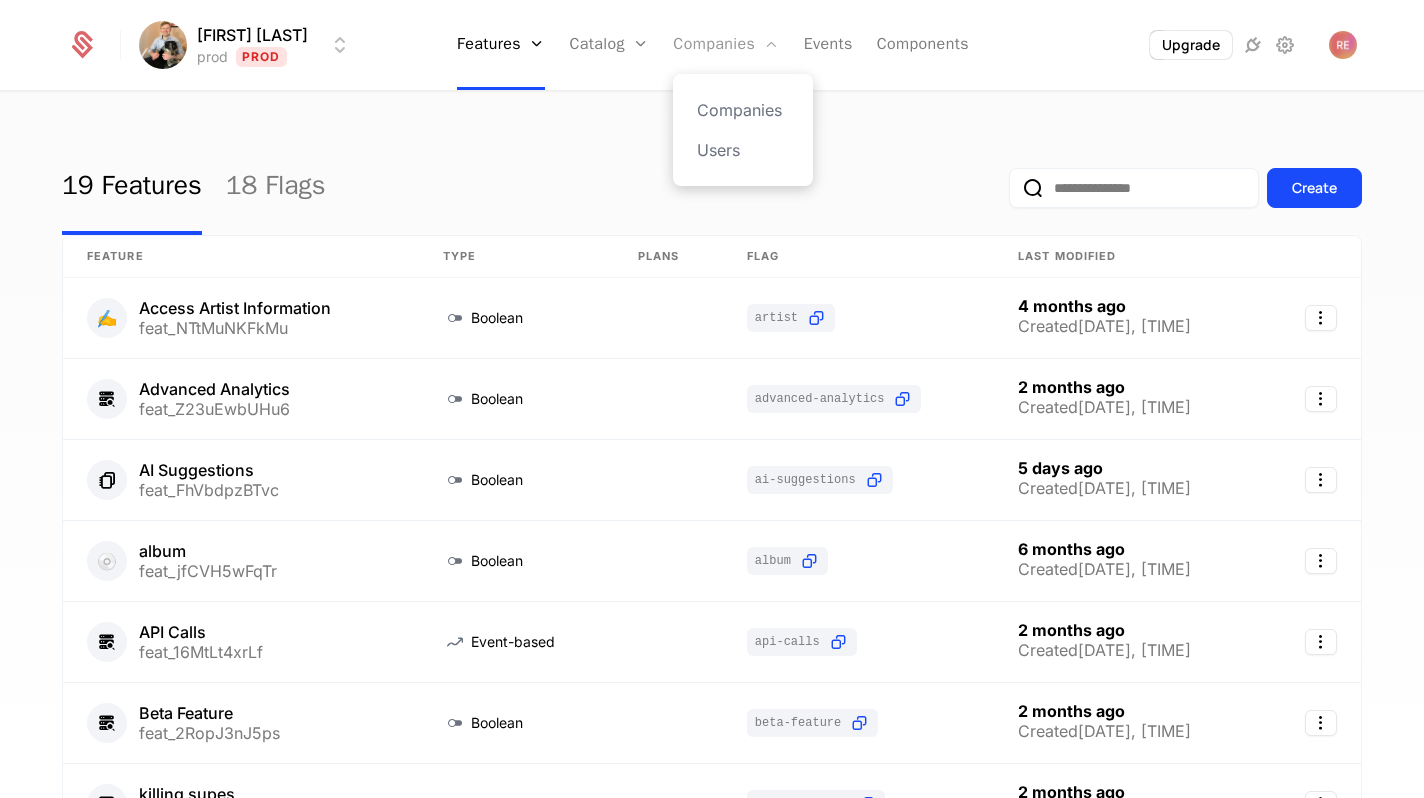 click on "Companies" at bounding box center (726, 45) 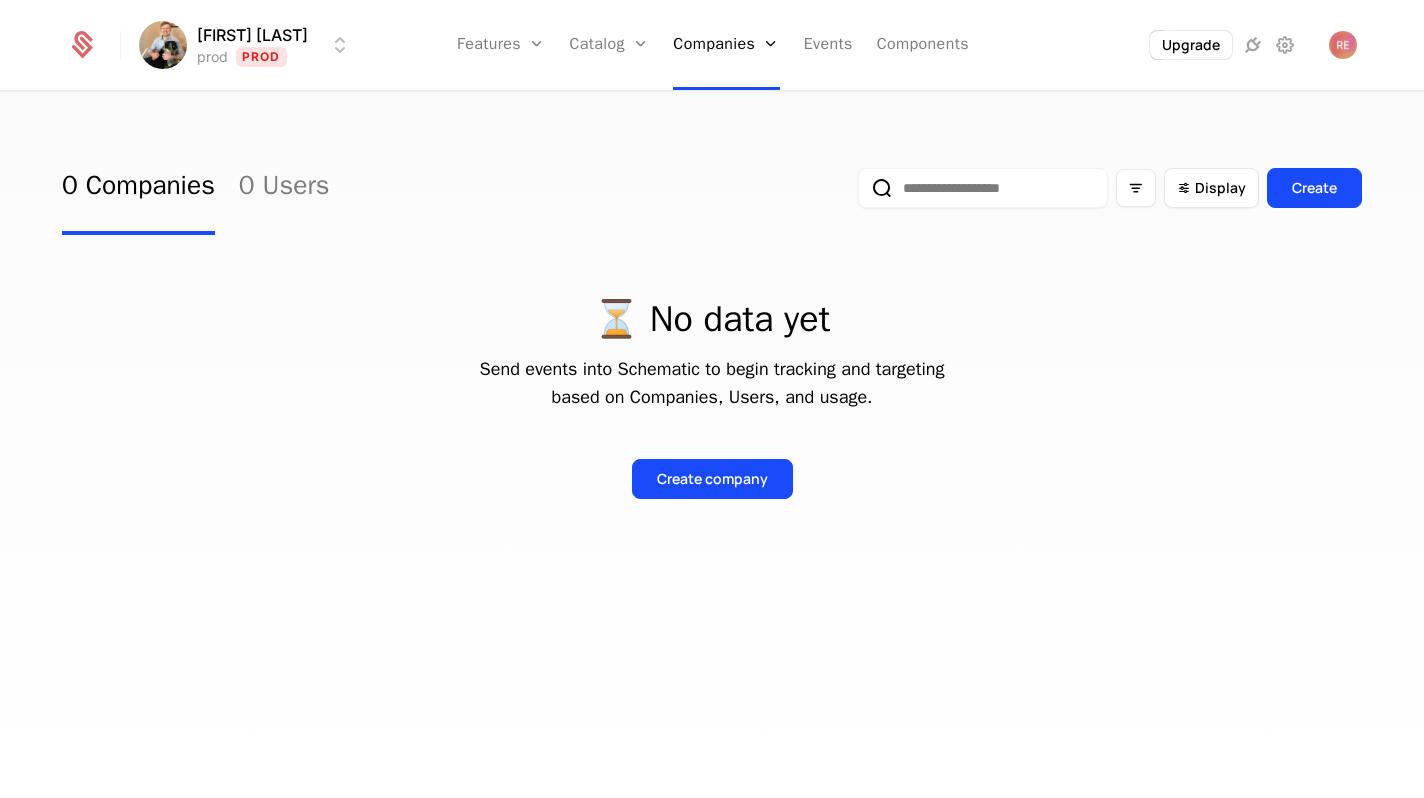 click on "Ryan Echternacht prod Prod Features Features Flags Catalog Plans Add Ons Configuration Companies Companies Users Events Components Upgrade 0 Companies 0 Users Display Create ⏳ No data yet Send events into Schematic to begin tracking and targeting based on Companies, Users, and usage. Create company
Best Viewed on Desktop You're currently viewing this on a  mobile device . For the best experience,   we recommend using a desktop or larger screens , as the application isn't fully optimized for smaller resolutions just yet. Got it" at bounding box center [712, 399] 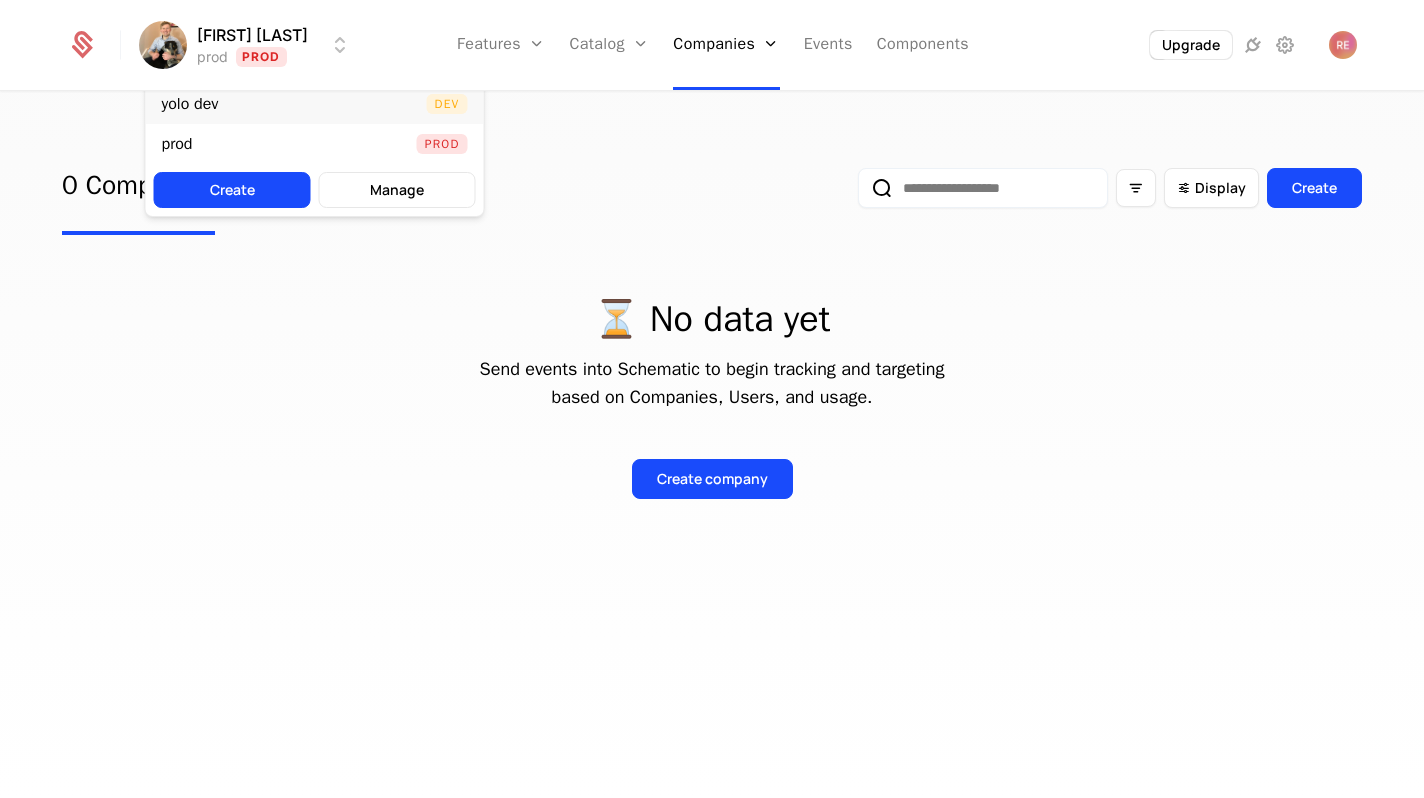 click on "yolo dev" at bounding box center [190, 104] 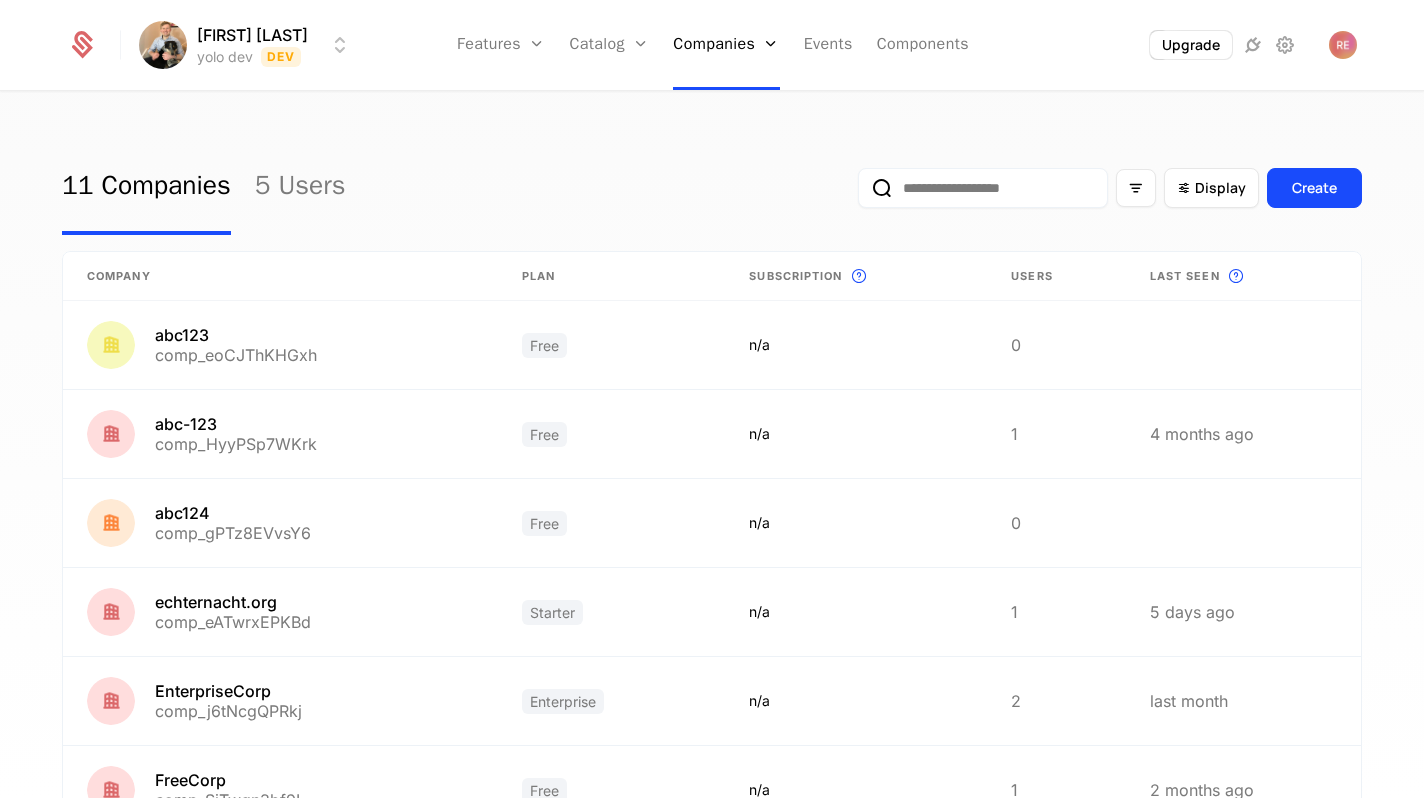 click on "11 Companies 5 Users Display Create" at bounding box center [712, 188] 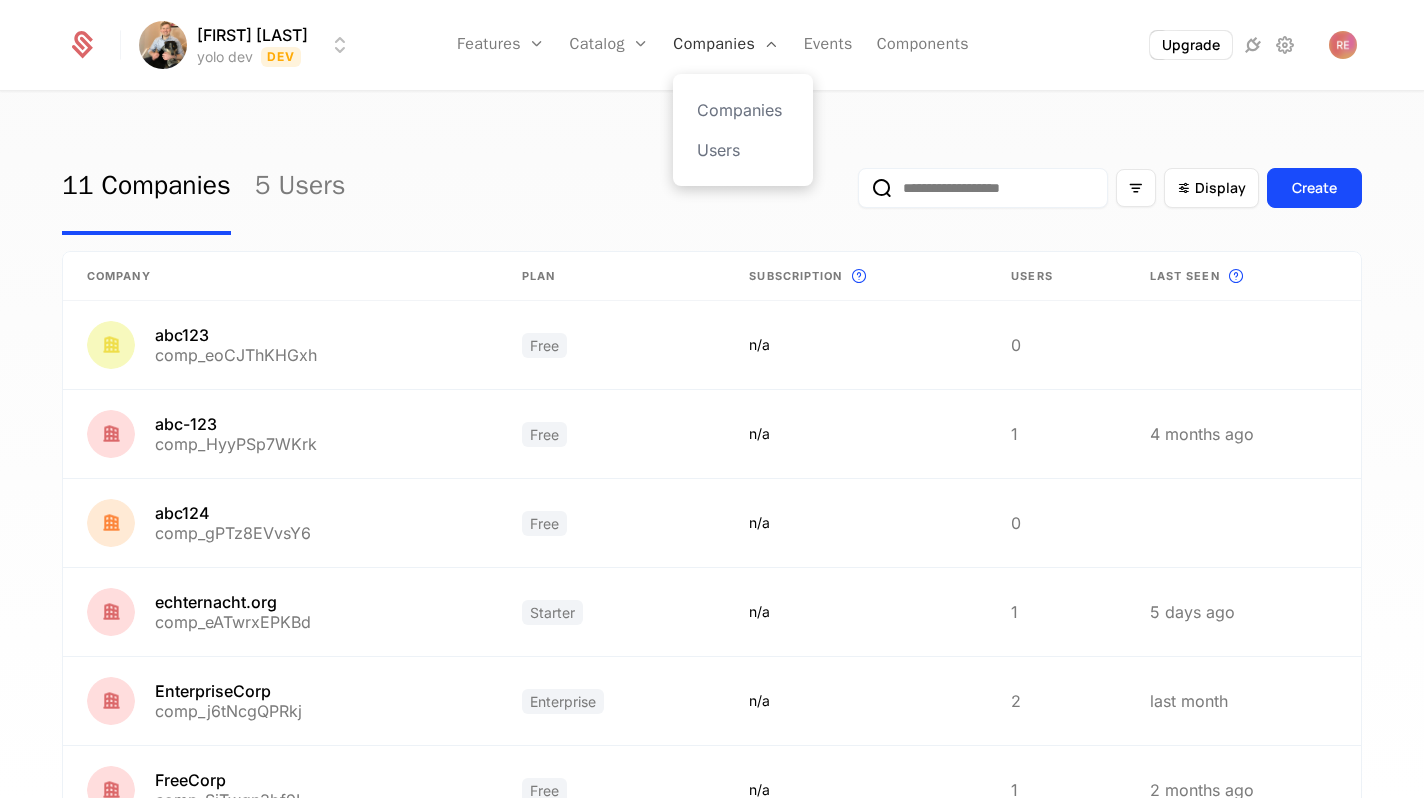click on "Companies" at bounding box center (726, 45) 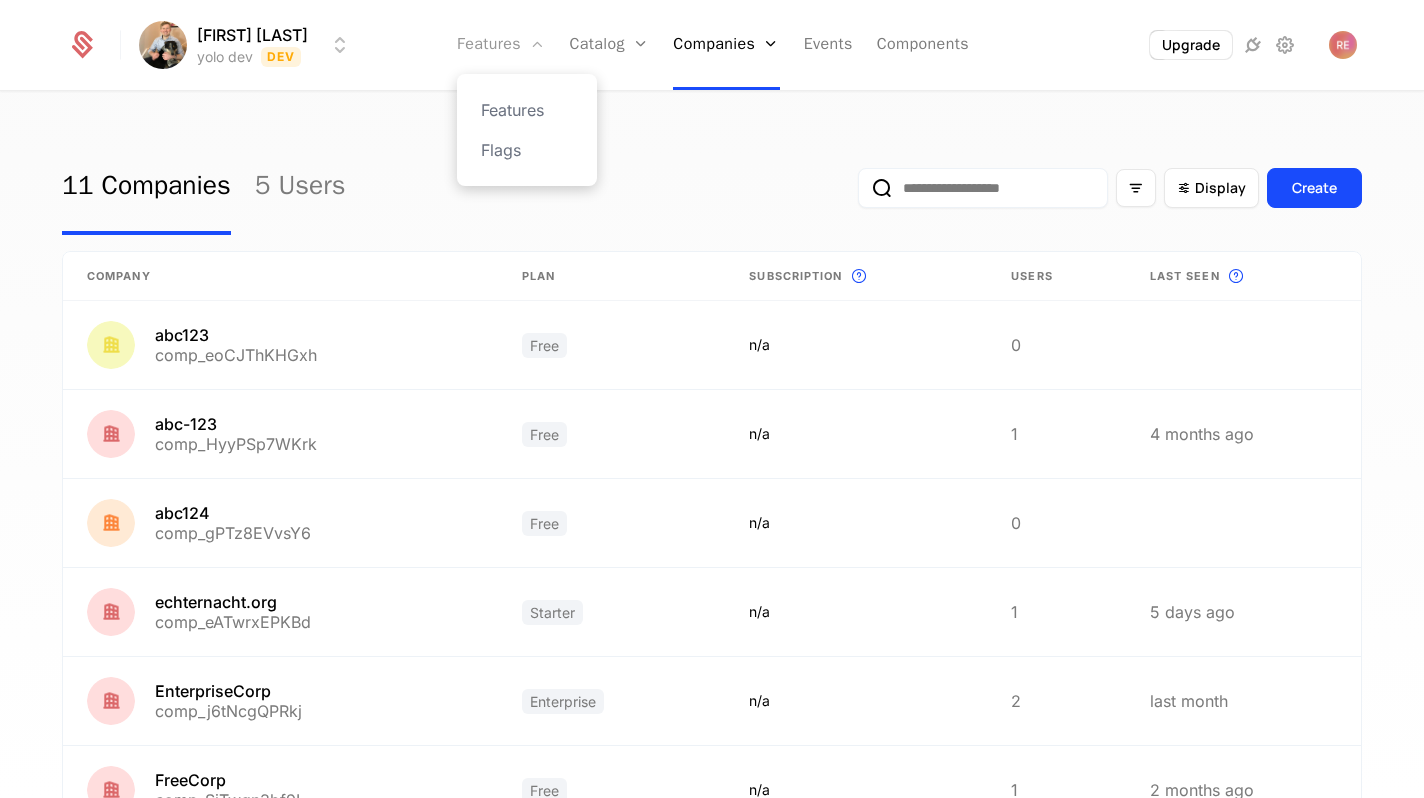 click on "Features" at bounding box center (501, 45) 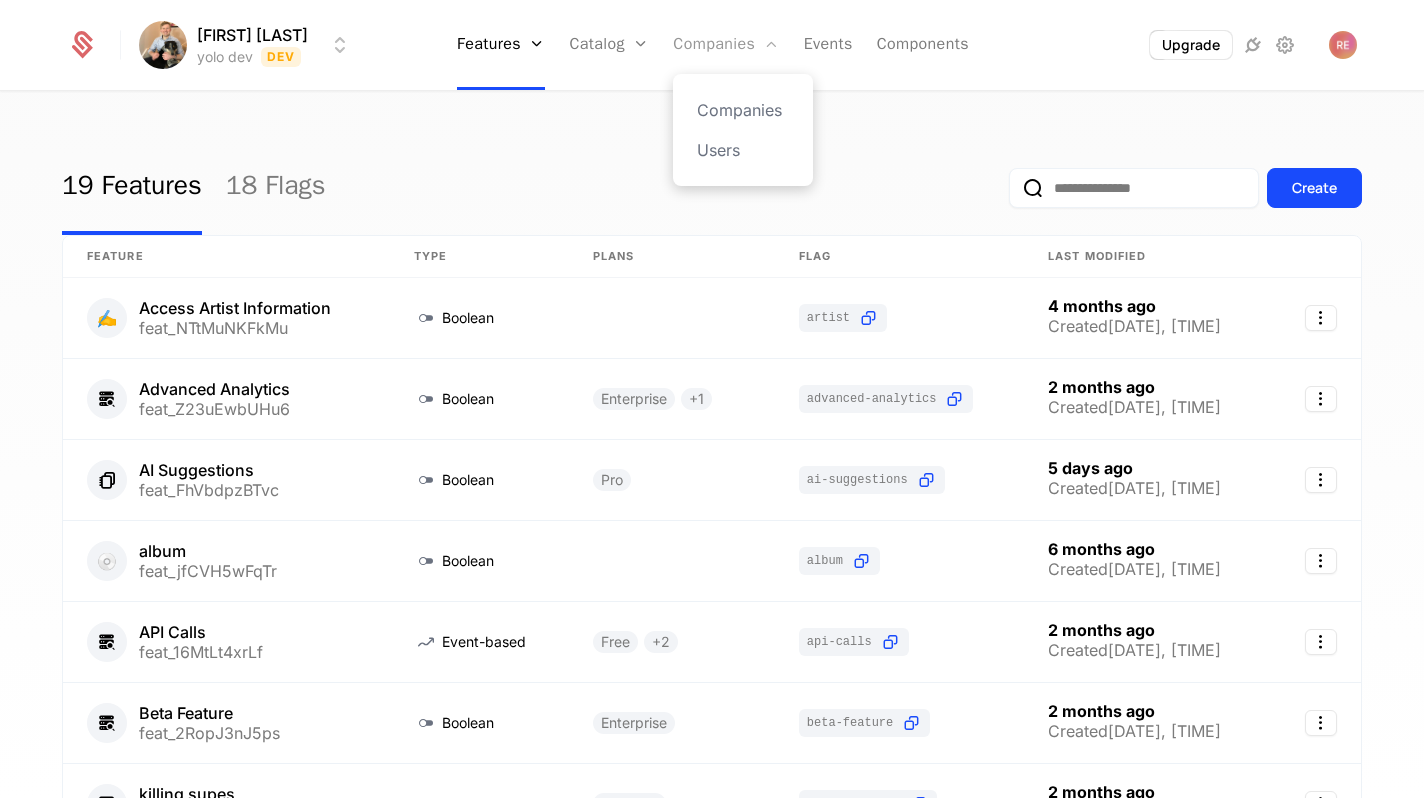 click on "Companies" at bounding box center (726, 45) 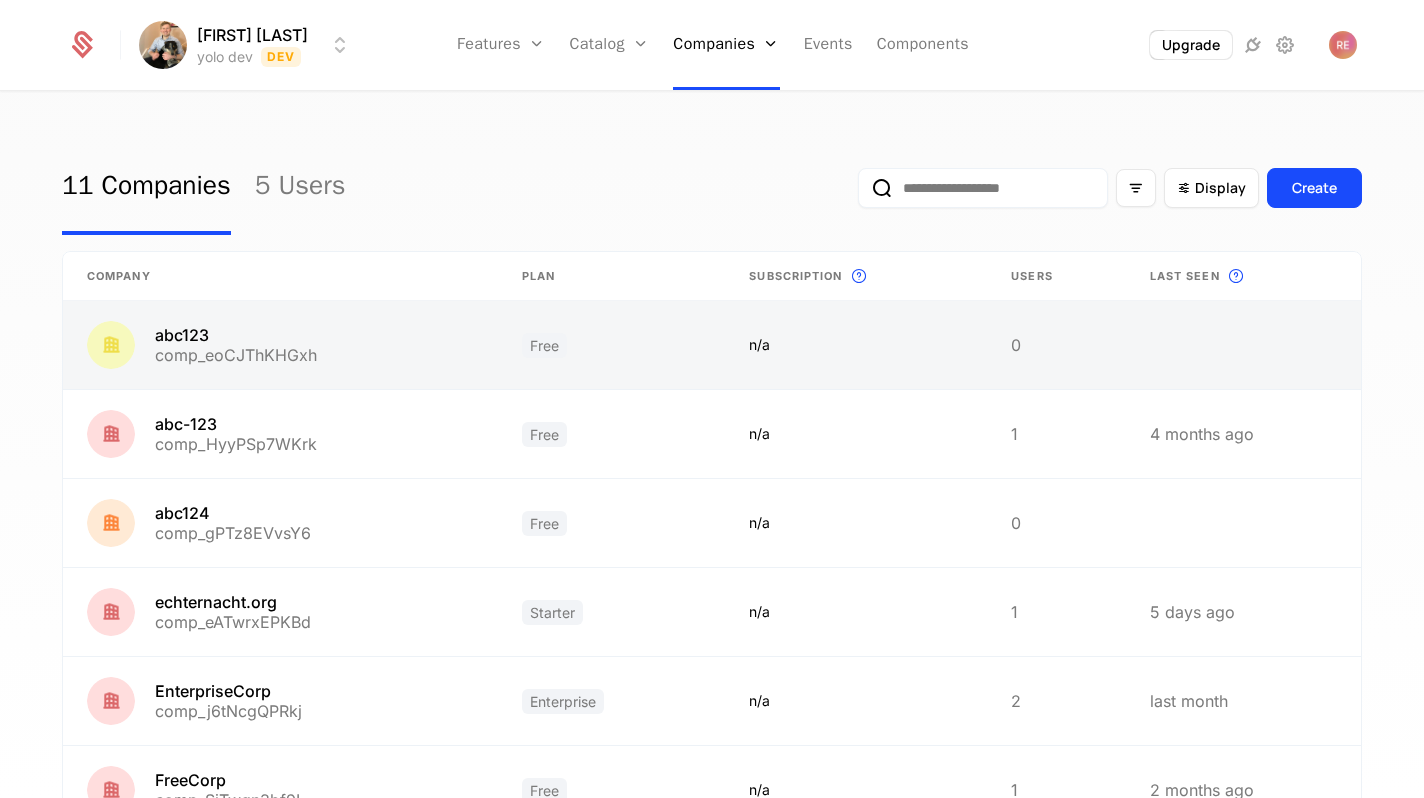 click at bounding box center (856, 345) 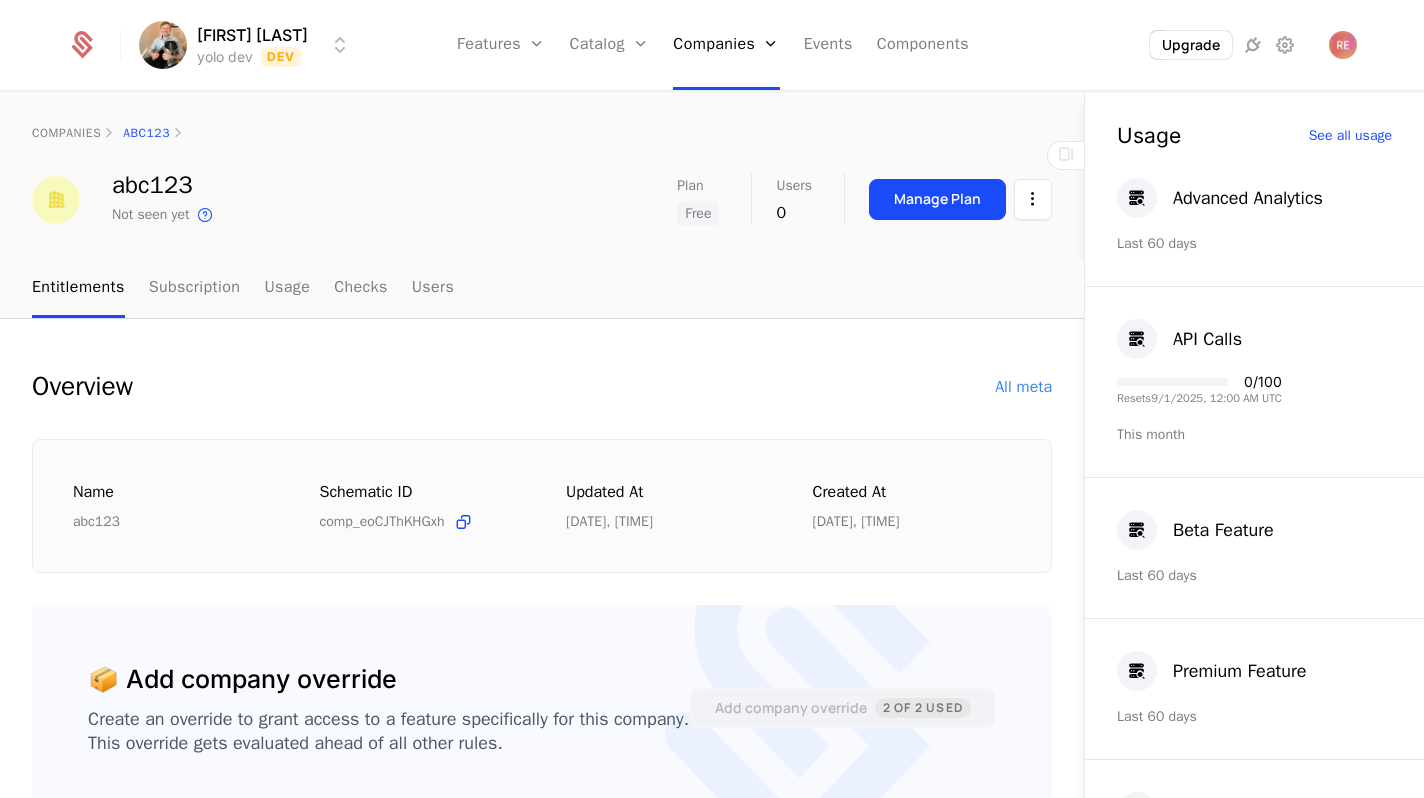 scroll, scrollTop: 209, scrollLeft: 0, axis: vertical 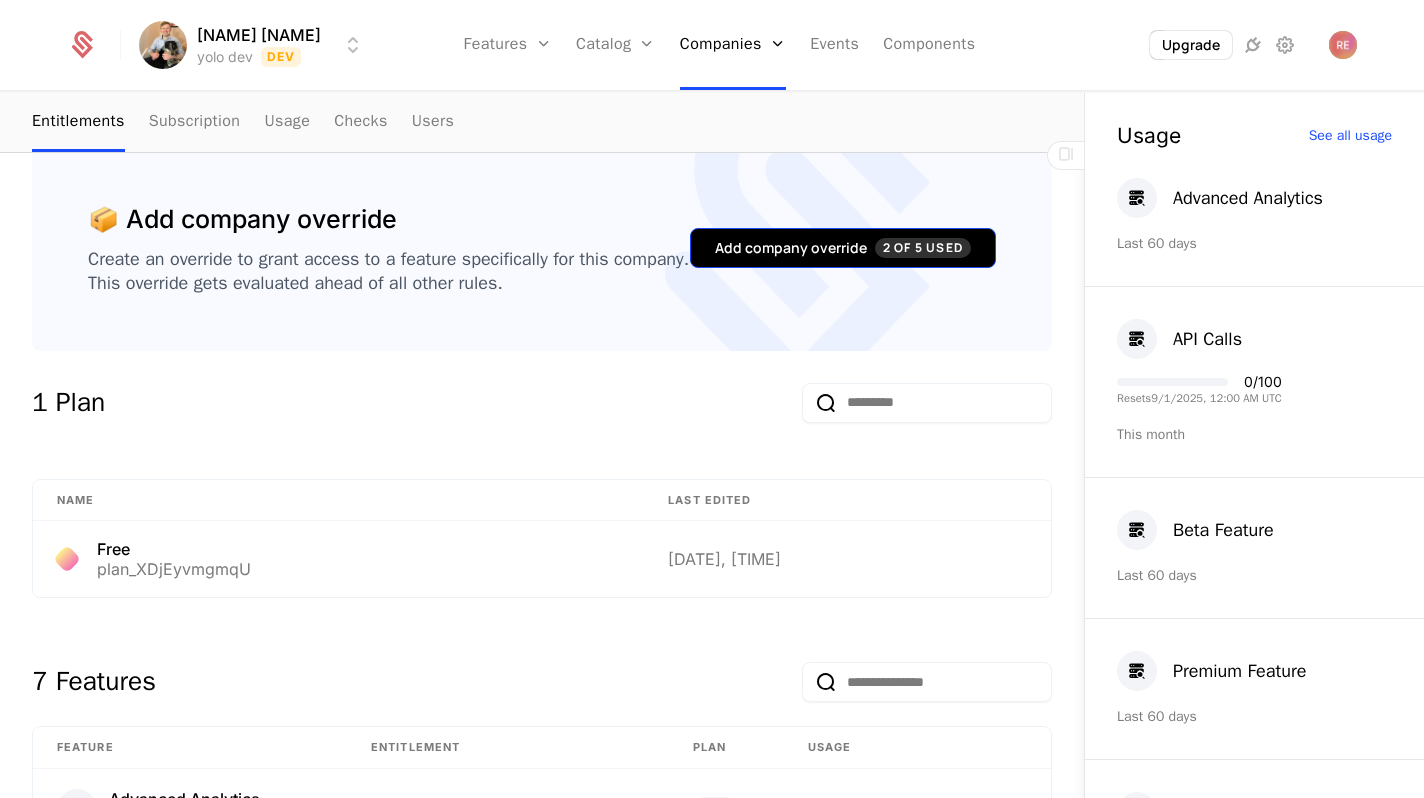 click on "Add company override 2 of 5 Used" at bounding box center [843, 248] 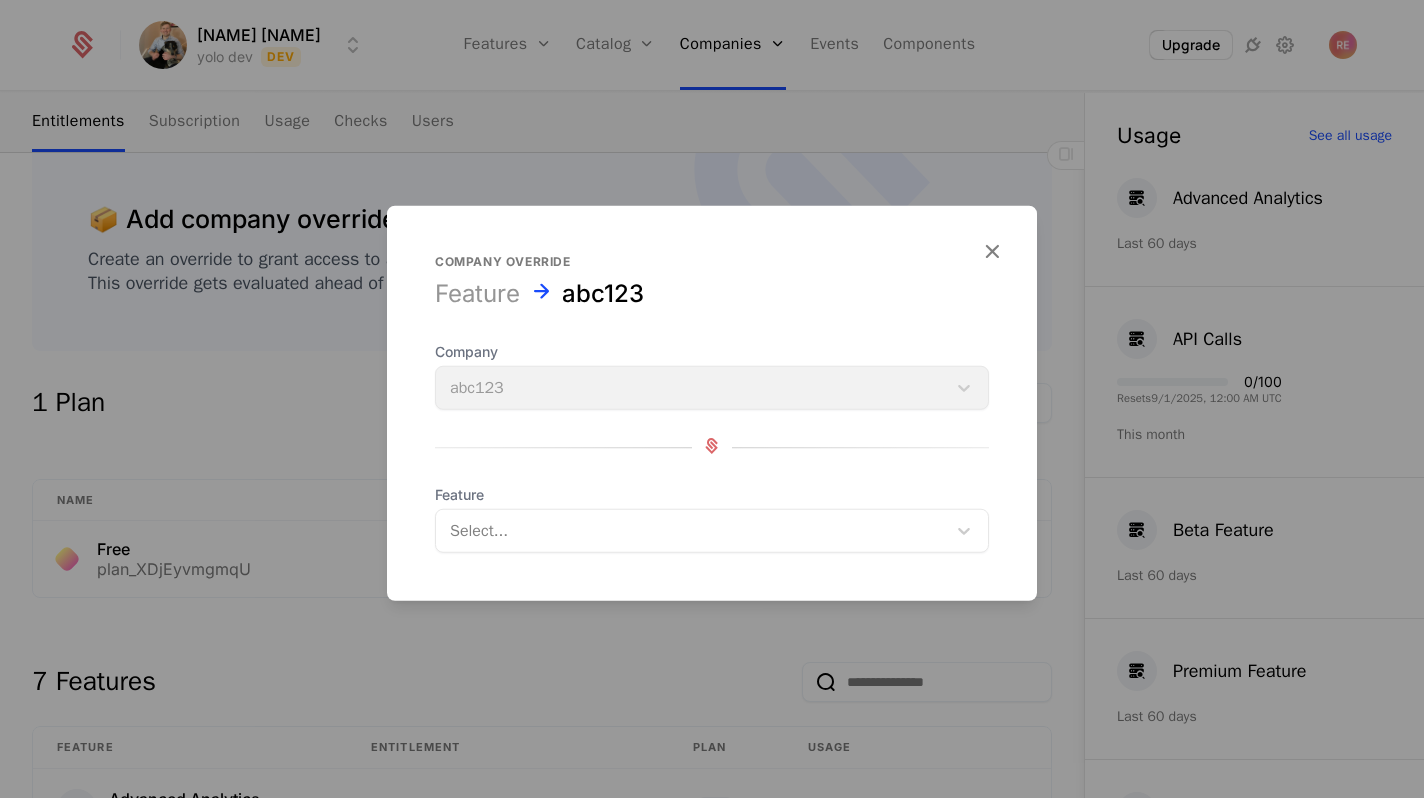 click at bounding box center [691, 531] 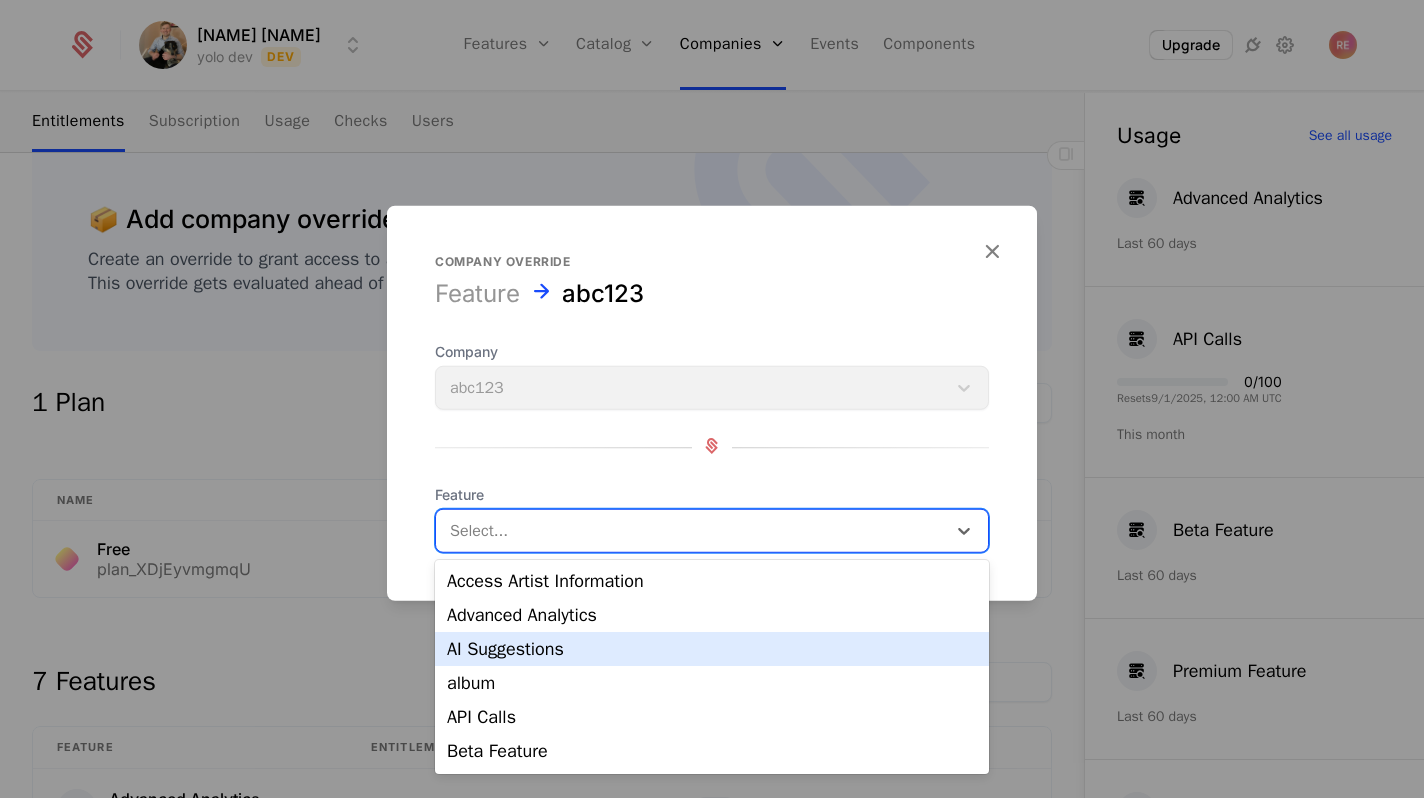 click on "AI Suggestions" at bounding box center (712, 649) 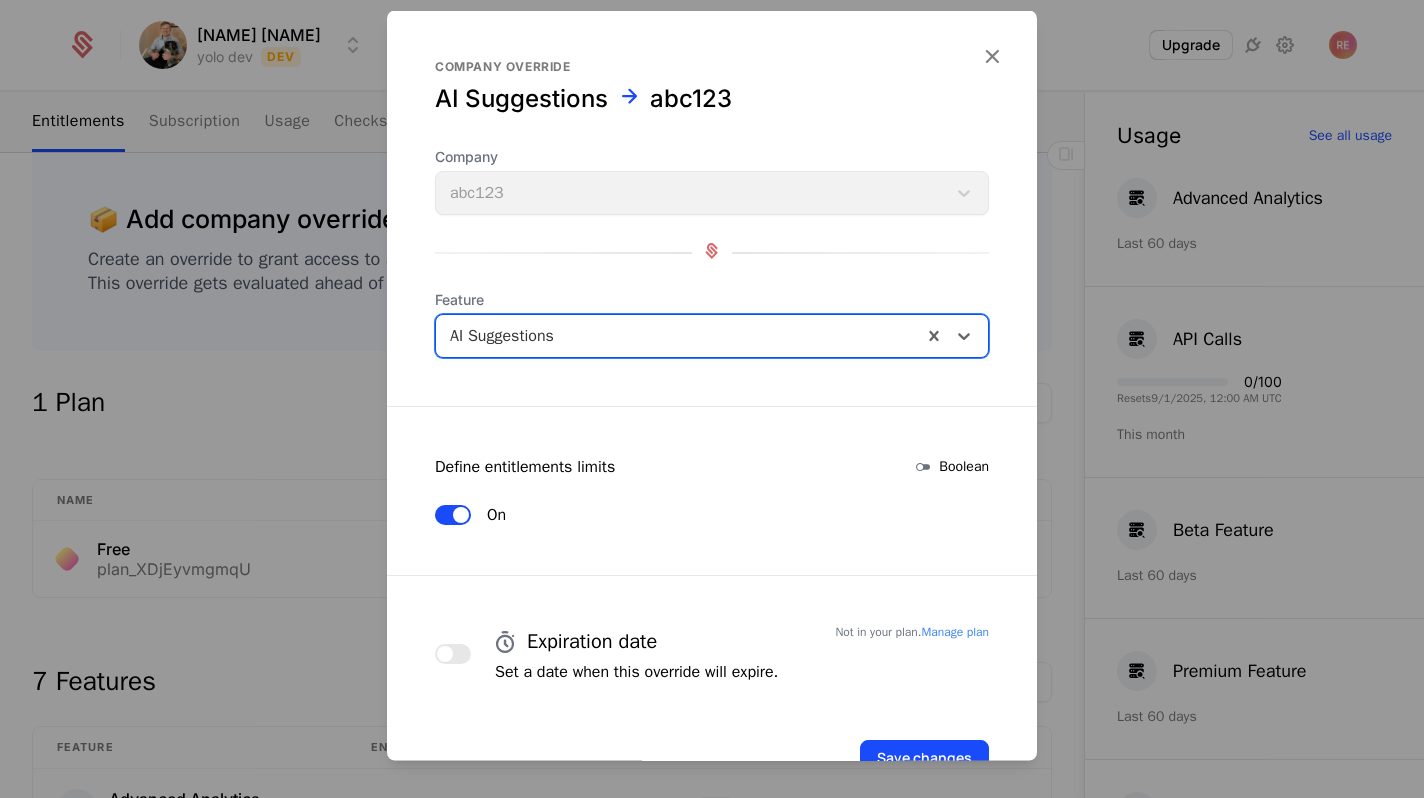scroll, scrollTop: 62, scrollLeft: 0, axis: vertical 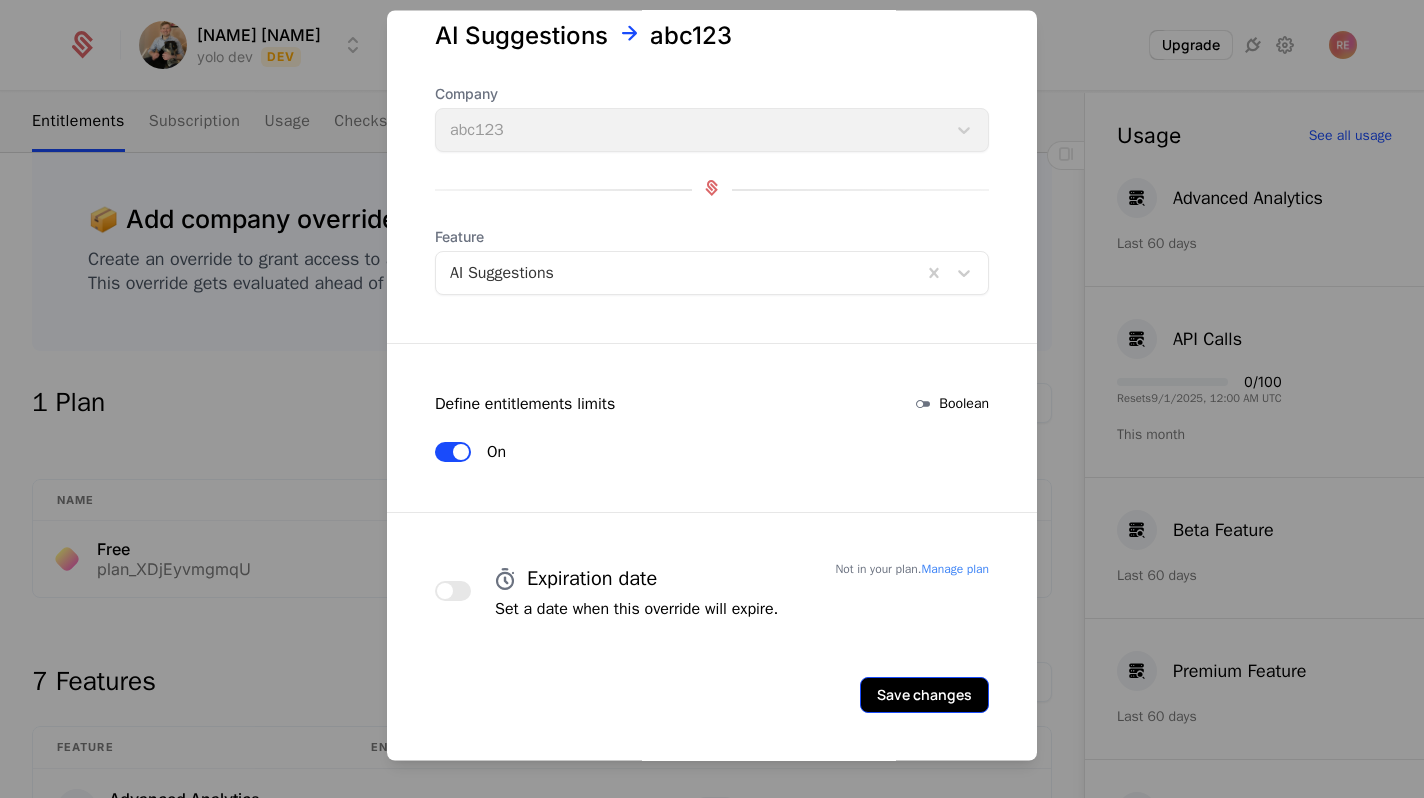 click on "Save changes" at bounding box center (924, 696) 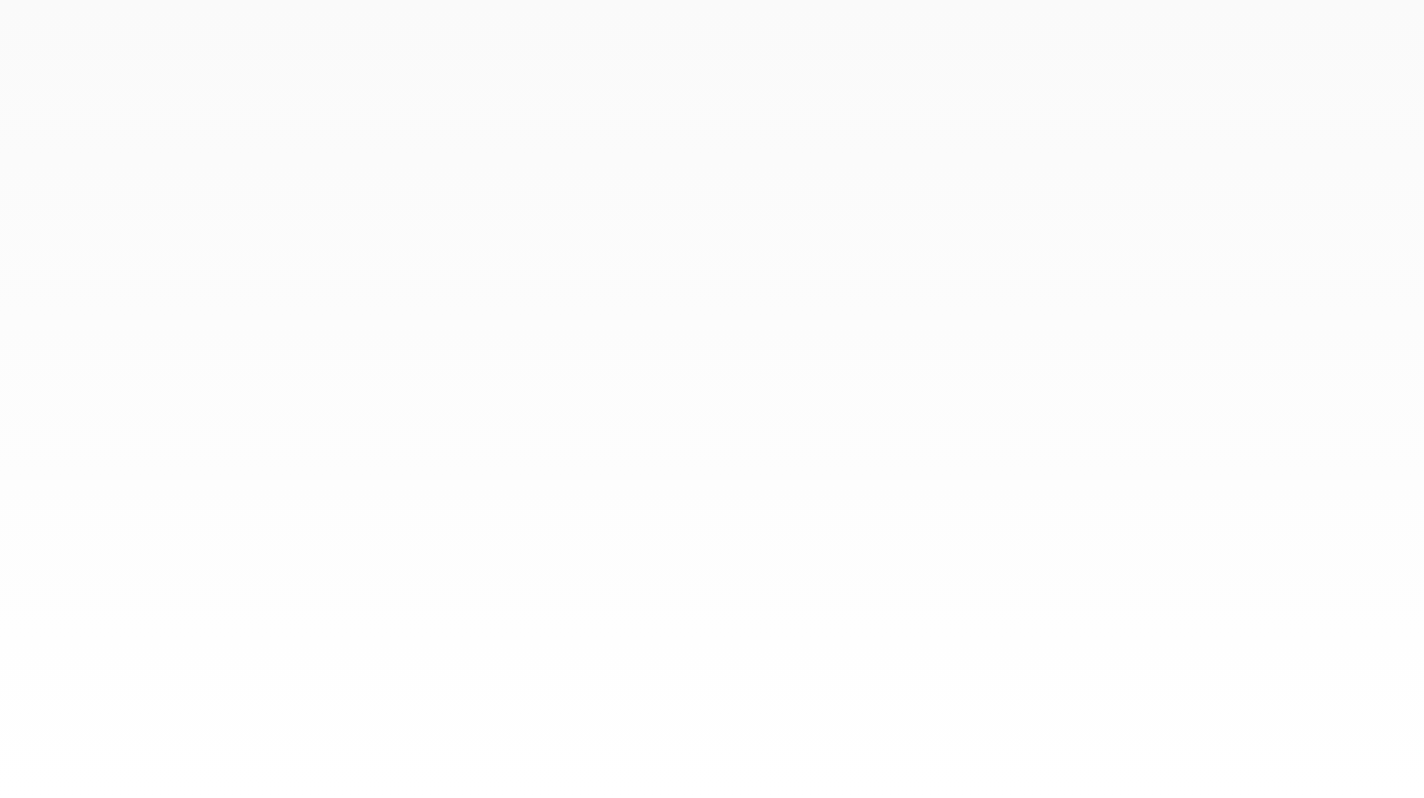 scroll, scrollTop: 0, scrollLeft: 0, axis: both 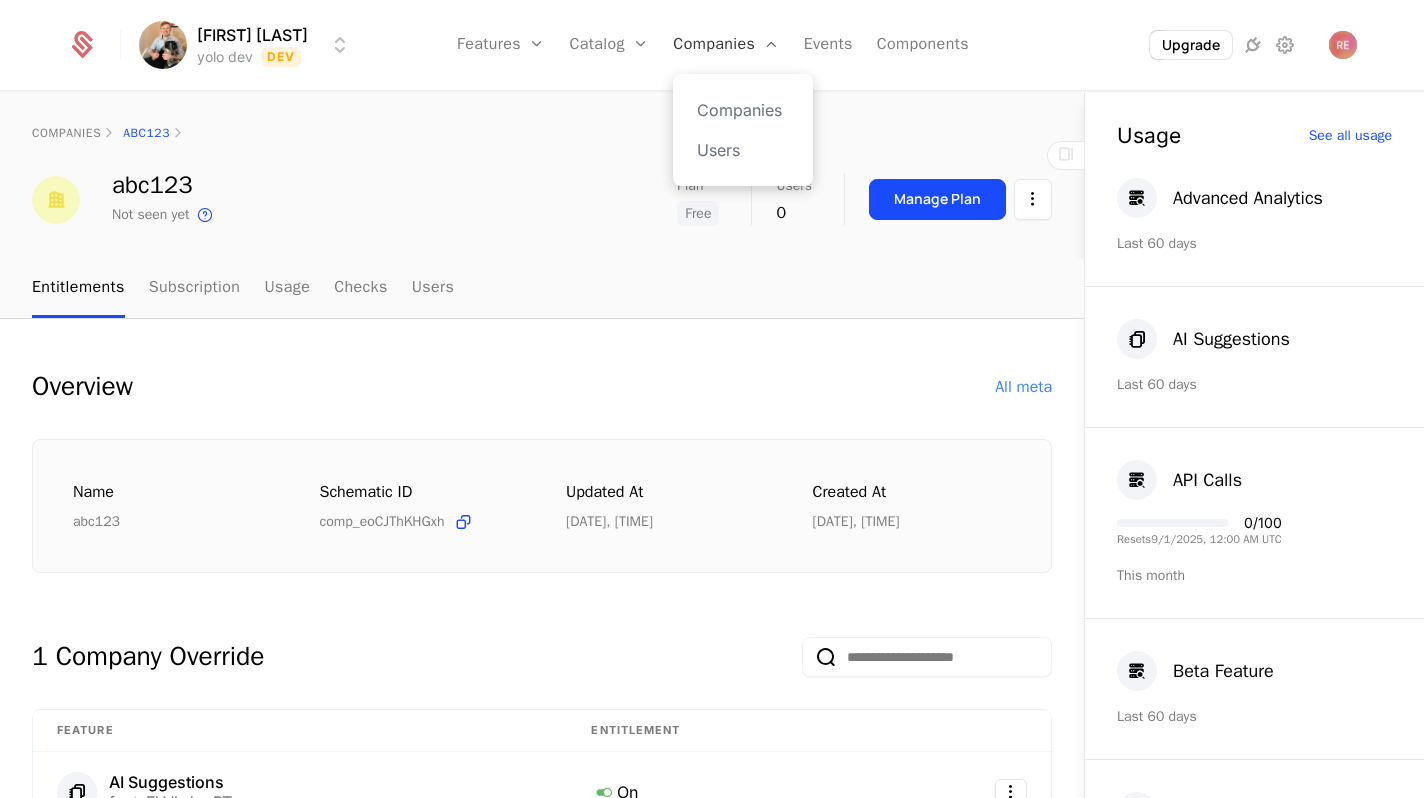 click on "Companies" at bounding box center (726, 45) 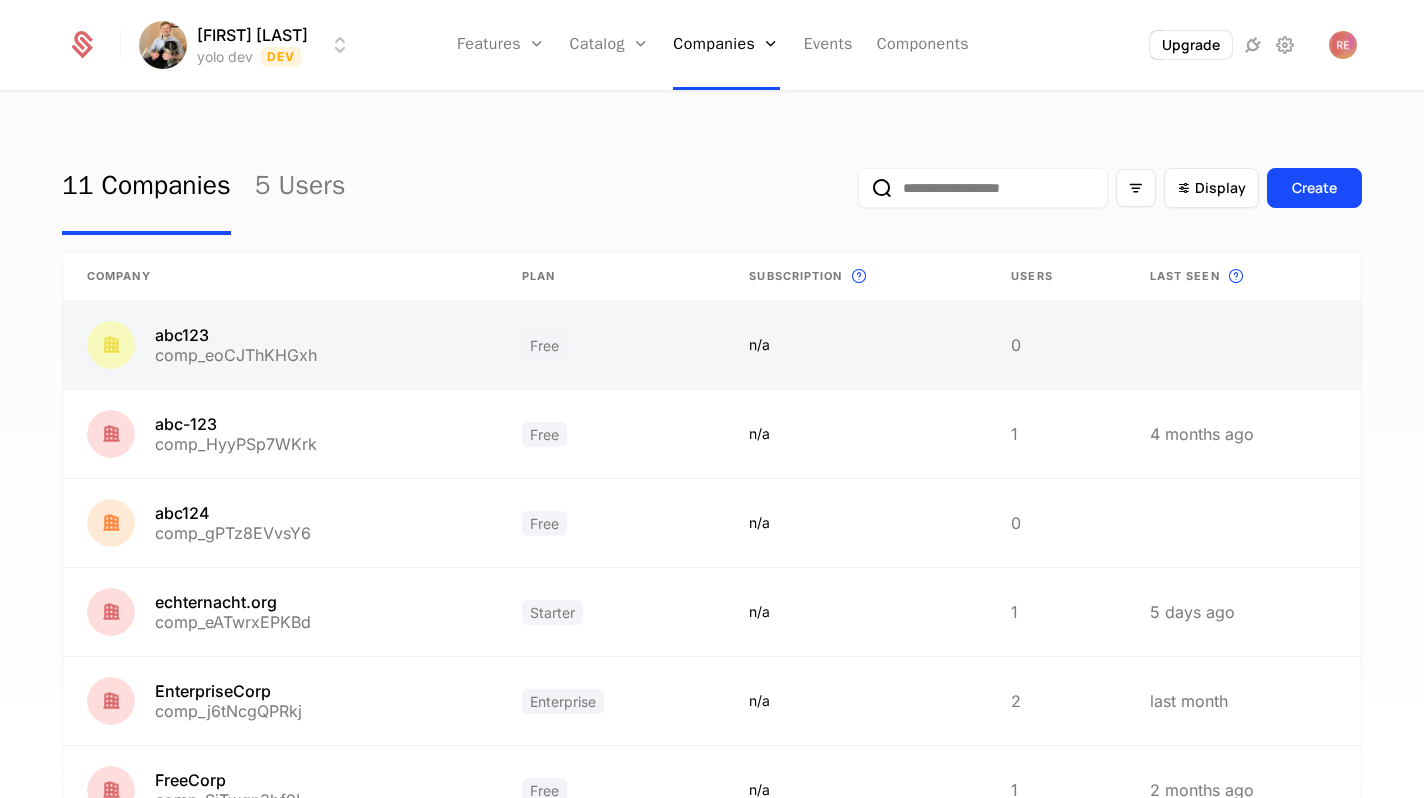 click at bounding box center [1243, 345] 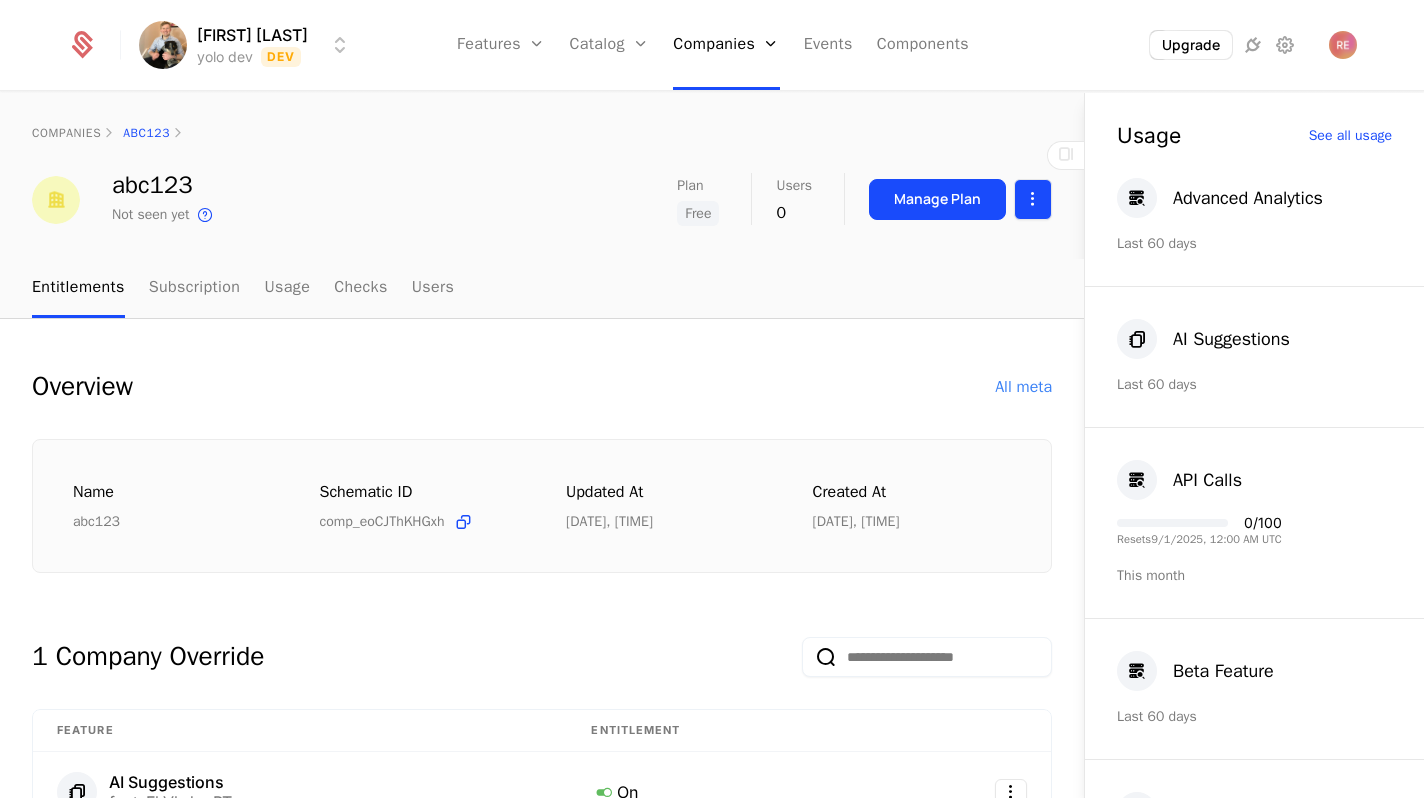 click on "[FIRST] [LAST] yolo dev Dev Features Features Flags Catalog Plans Add Ons Configuration Companies Companies Users Events Components Upgrade companies abc123 abc123 Not seen yet This is the date a track or identify event associated with this company was last received by Schematic. Plan Free Users 0 Manage Plan Entitlements Subscription Usage Checks Users Overview All meta Name abc123 Schematic ID comp_eoCJThKHGxh Updated at [DATE], [TIME] Created at [DATE], [TIME] 1 Company Override Feature Entitlement AI Suggestions feat_FhVbdpzBTvc On Add company override 1 of 5 Used 1 Plan Name Last edited Free plan_XDjEyvmgmqU [DATE], [TIME] 8 Features Feature Entitlement plan Usage Advanced Analytics feat_Z23uEwbUHu6 Off Free AI Suggestions feat_FhVbdpzBTvc On Override API Calls feat_16MtLt4xrLf 100 API Calls per month Numerical limit Free 0 / 100 Resets  [DATE], [TIME] UTC Beta Feature feat_2RopJ3nJ5ps Off Free Premium Feature feat_GdpVumMBVMi Off Free Song Searches feat_3D1tRgGN2gT Numerical limit" at bounding box center (712, 399) 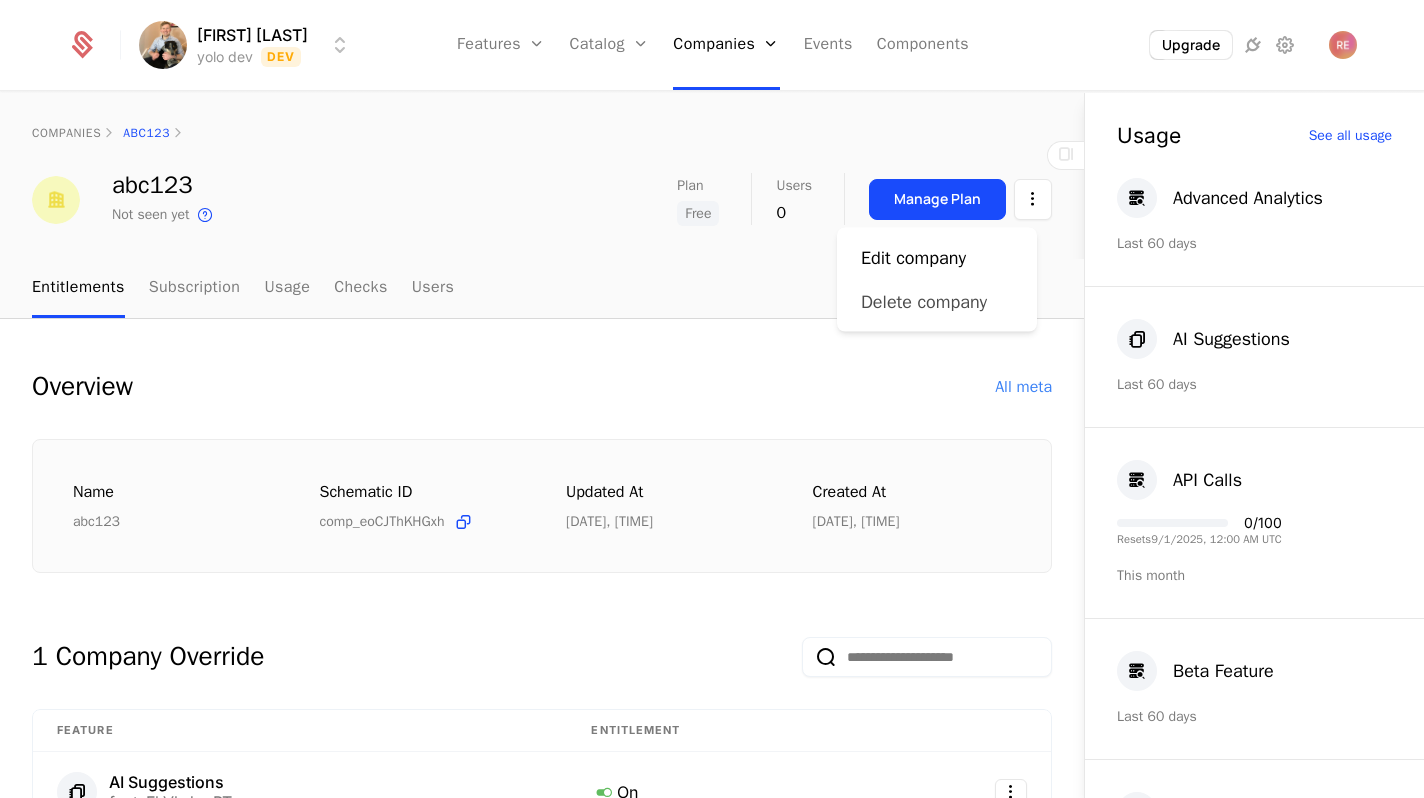 click on "Delete company" at bounding box center [924, 302] 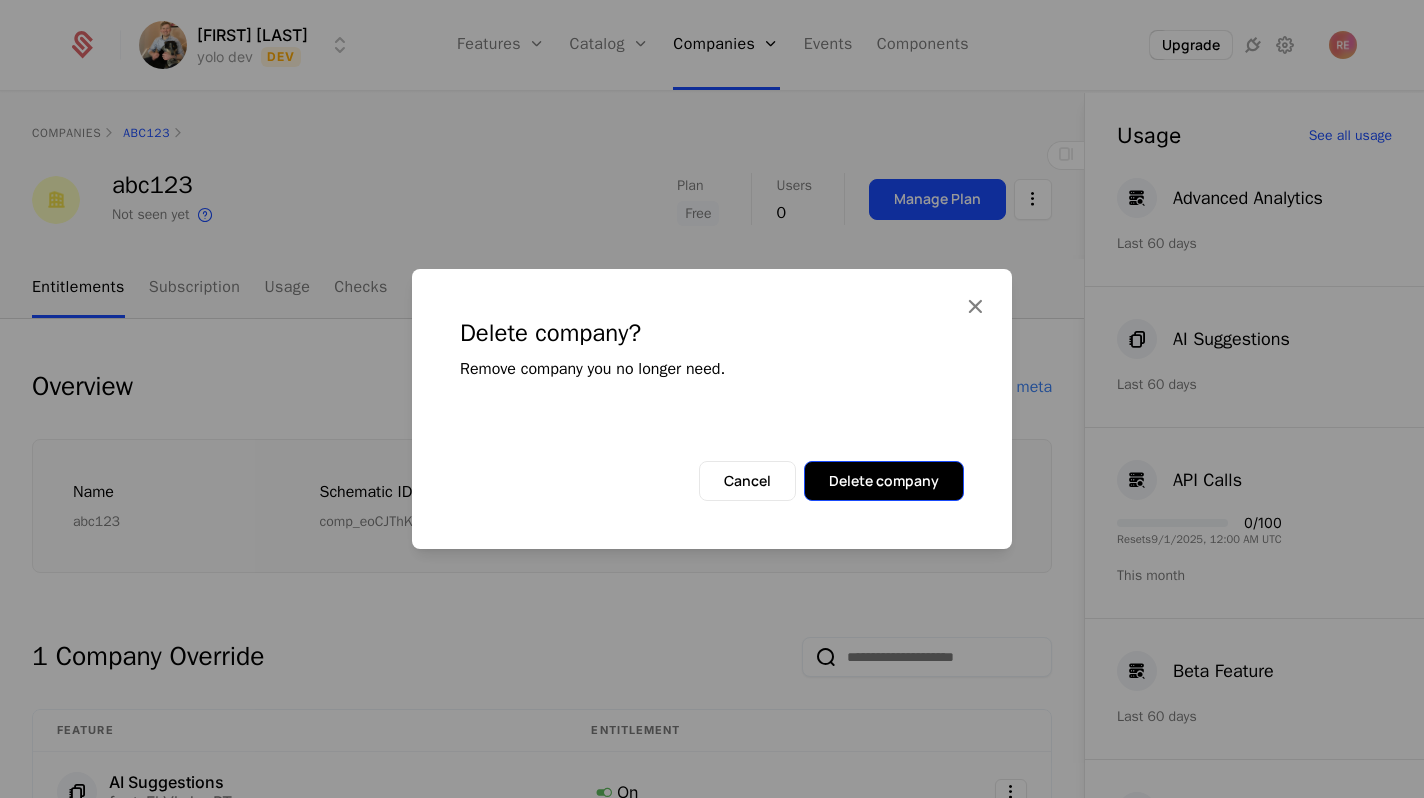 click on "Delete company" at bounding box center [884, 481] 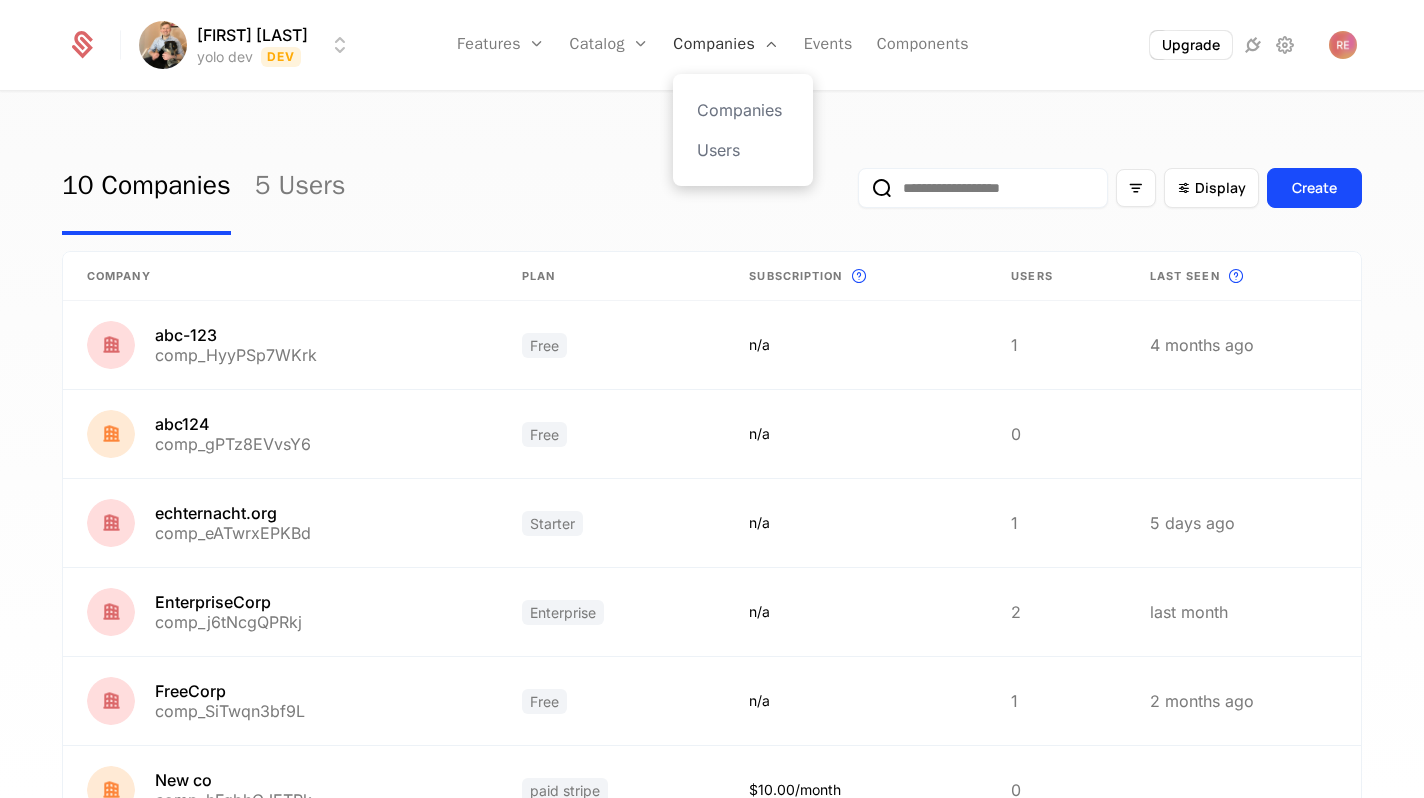 click on "Companies" at bounding box center (726, 45) 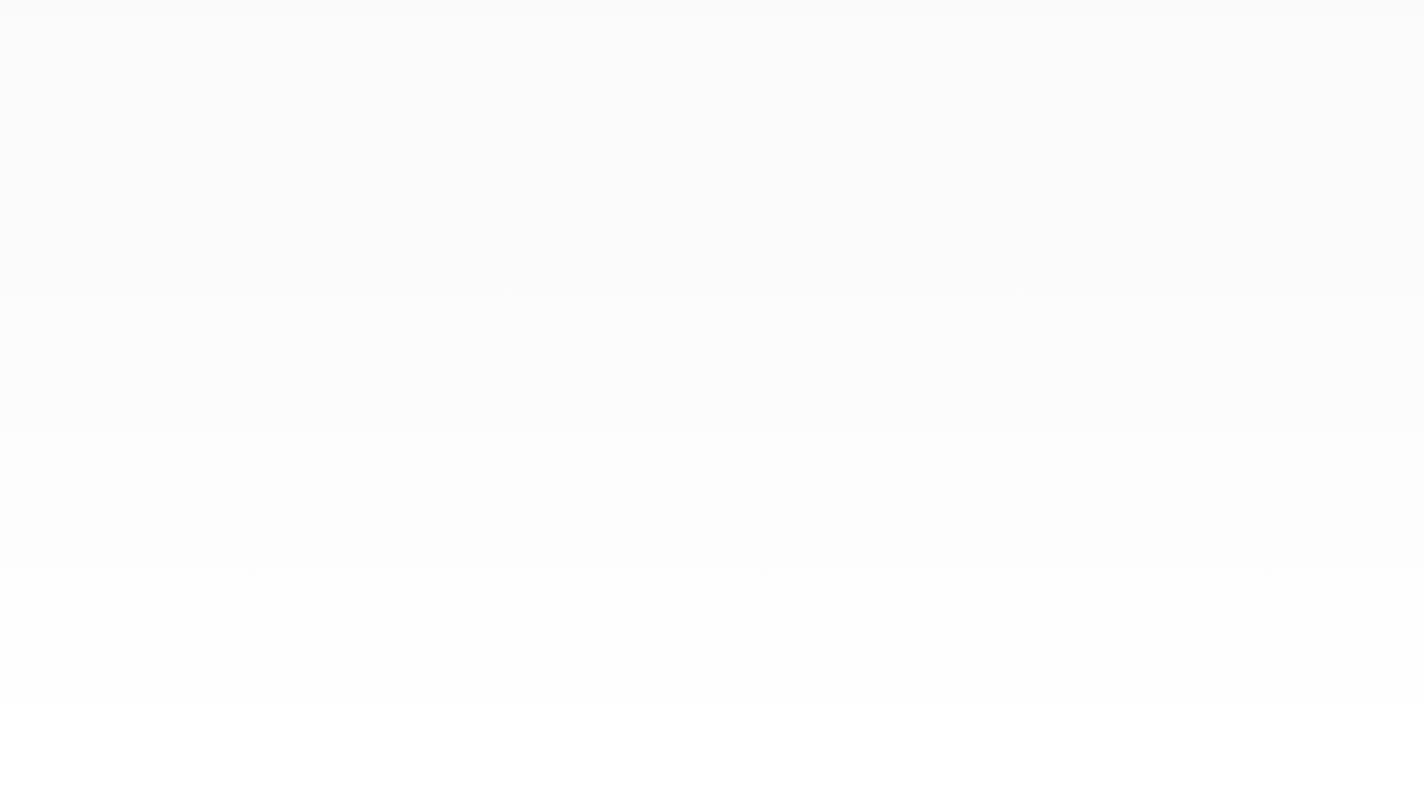 scroll, scrollTop: 0, scrollLeft: 0, axis: both 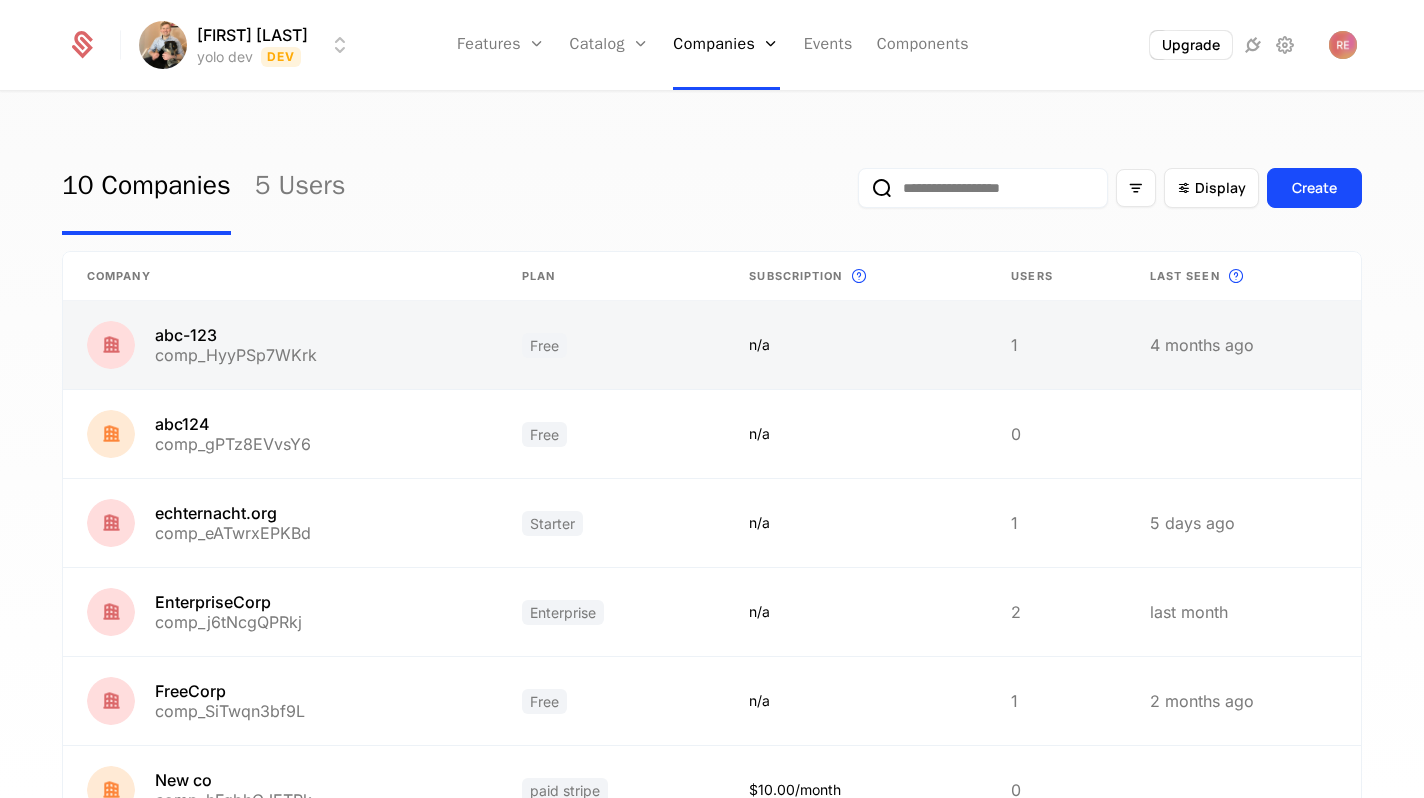 click at bounding box center (612, 345) 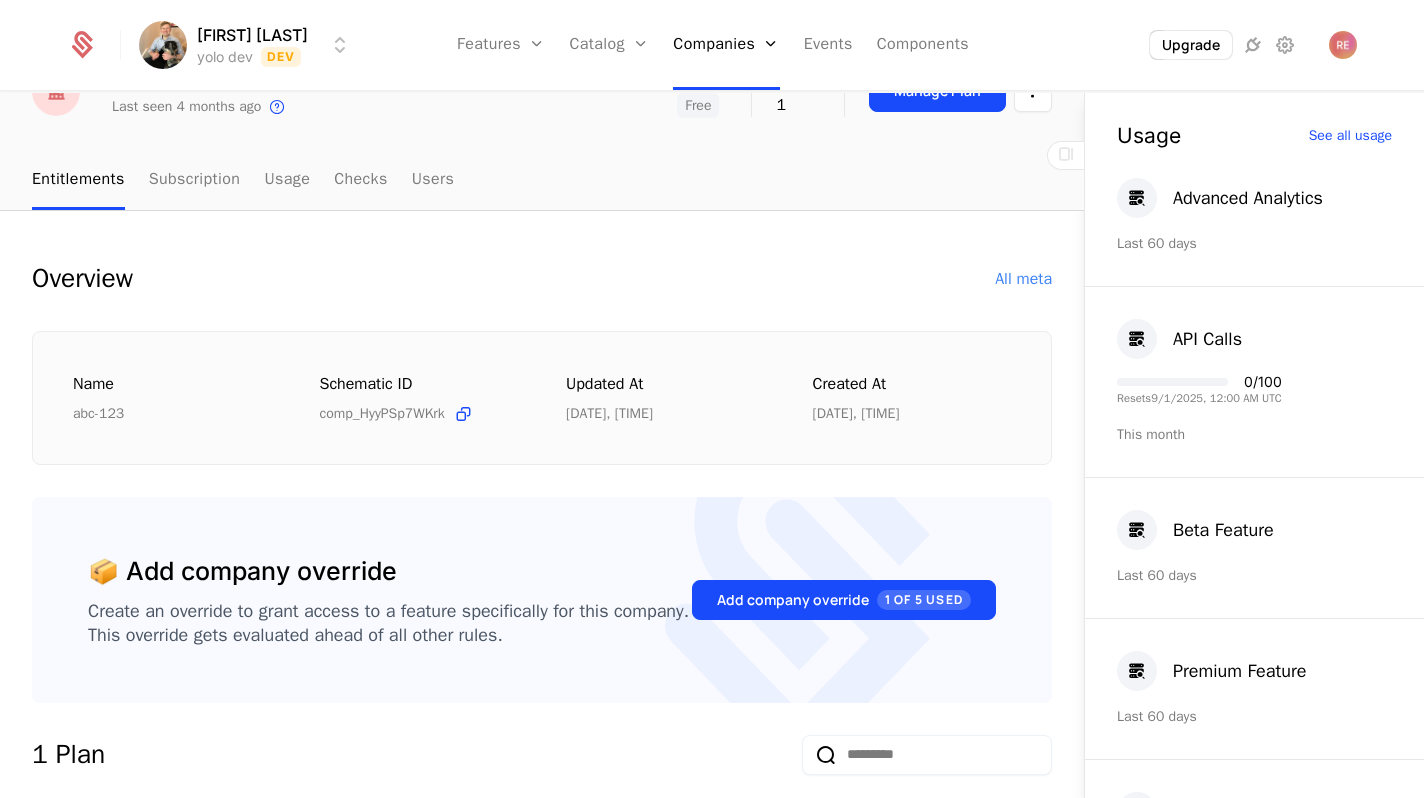 scroll, scrollTop: 149, scrollLeft: 0, axis: vertical 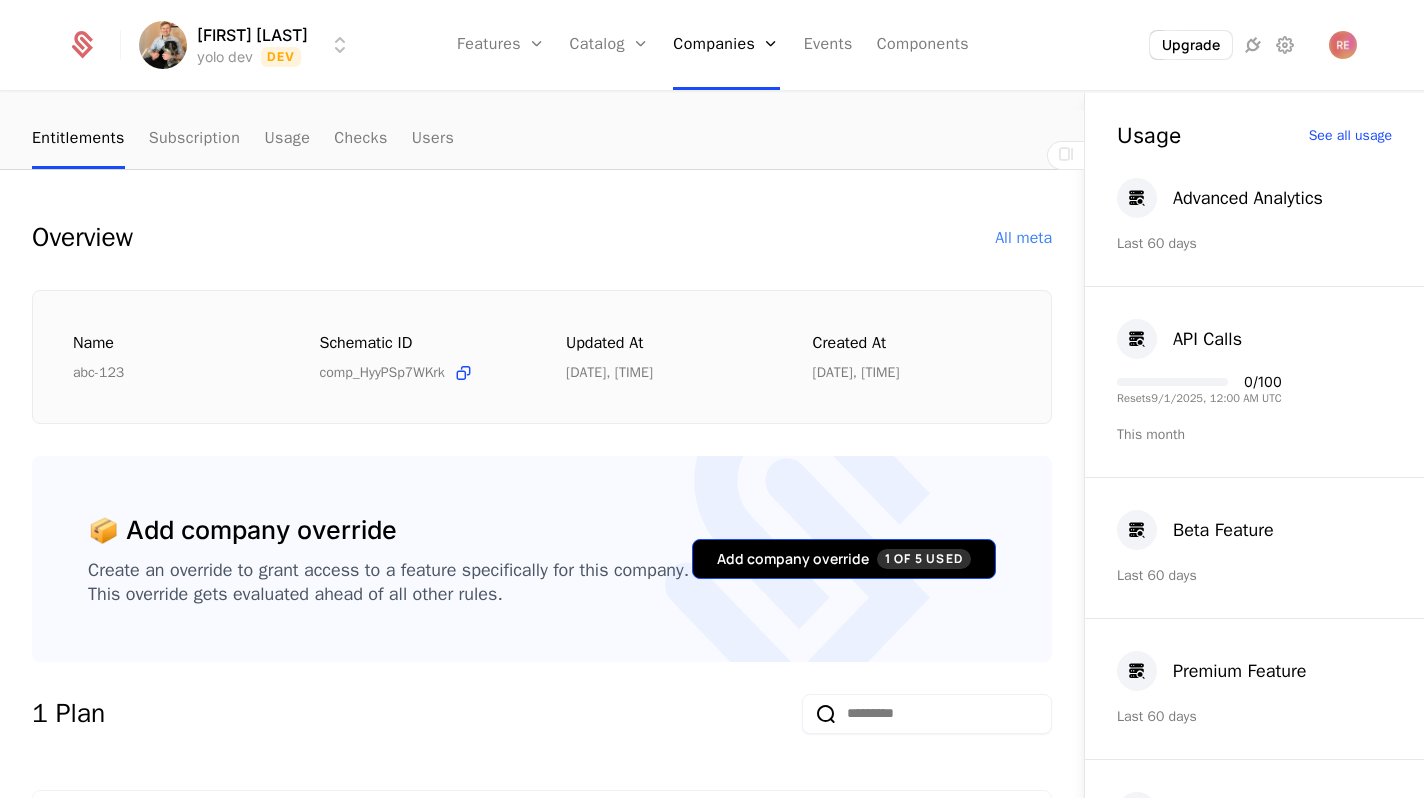 click on "Add company override 1 of 5 Used" at bounding box center [844, 559] 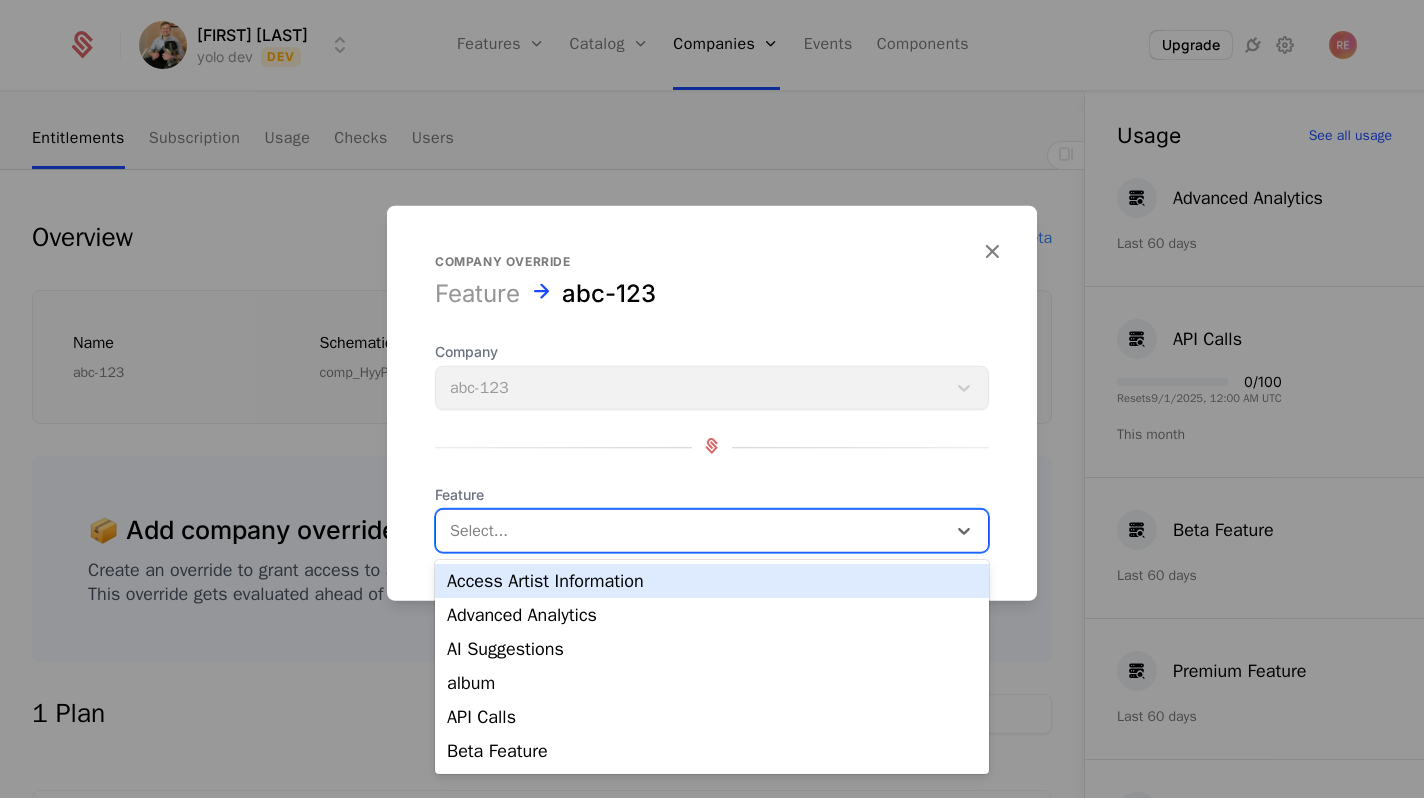 click at bounding box center (691, 531) 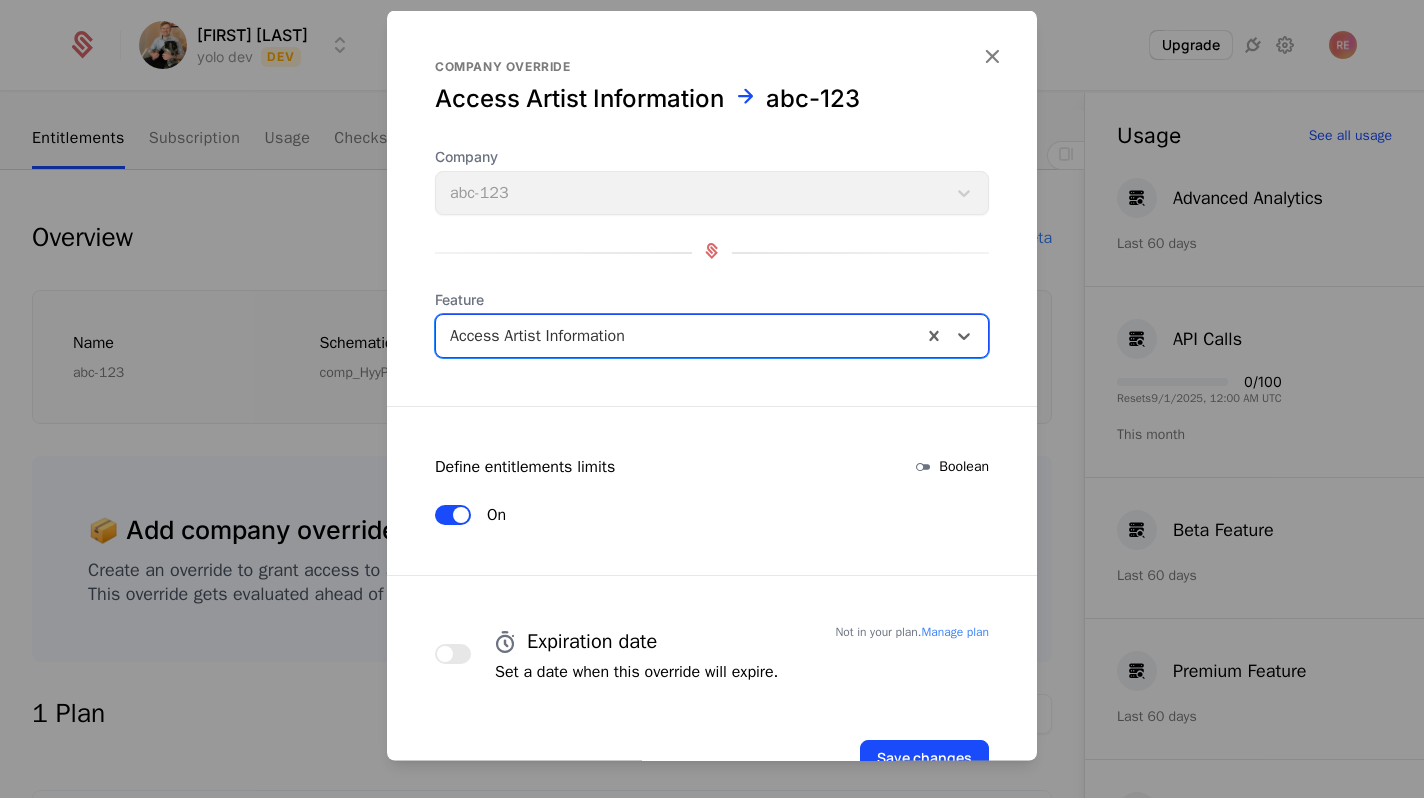 scroll, scrollTop: 62, scrollLeft: 0, axis: vertical 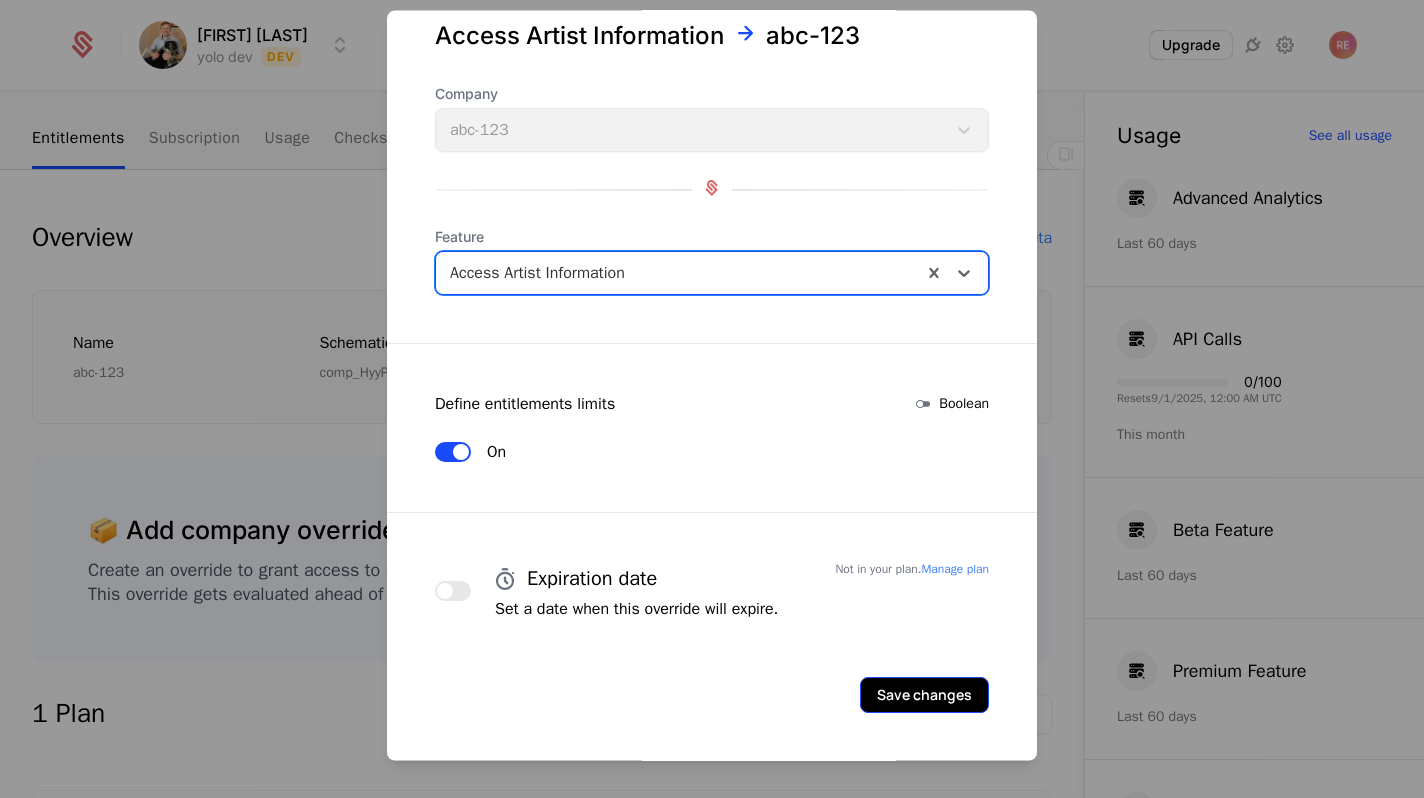 click on "Save changes" at bounding box center (924, 696) 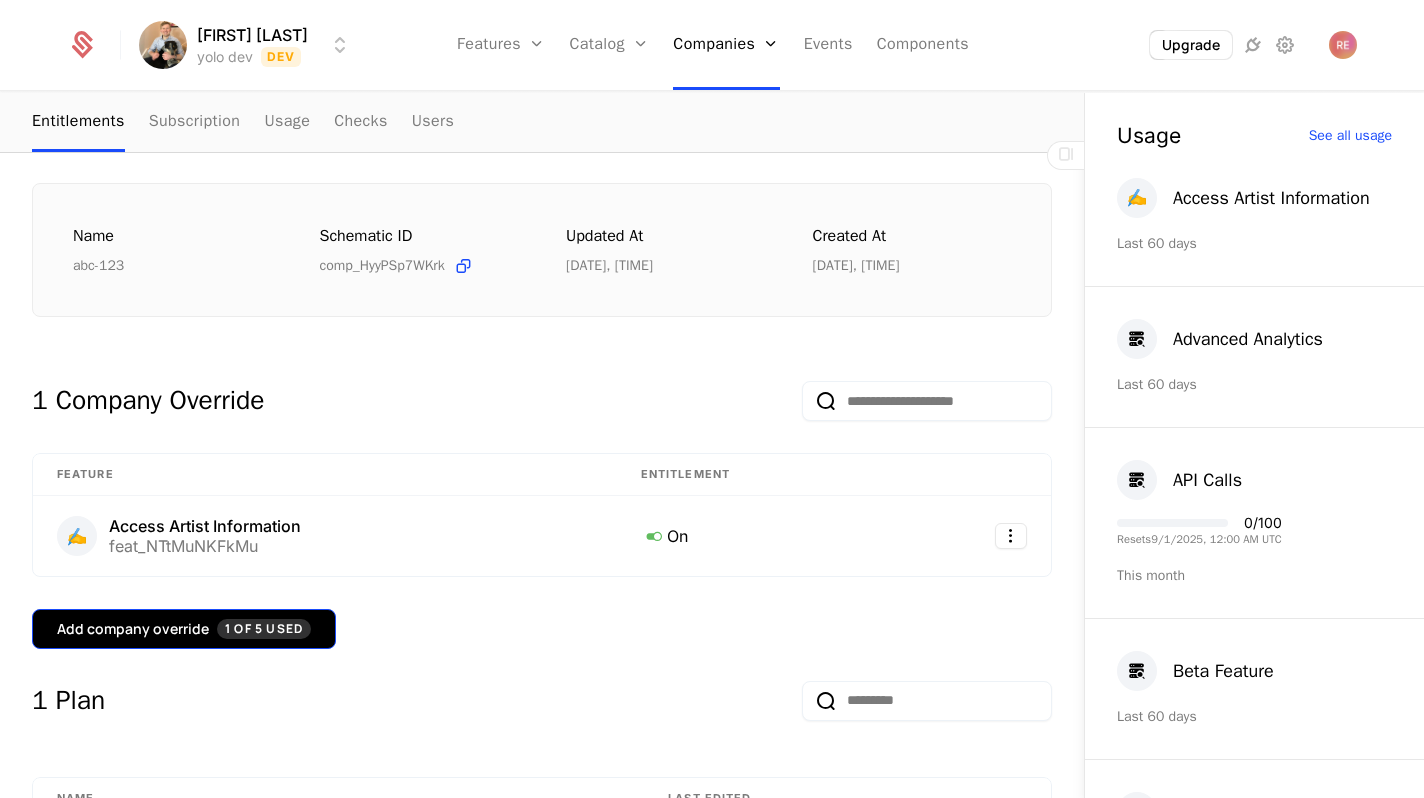 scroll, scrollTop: 266, scrollLeft: 0, axis: vertical 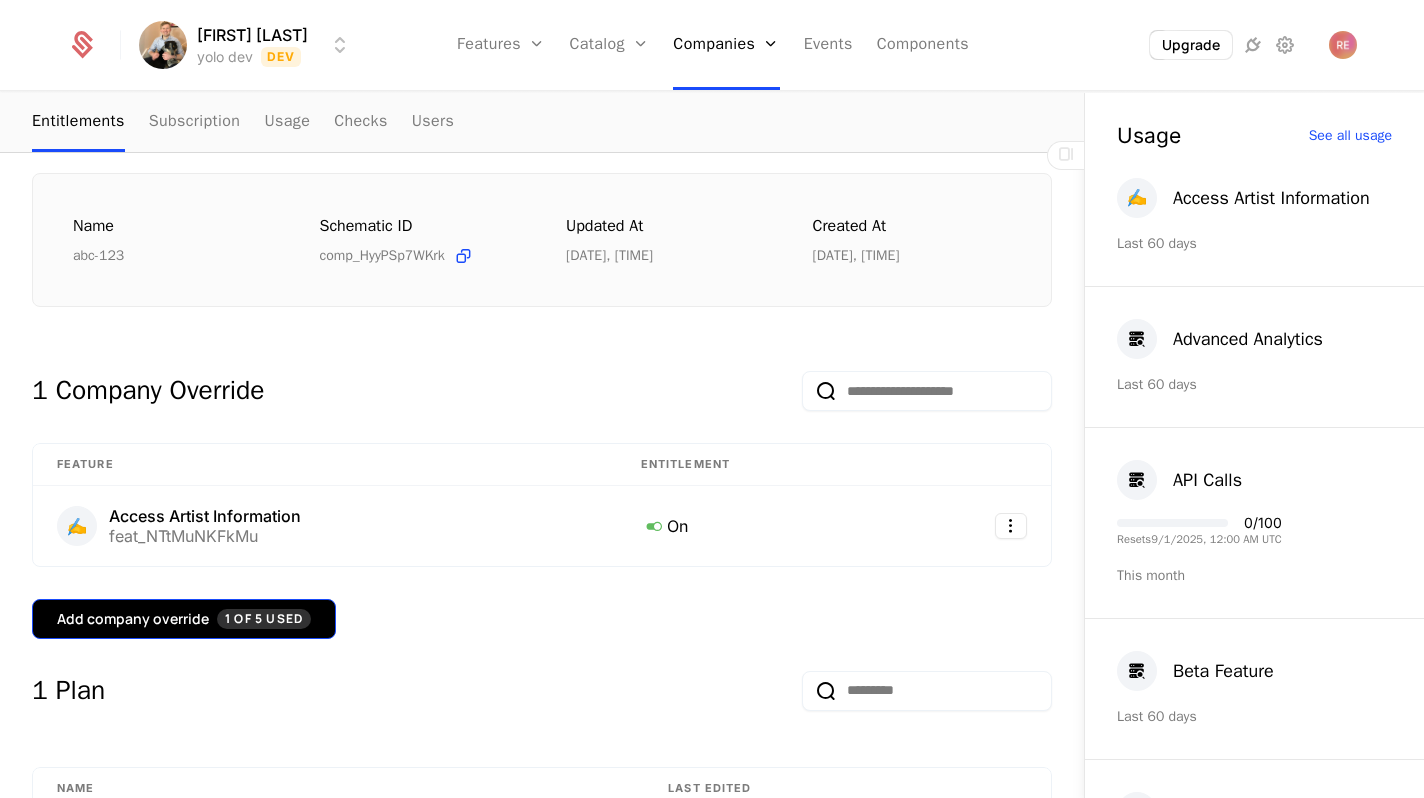 click on "1 of 5 Used" at bounding box center (264, 619) 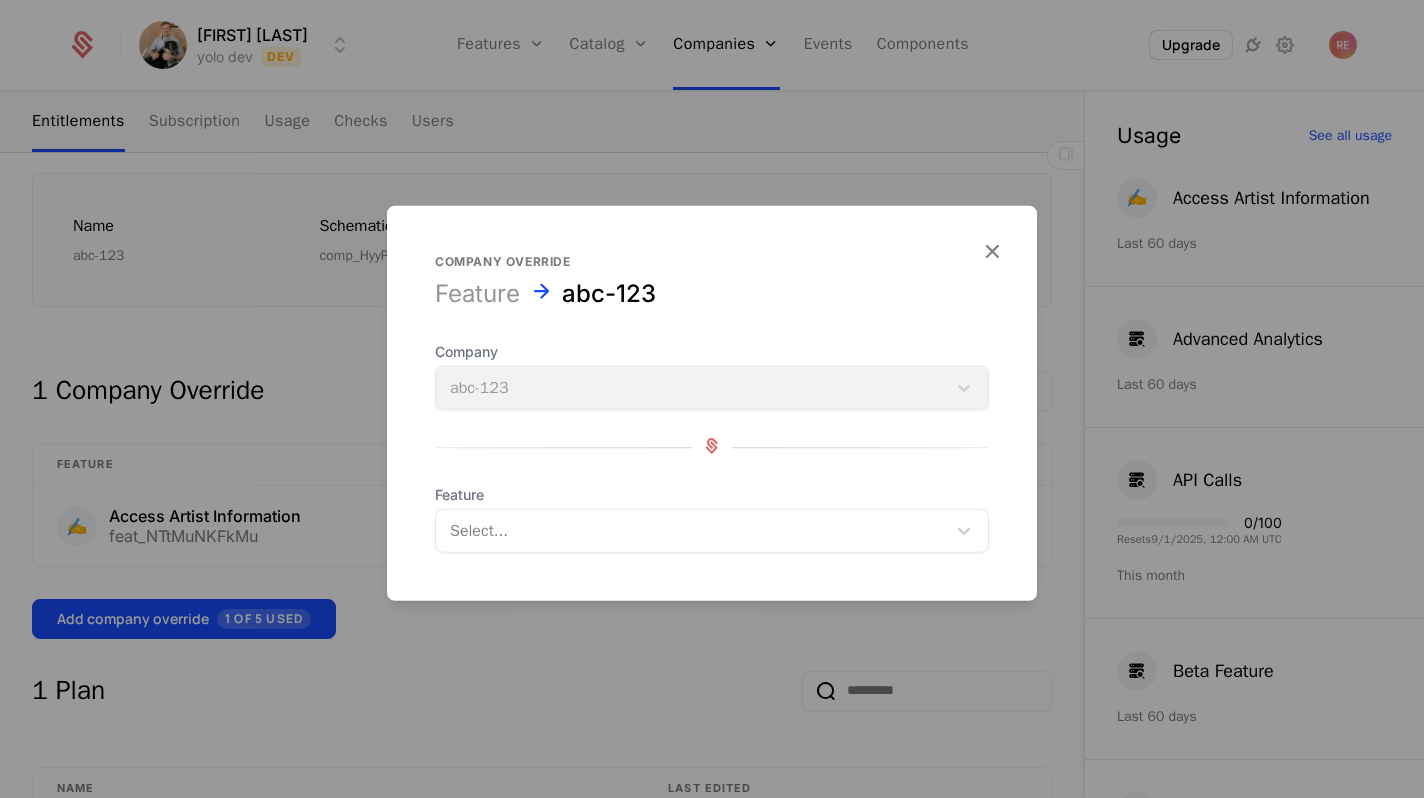 click at bounding box center (691, 531) 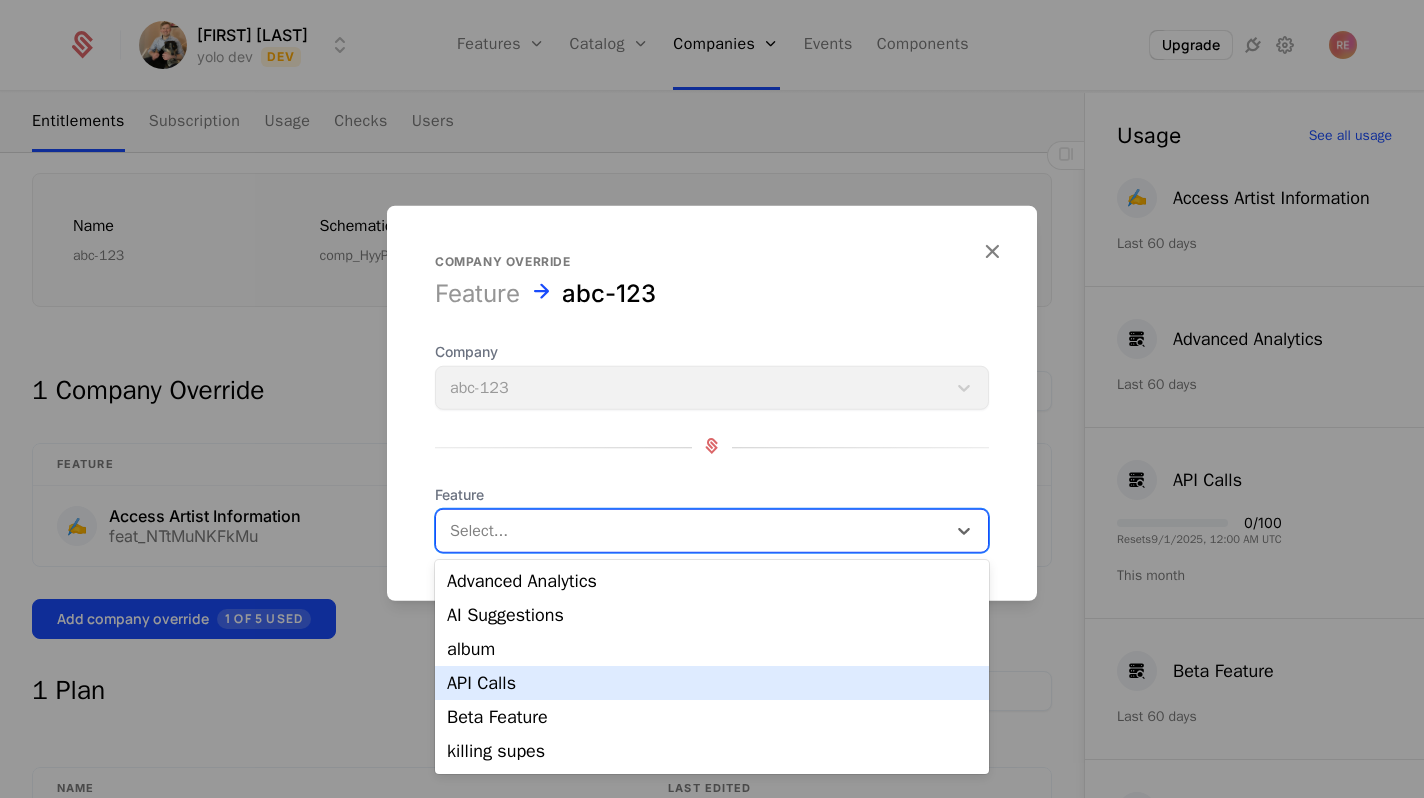 click on "API Calls" at bounding box center (712, 683) 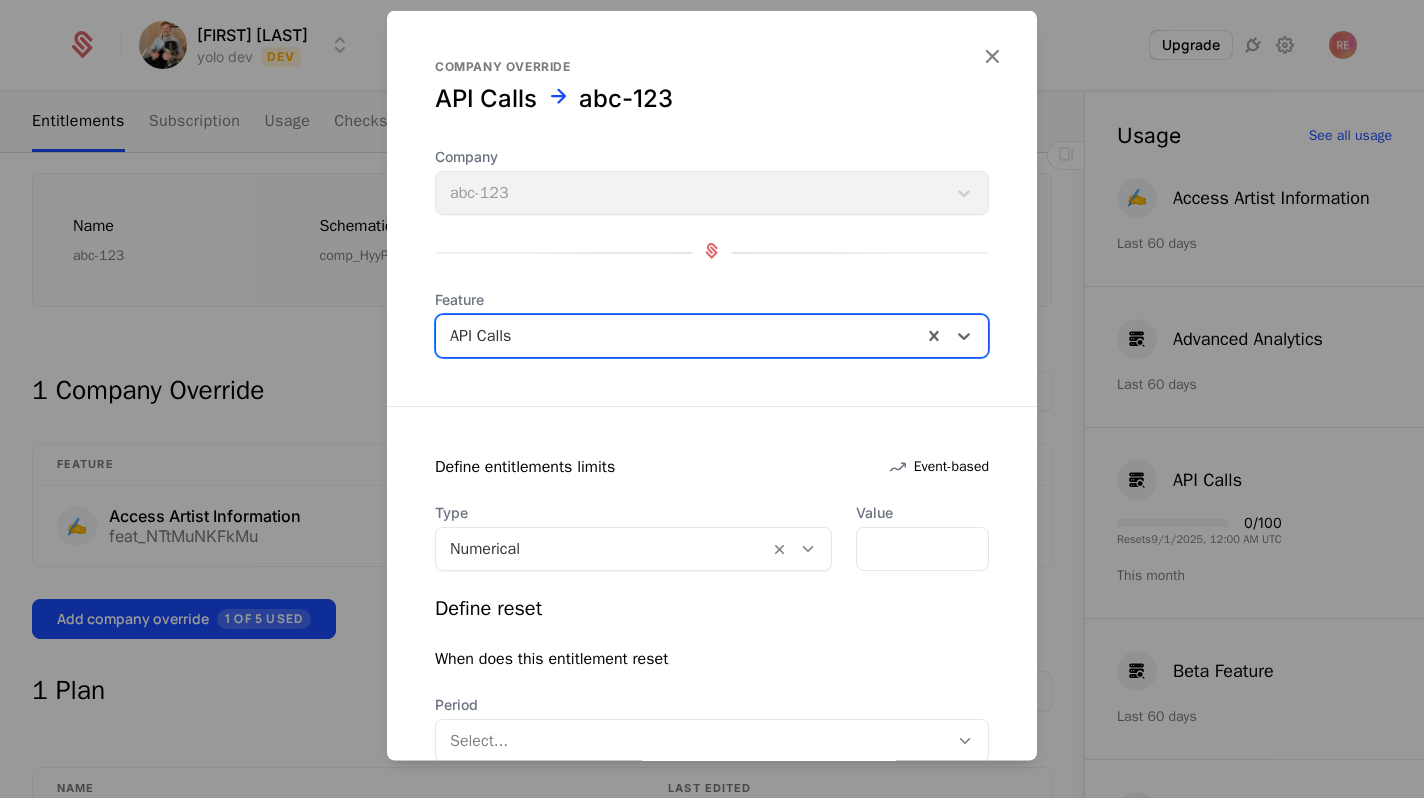 scroll, scrollTop: 298, scrollLeft: 0, axis: vertical 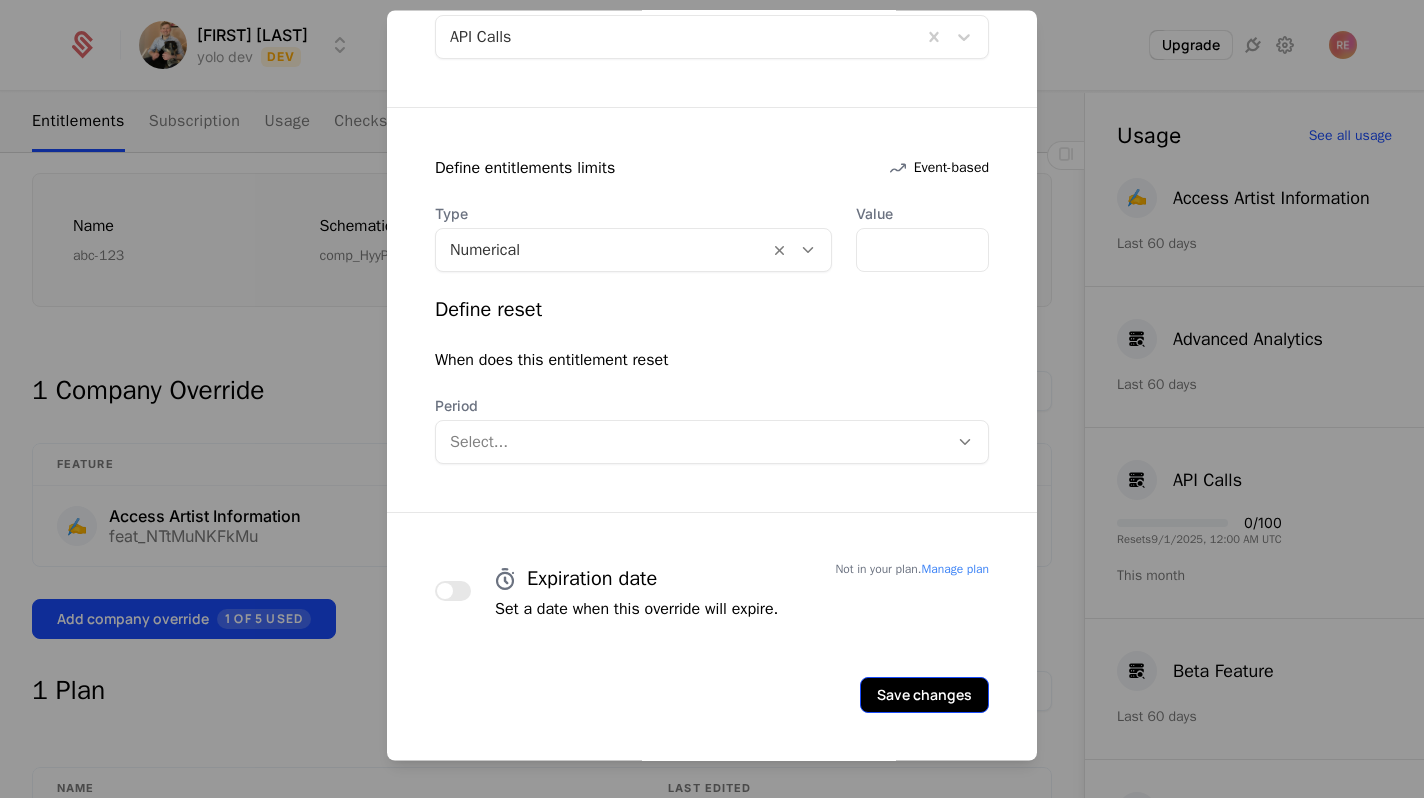 click on "Save changes" at bounding box center [924, 696] 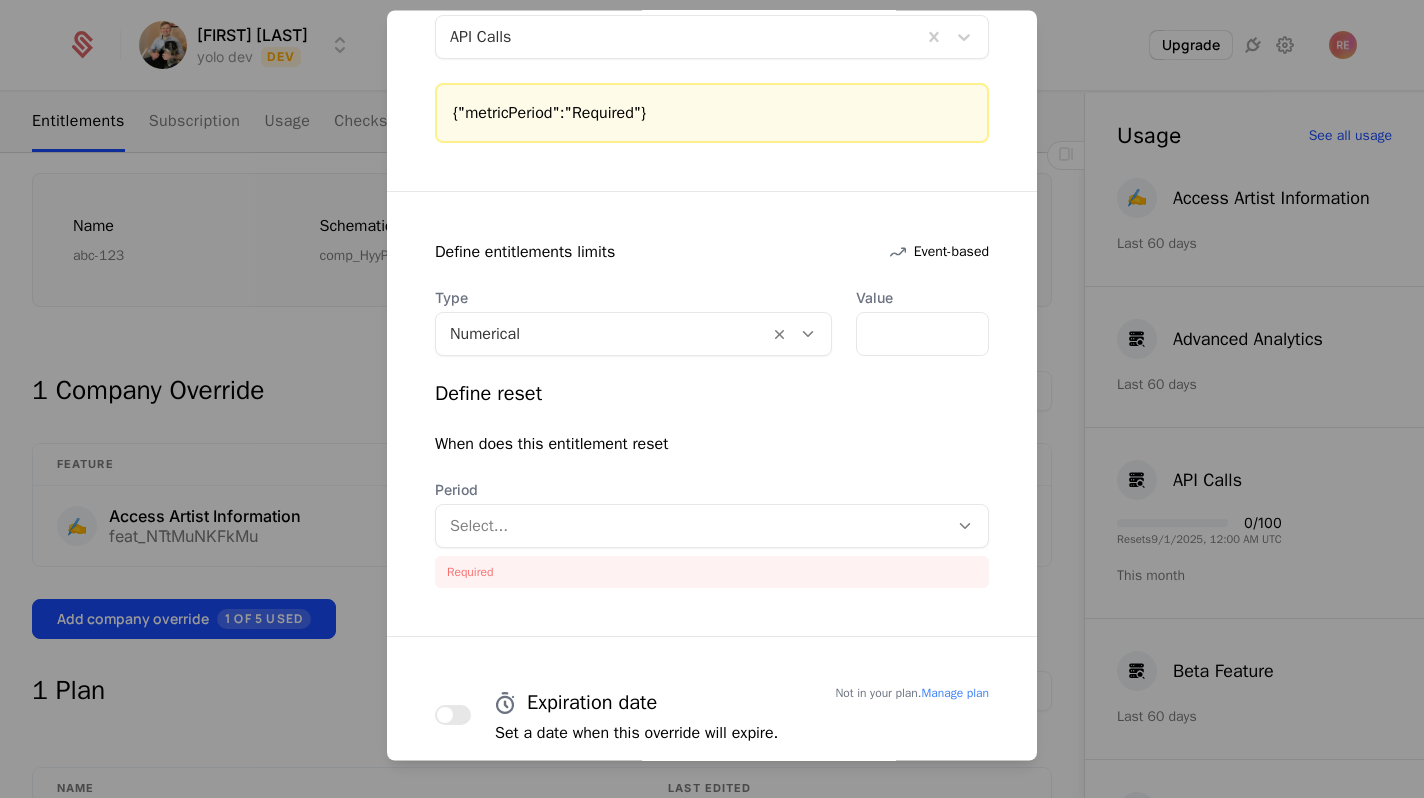 scroll, scrollTop: 0, scrollLeft: 0, axis: both 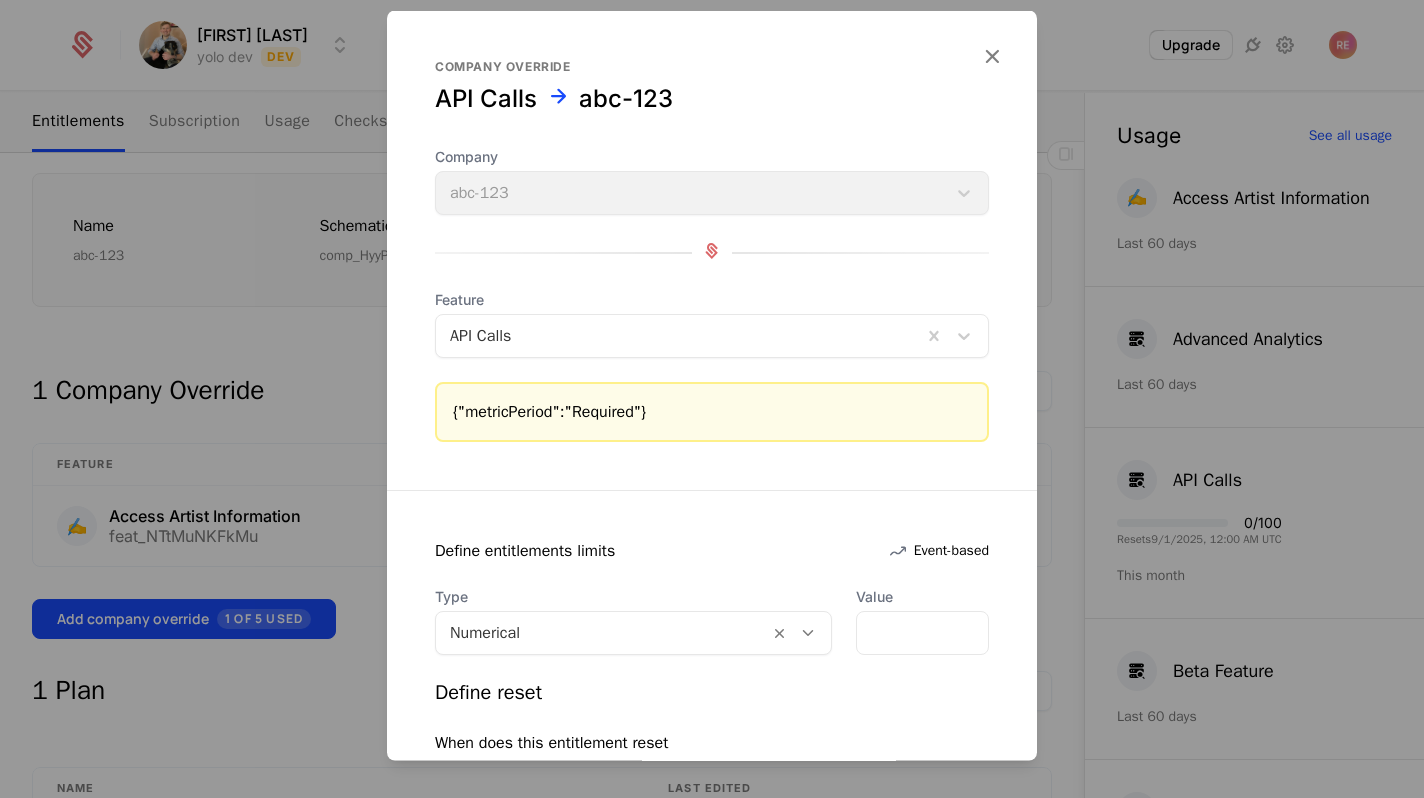 click at bounding box center [679, 336] 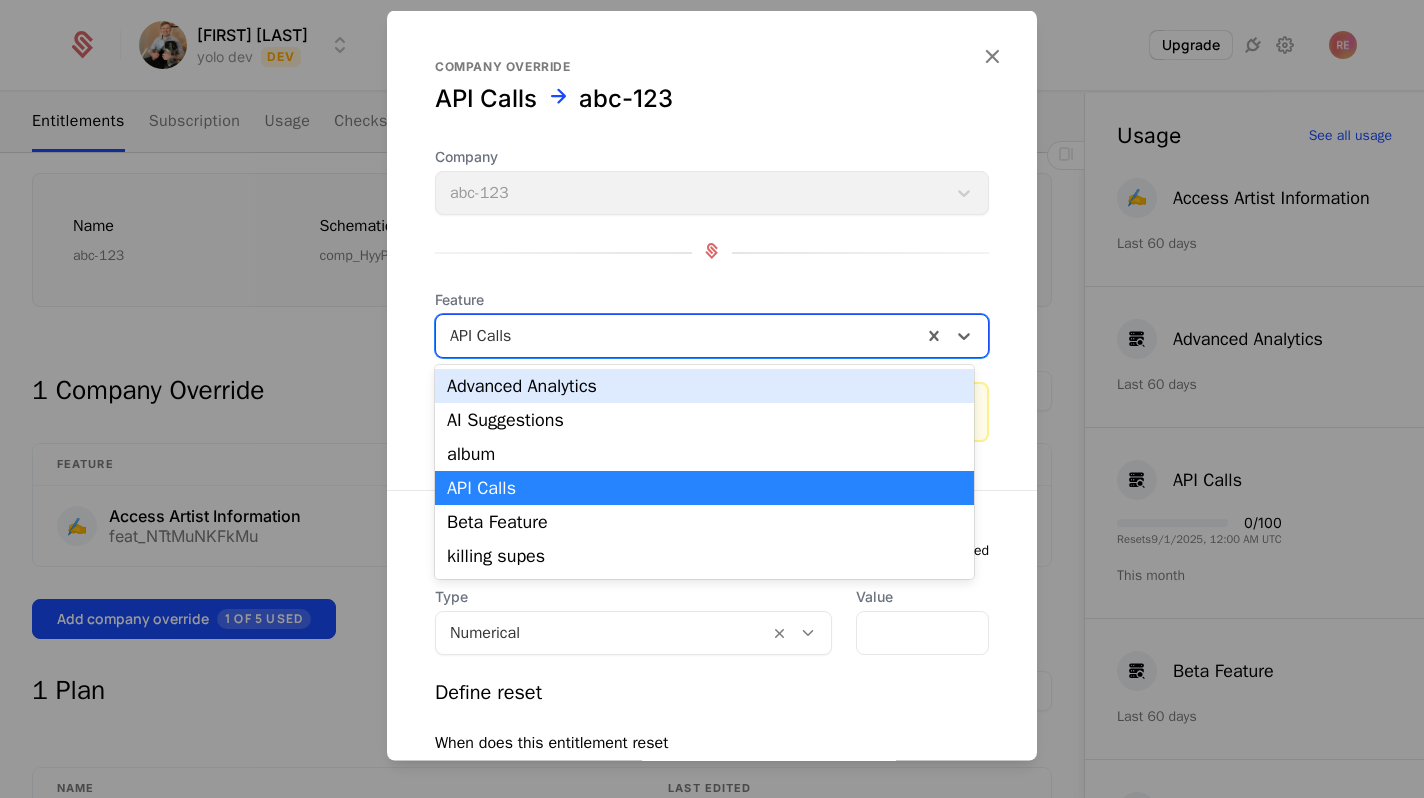 click on "Advanced Analytics" at bounding box center [704, 386] 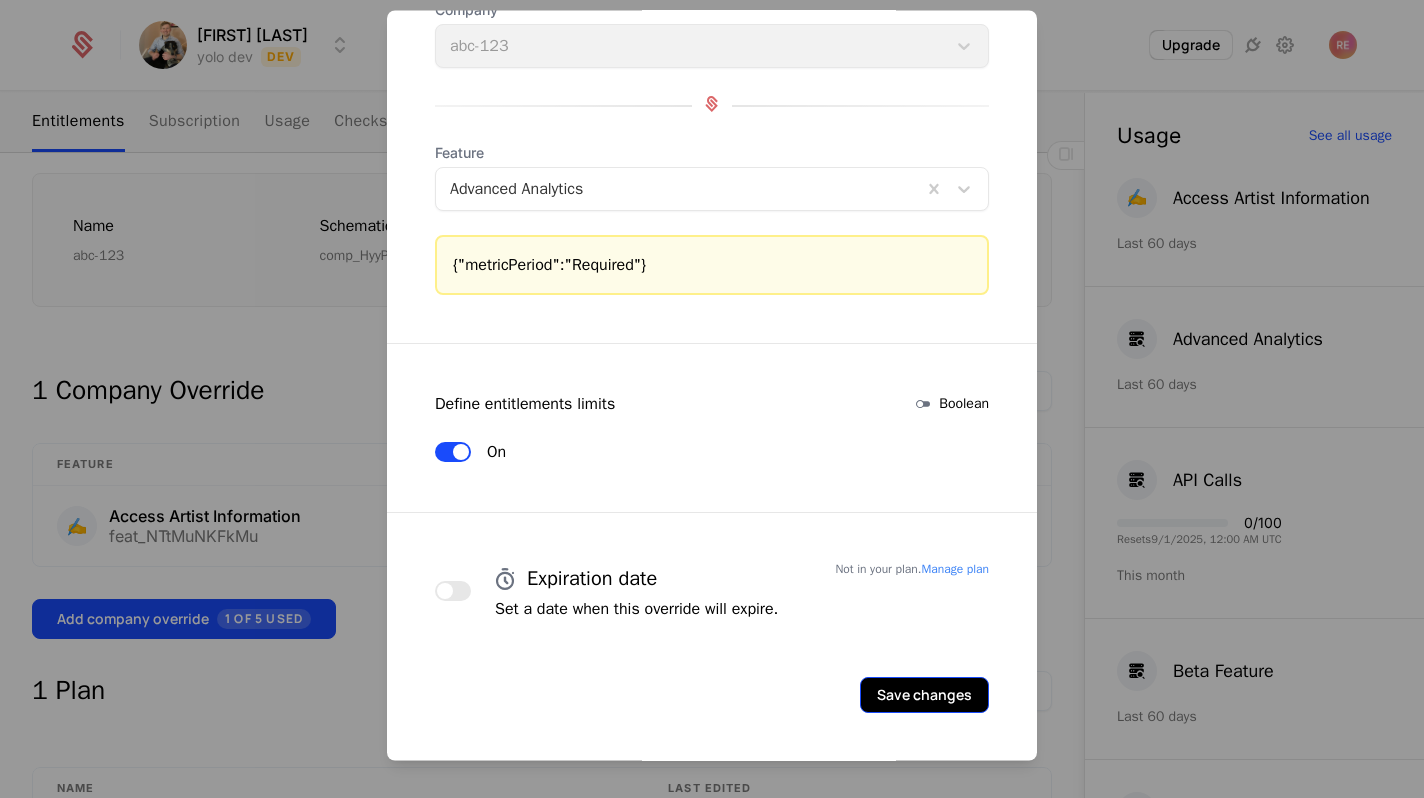 click on "Save changes" at bounding box center [924, 696] 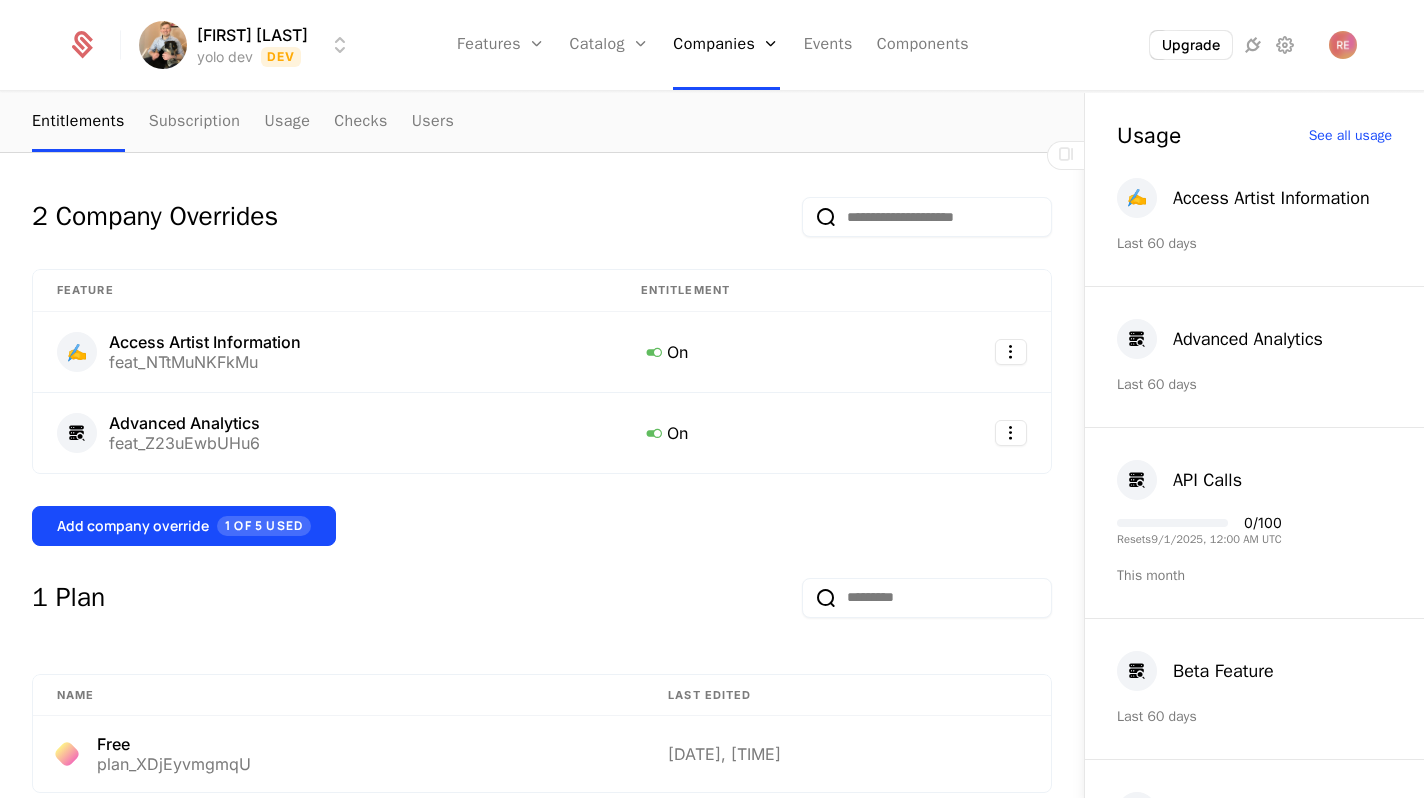 scroll, scrollTop: 505, scrollLeft: 0, axis: vertical 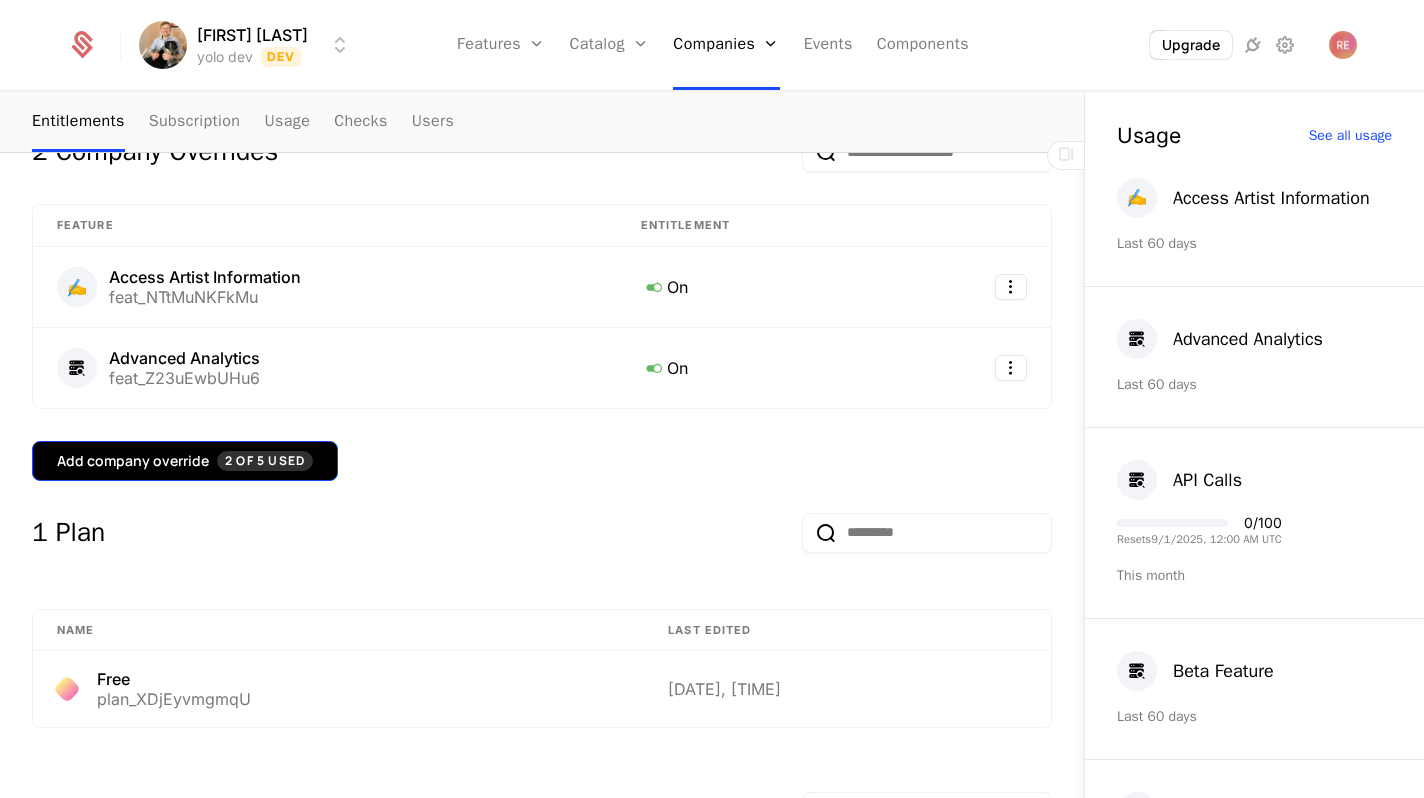 click on "Add company override 2 of 5 Used" at bounding box center [185, 461] 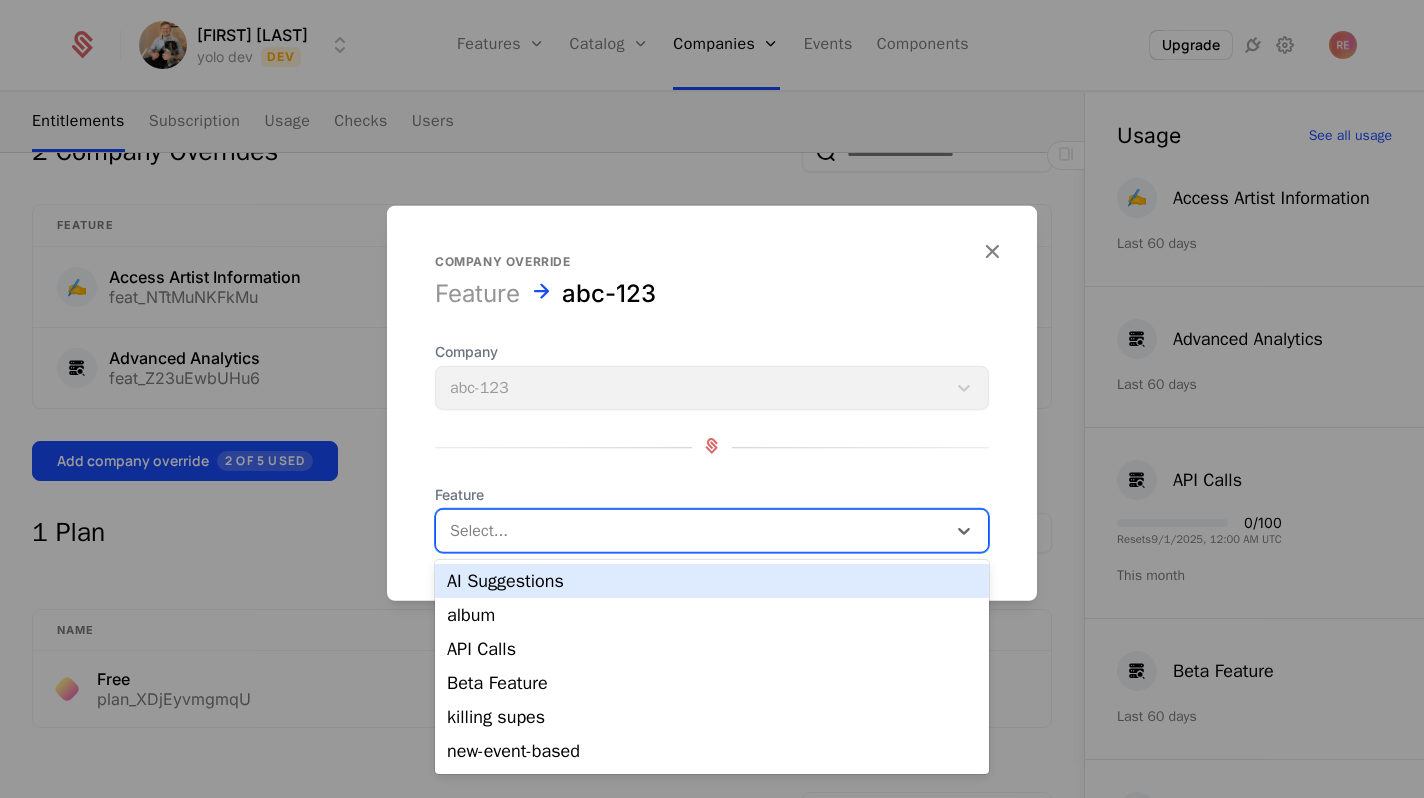 click on "Select..." at bounding box center (691, 531) 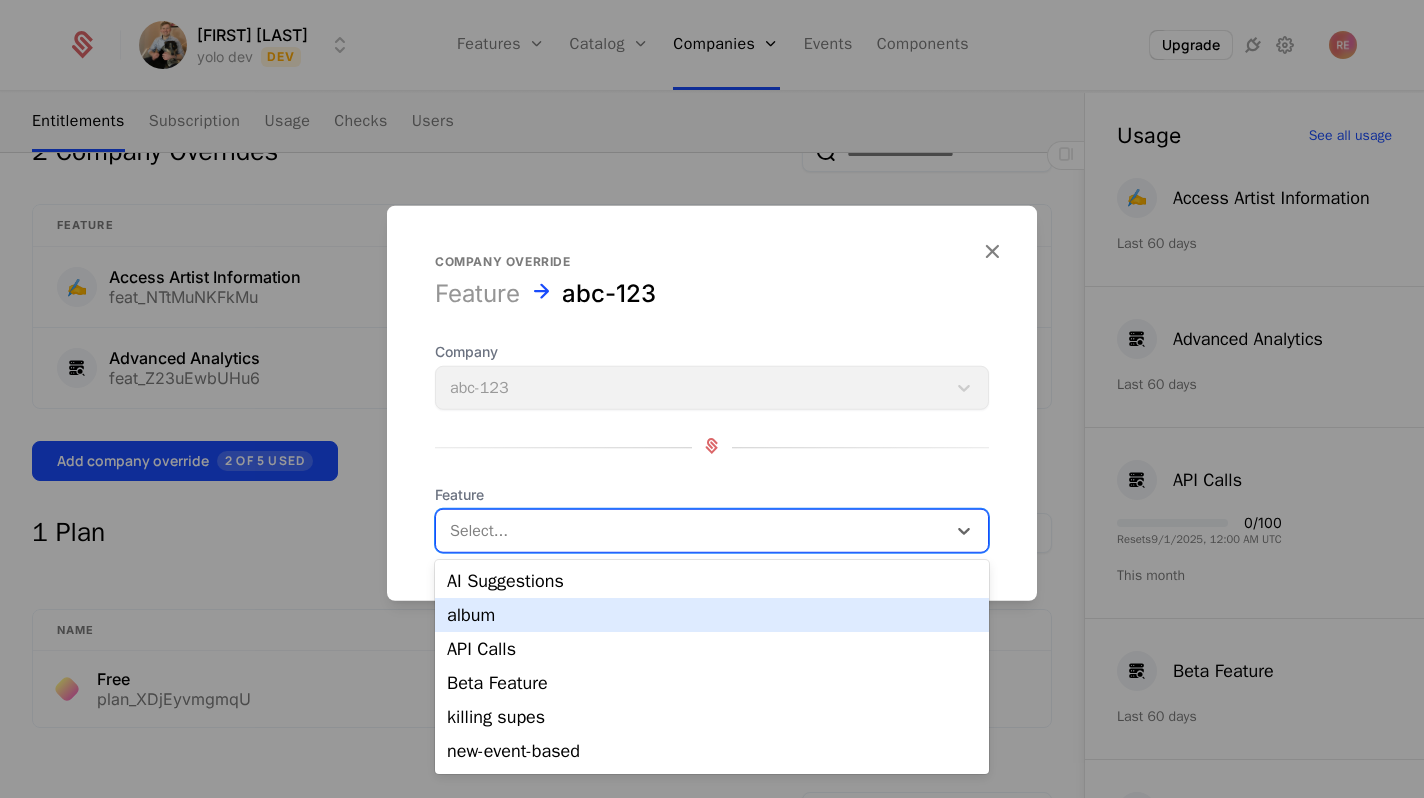 click on "AI Suggestions" at bounding box center (712, 581) 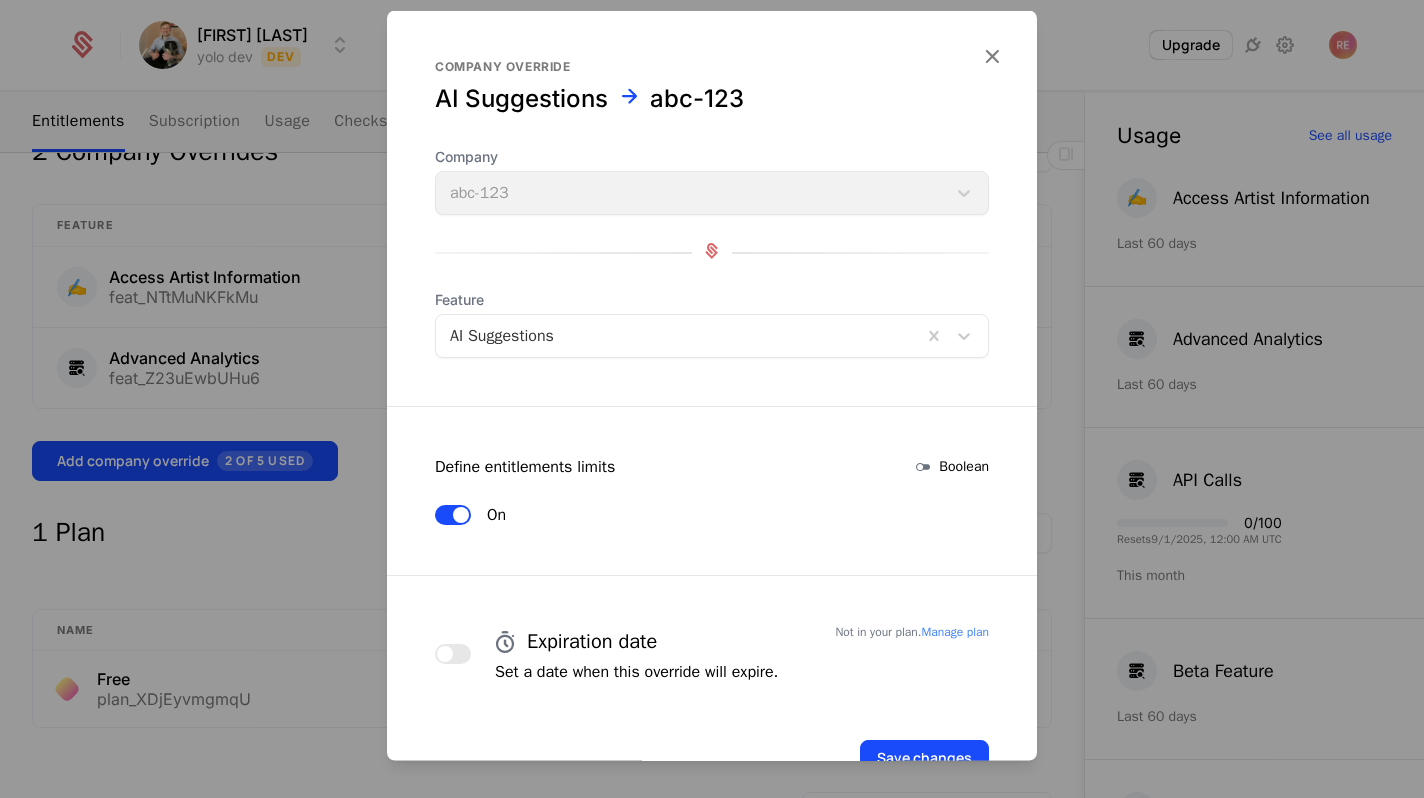 click on "Save changes" at bounding box center (712, 730) 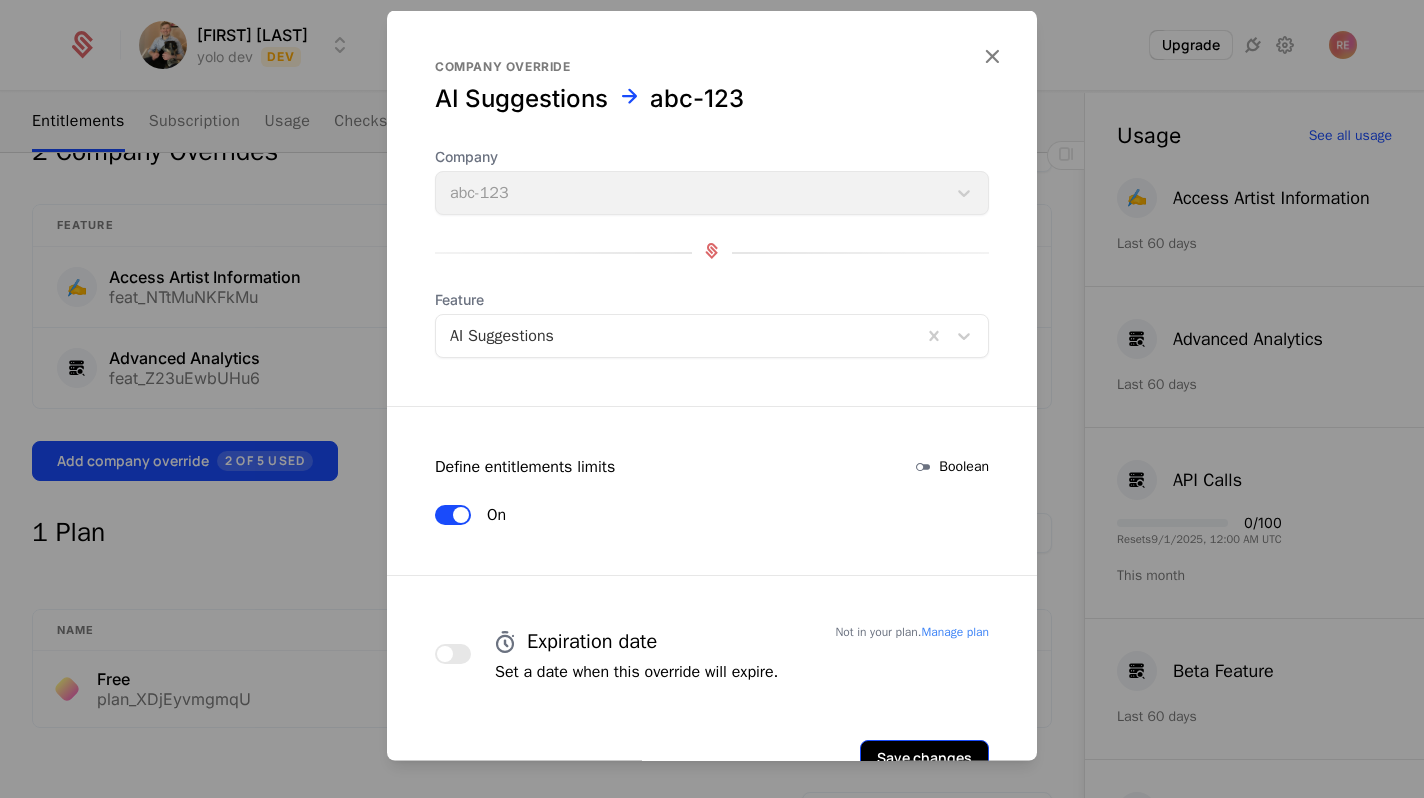 click on "Save changes" at bounding box center [924, 758] 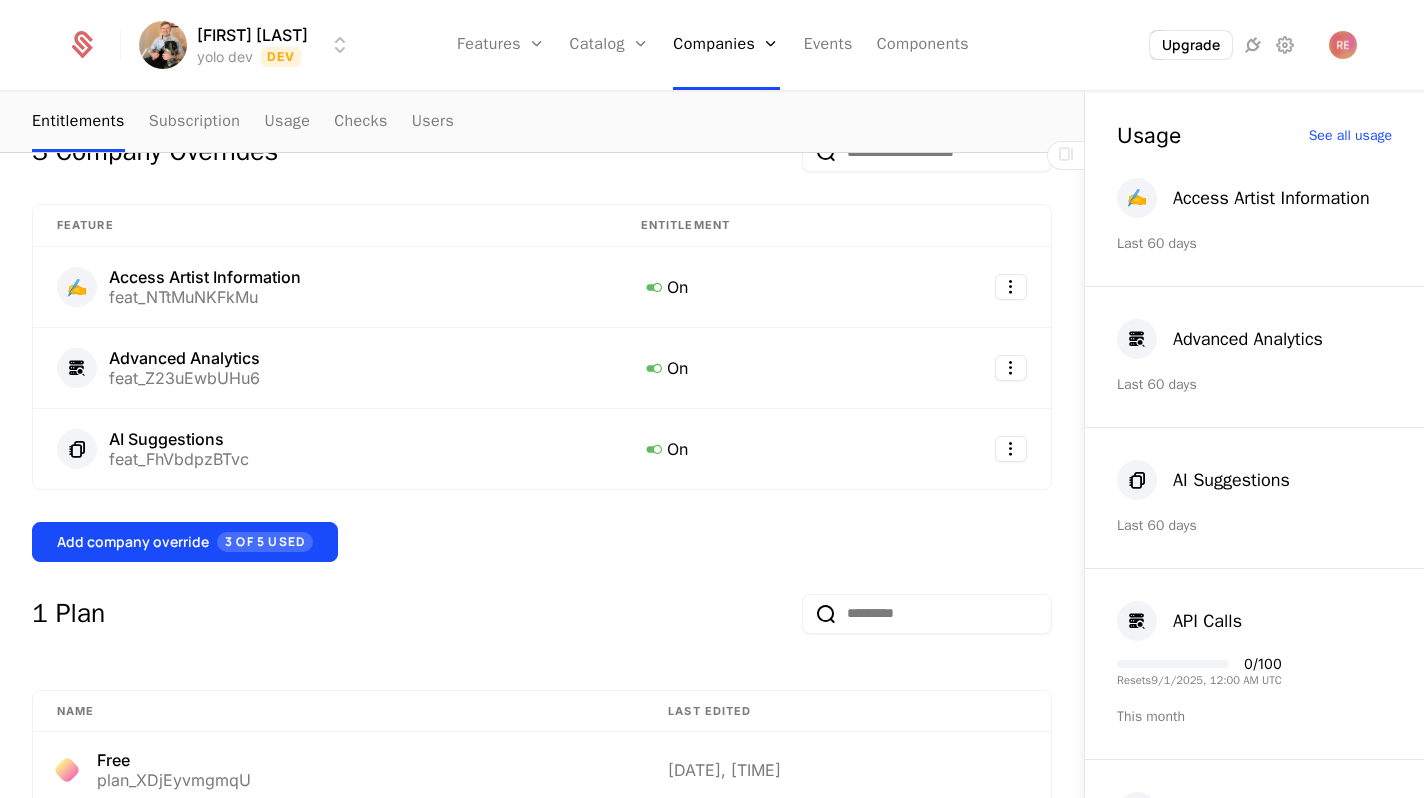 click on "Add company override 3 of 5 Used" at bounding box center [542, 542] 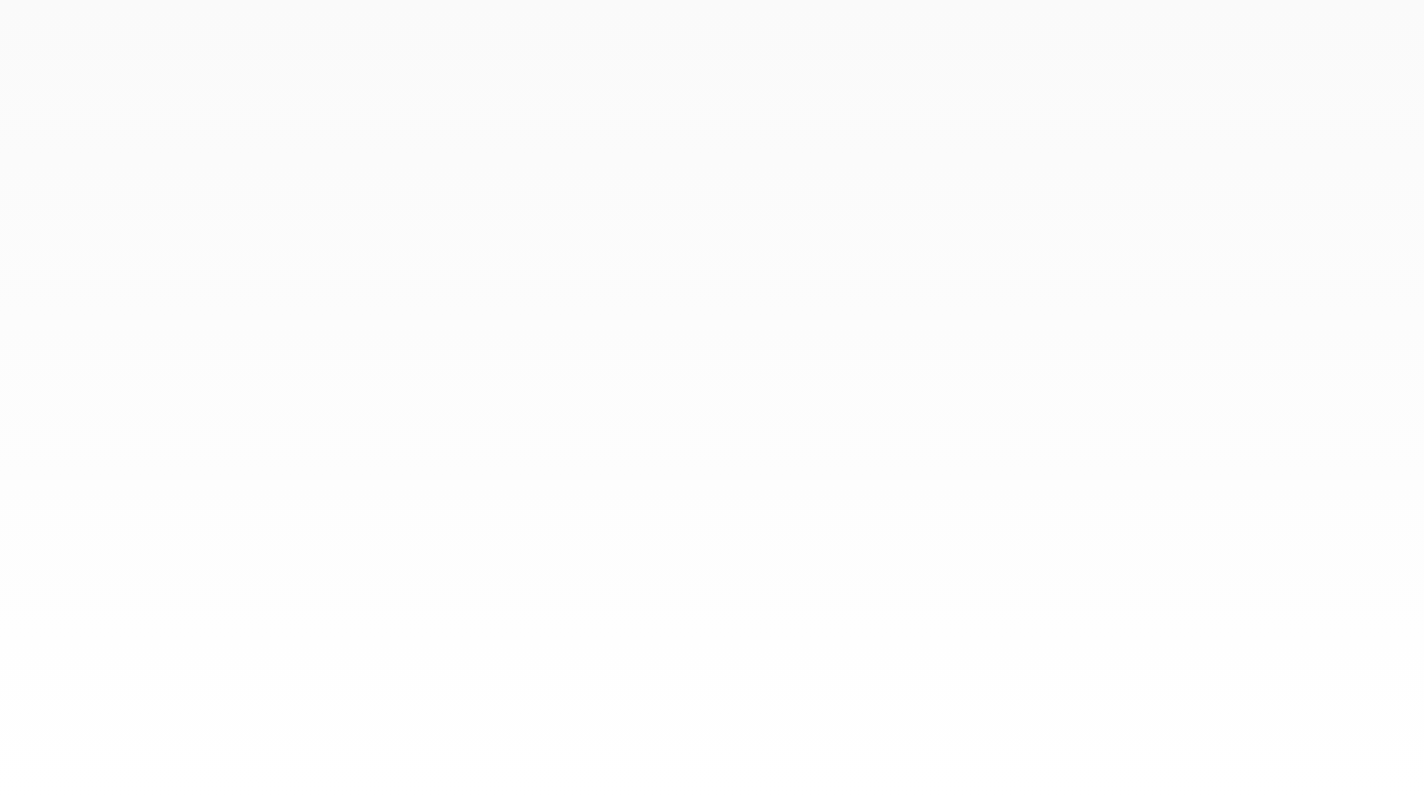 scroll, scrollTop: 0, scrollLeft: 0, axis: both 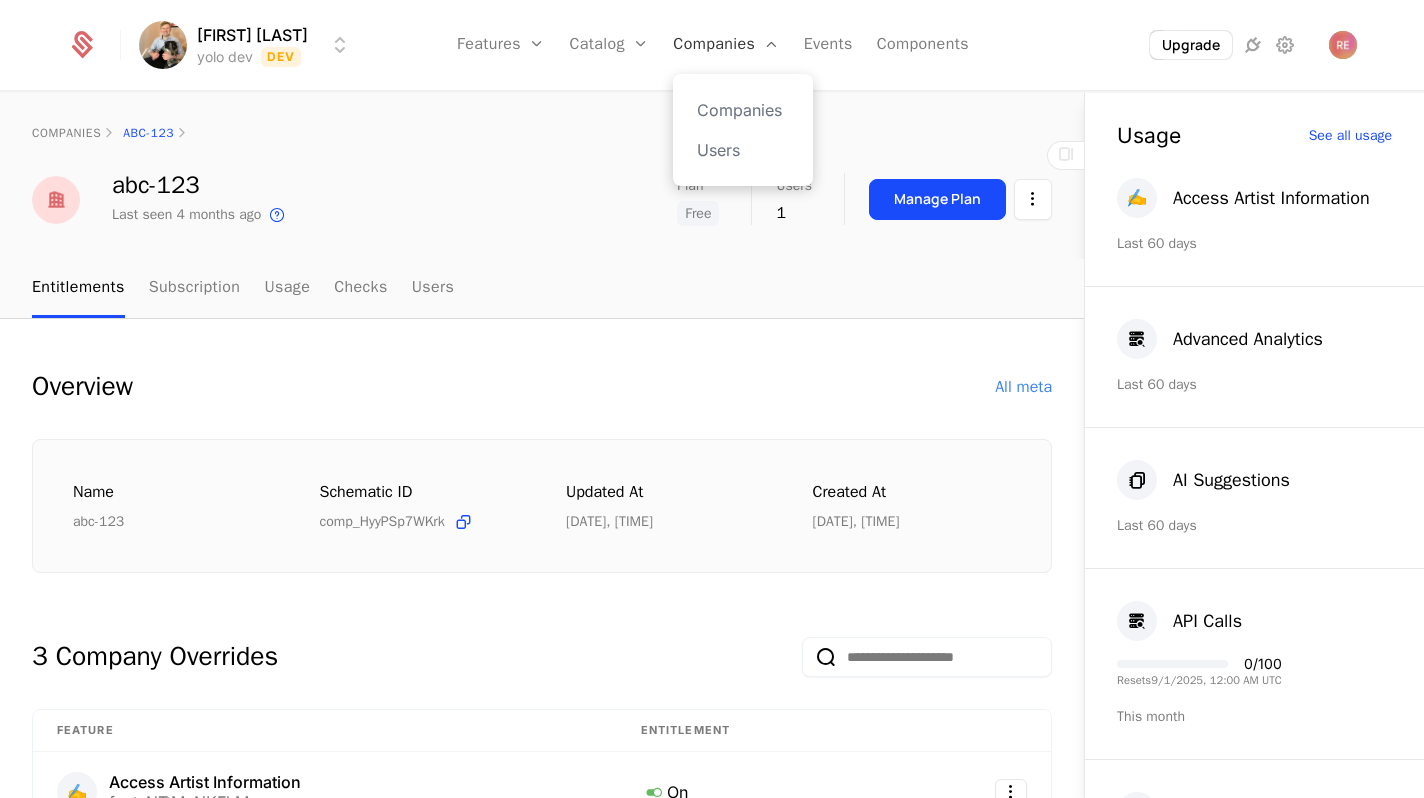 click on "Companies" at bounding box center [726, 45] 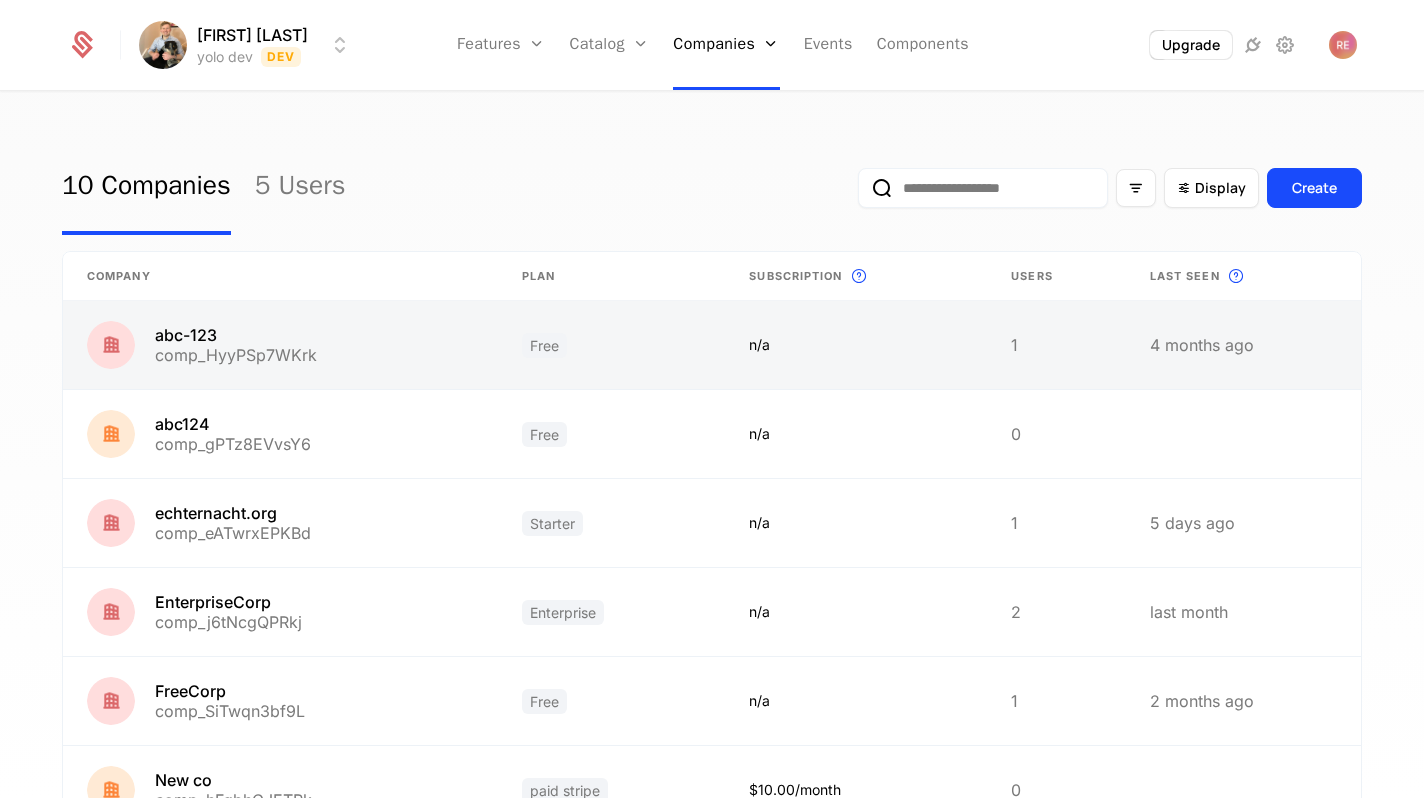 click at bounding box center [1243, 345] 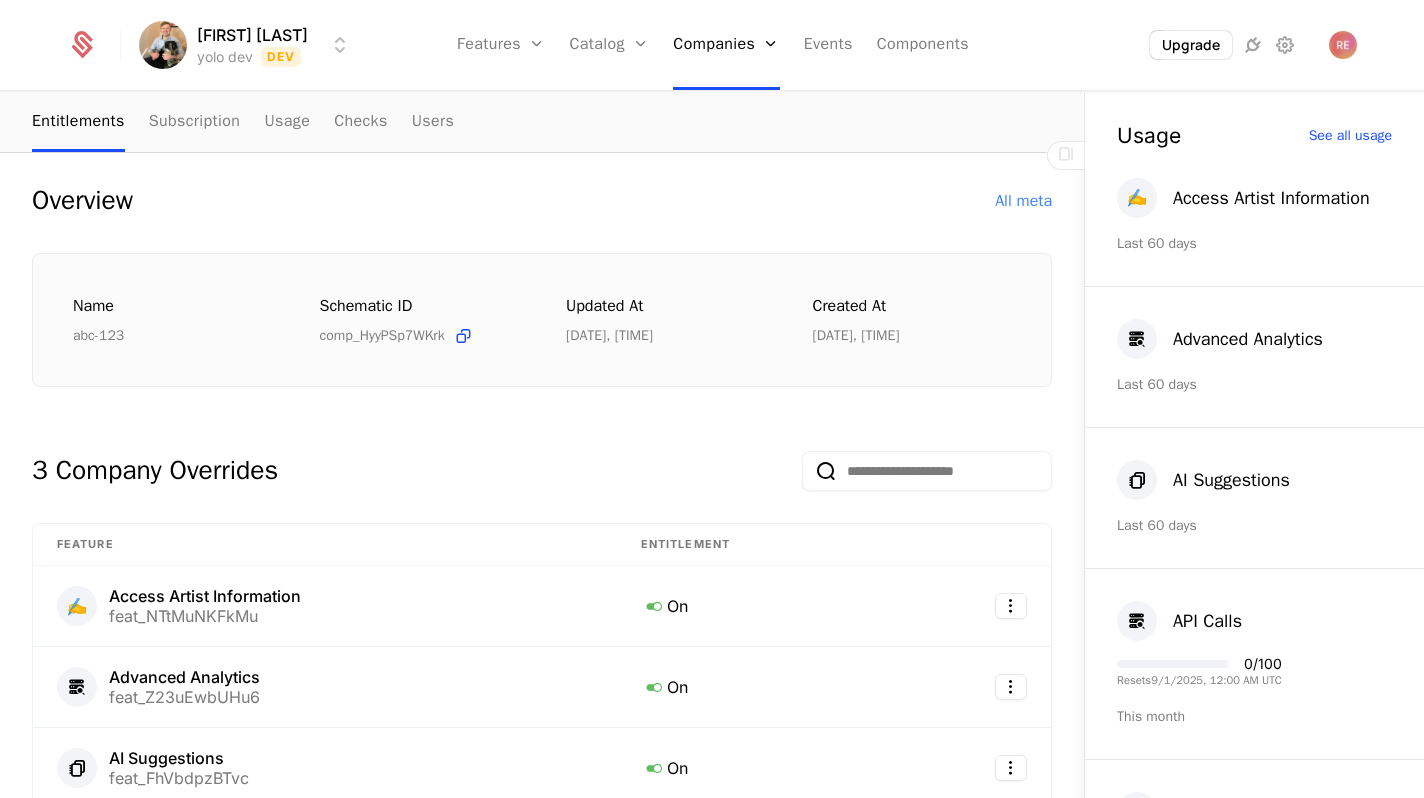 scroll, scrollTop: 0, scrollLeft: 0, axis: both 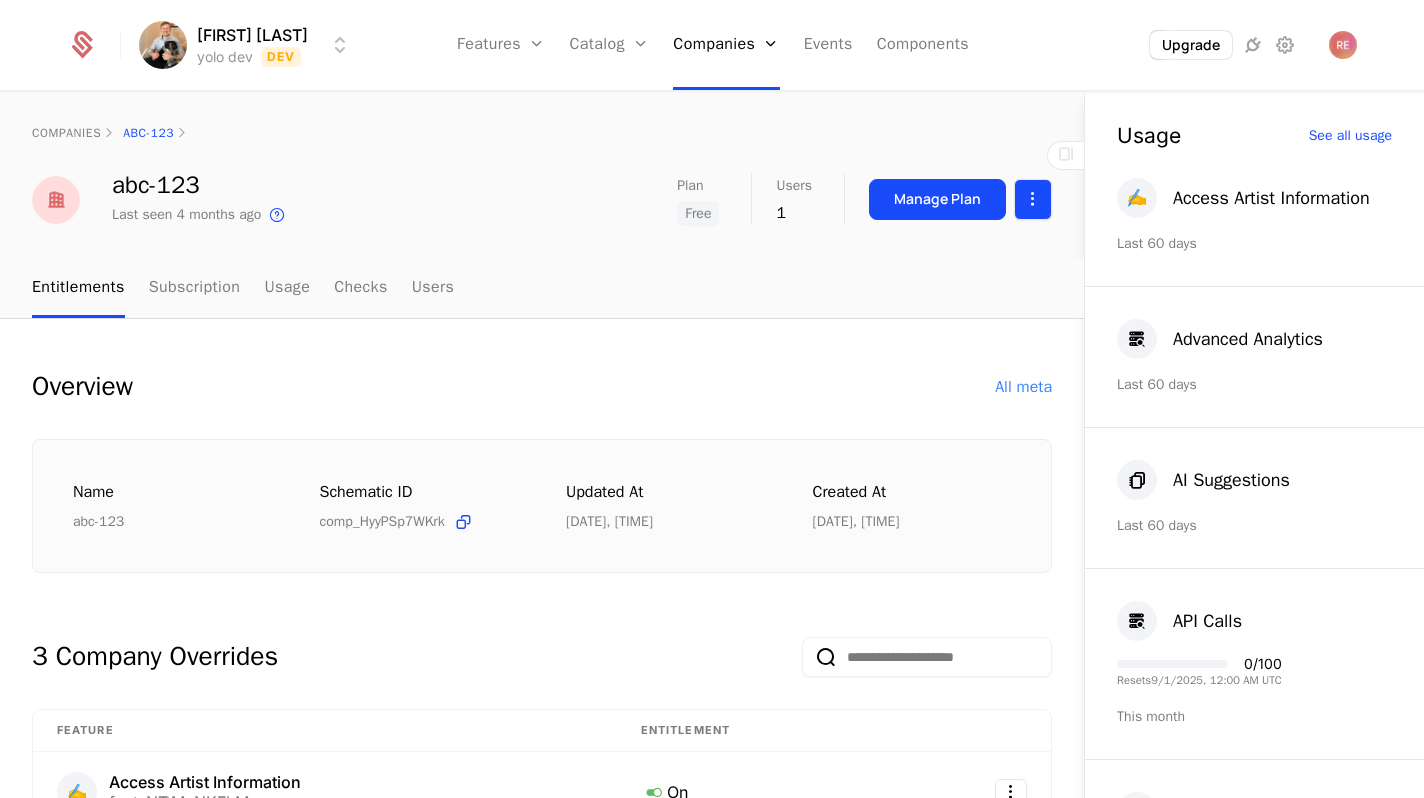 click on "Ryan Echternacht yolo dev Dev Features Features Flags Catalog Plans Add Ons Configuration Companies Companies Users Events Components Upgrade companies abc-123 abc-123 Last seen 4 months ago This is the date a track or identify event associated with this company was last received by Schematic. Plan Free Users 1 Manage Plan Entitlements Subscription Usage Checks Users Overview All meta Name abc-123 Schematic ID comp_HyyPSp7WKrk Updated at 6/30/25, 4:45 PM Created at 3/3/25, 10:23 AM 3 Company Overrides Feature Entitlement ✍️ Access Artist Information feat_NTtMuNKFkMu On Advanced Analytics feat_Z23uEwbUHu6 On AI Suggestions feat_FhVbdpzBTvc On Add company override 3 of 5 Used 1 Plan Name Last edited Free plan_XDjEyvmgmqU 5/30/25, 8:12 PM 9 Features Feature Entitlement plan Usage ✍️ Access Artist Information feat_NTtMuNKFkMu On Override Advanced Analytics feat_Z23uEwbUHu6 On Override AI Suggestions feat_FhVbdpzBTvc On Override API Calls feat_16MtLt4xrLf 100 API Calls per month Numerical limit 0" at bounding box center (712, 399) 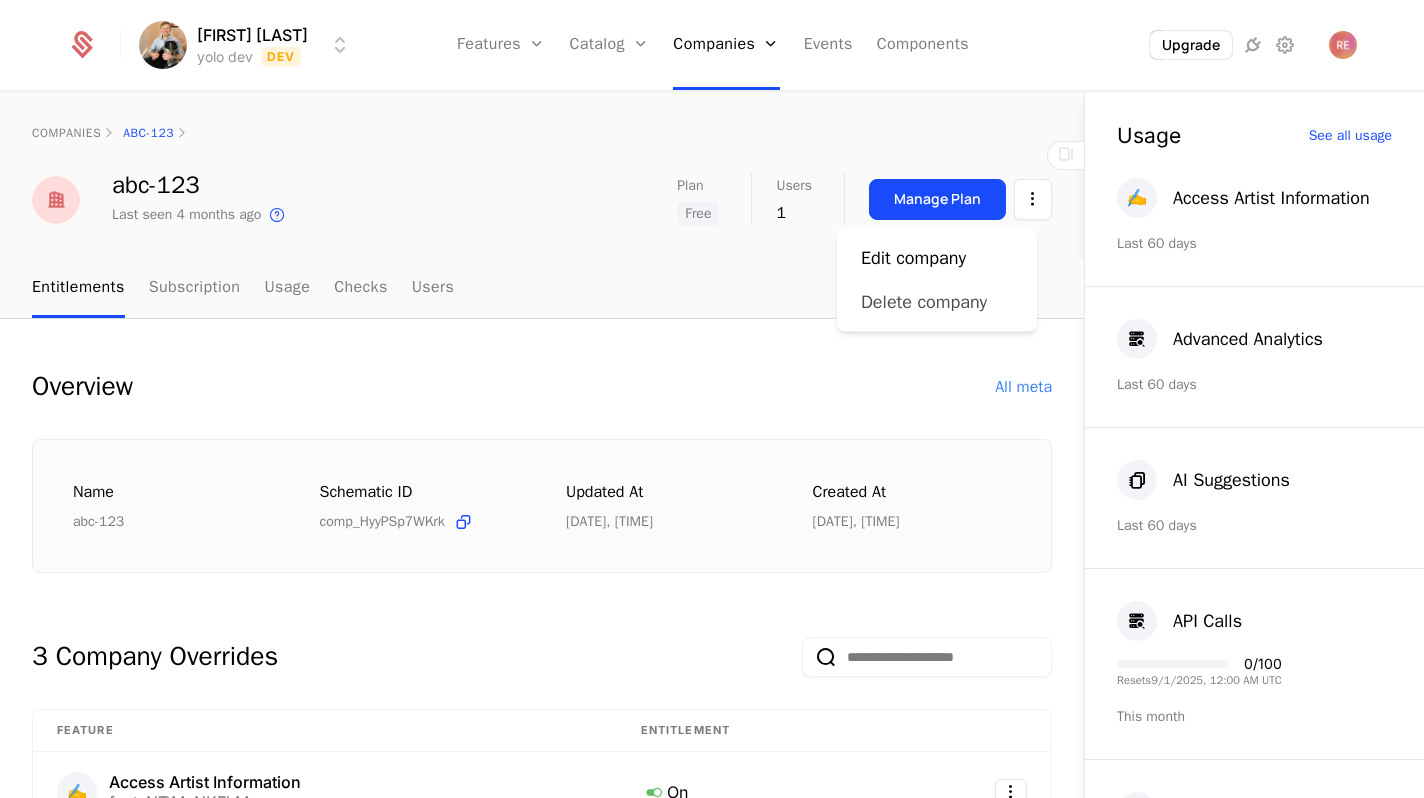 click on "Delete company" at bounding box center [924, 302] 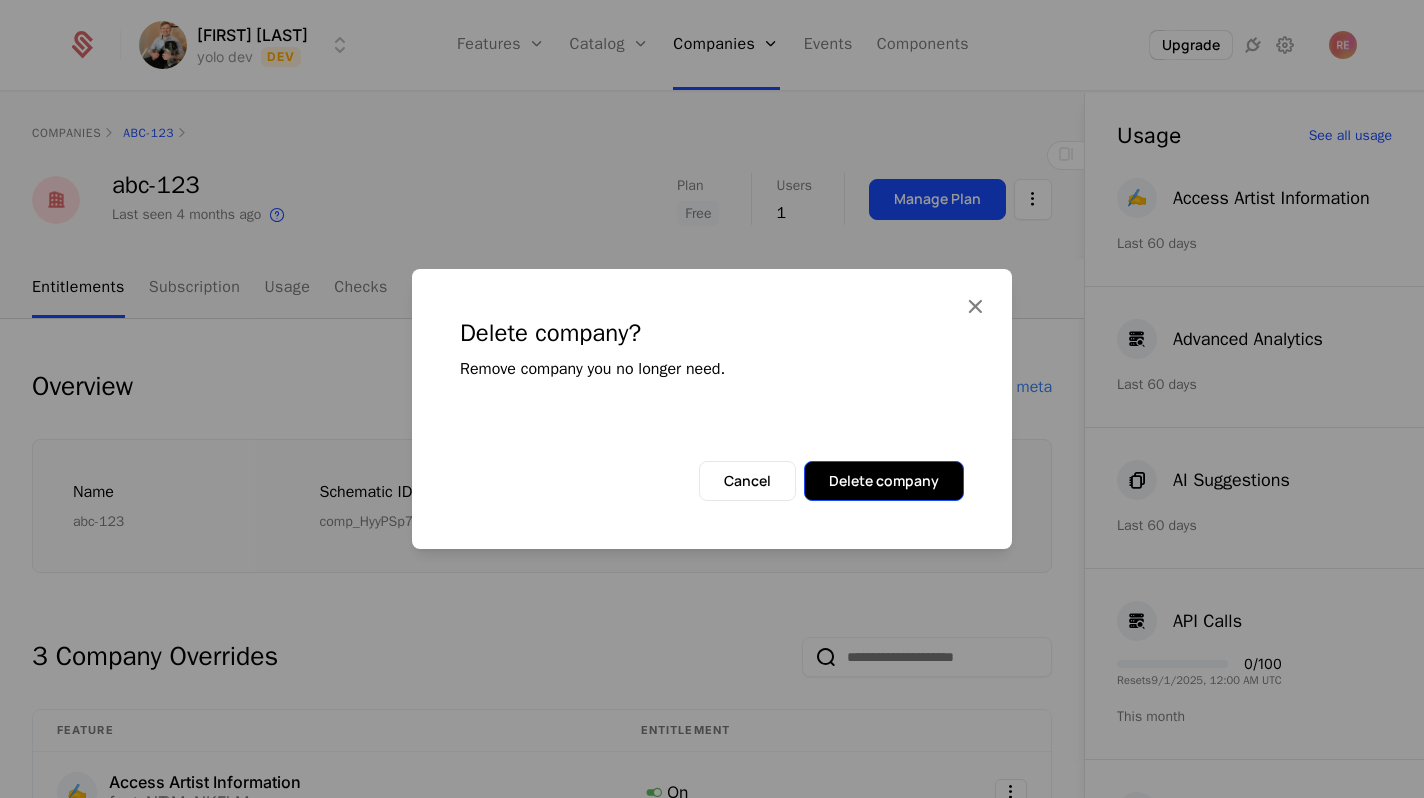 click on "Delete company" at bounding box center (884, 481) 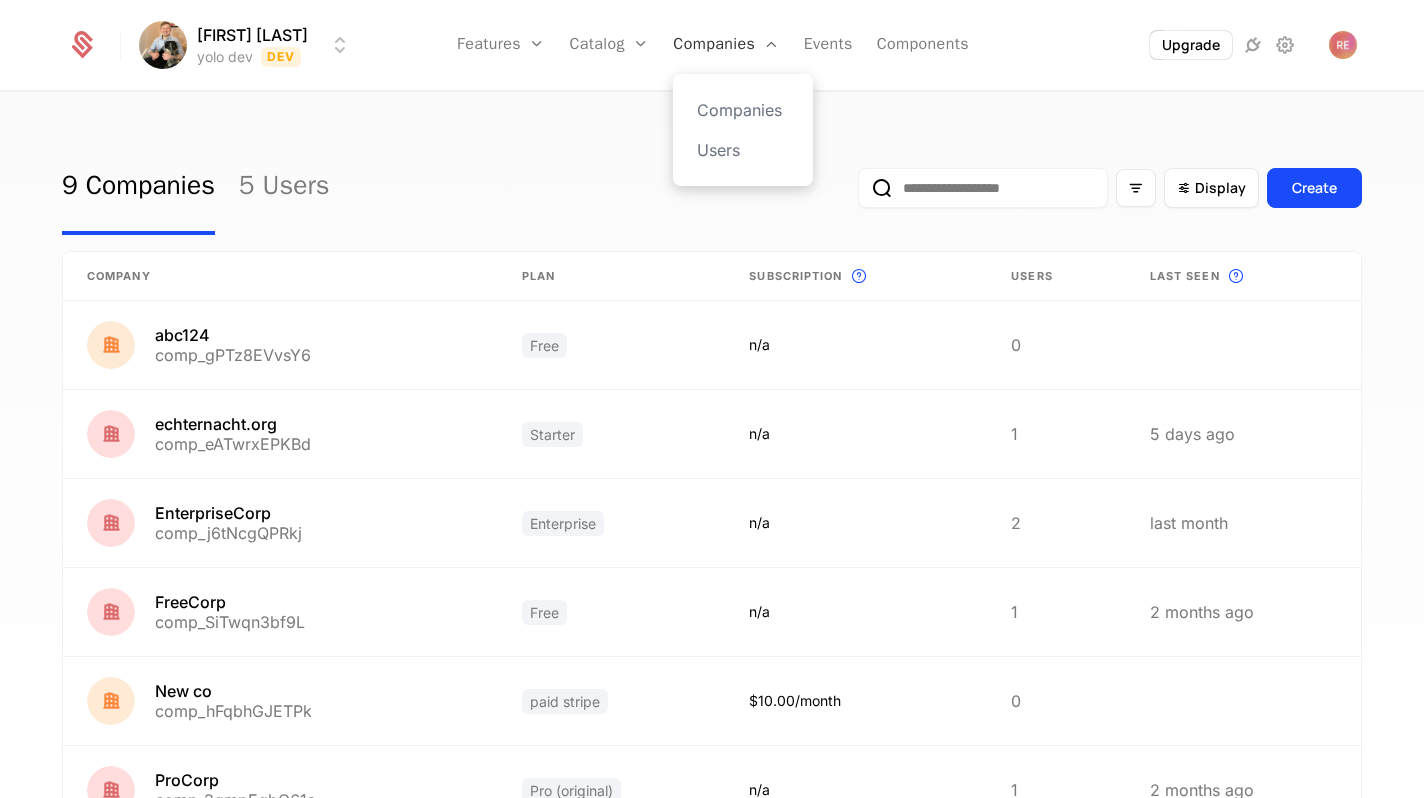 click on "Companies" at bounding box center [726, 45] 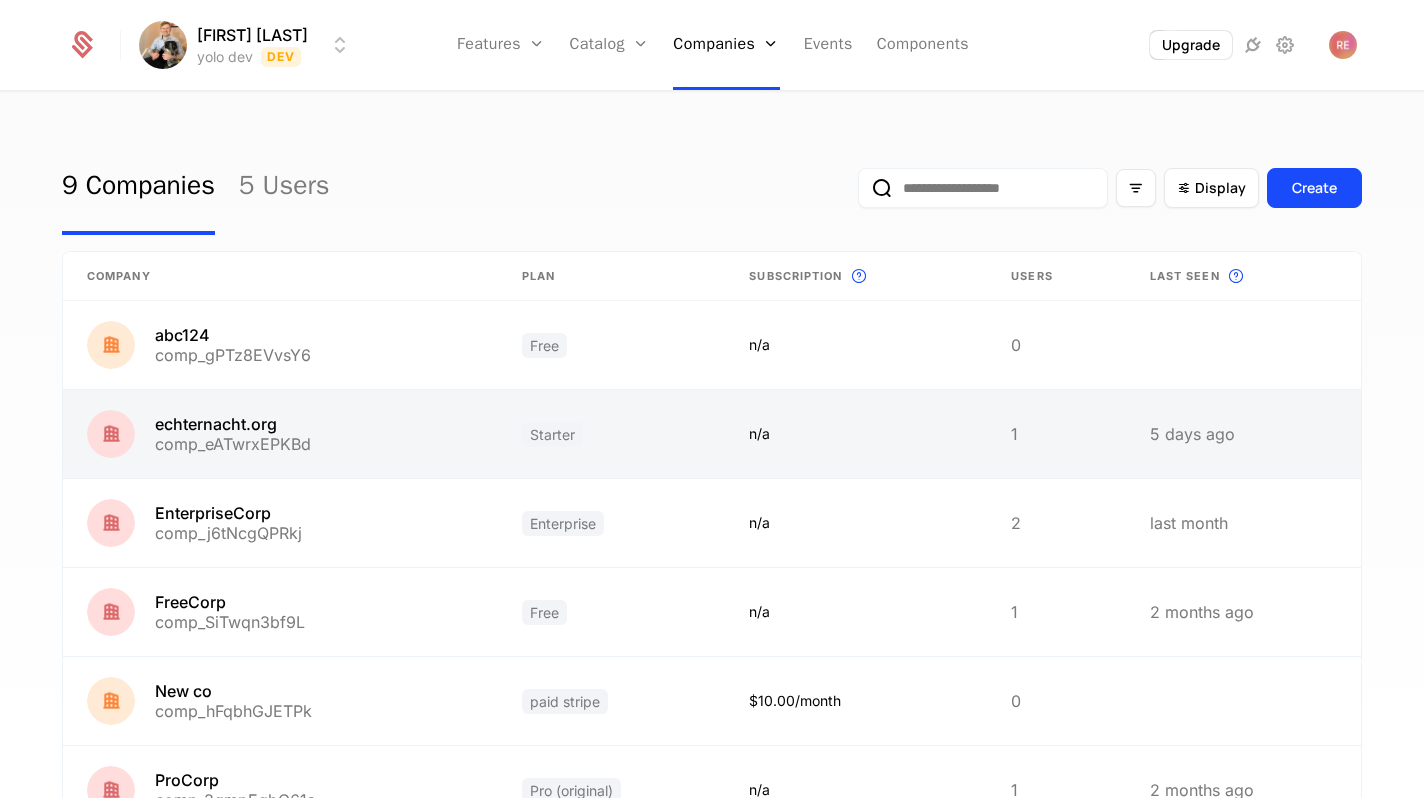 click at bounding box center [612, 434] 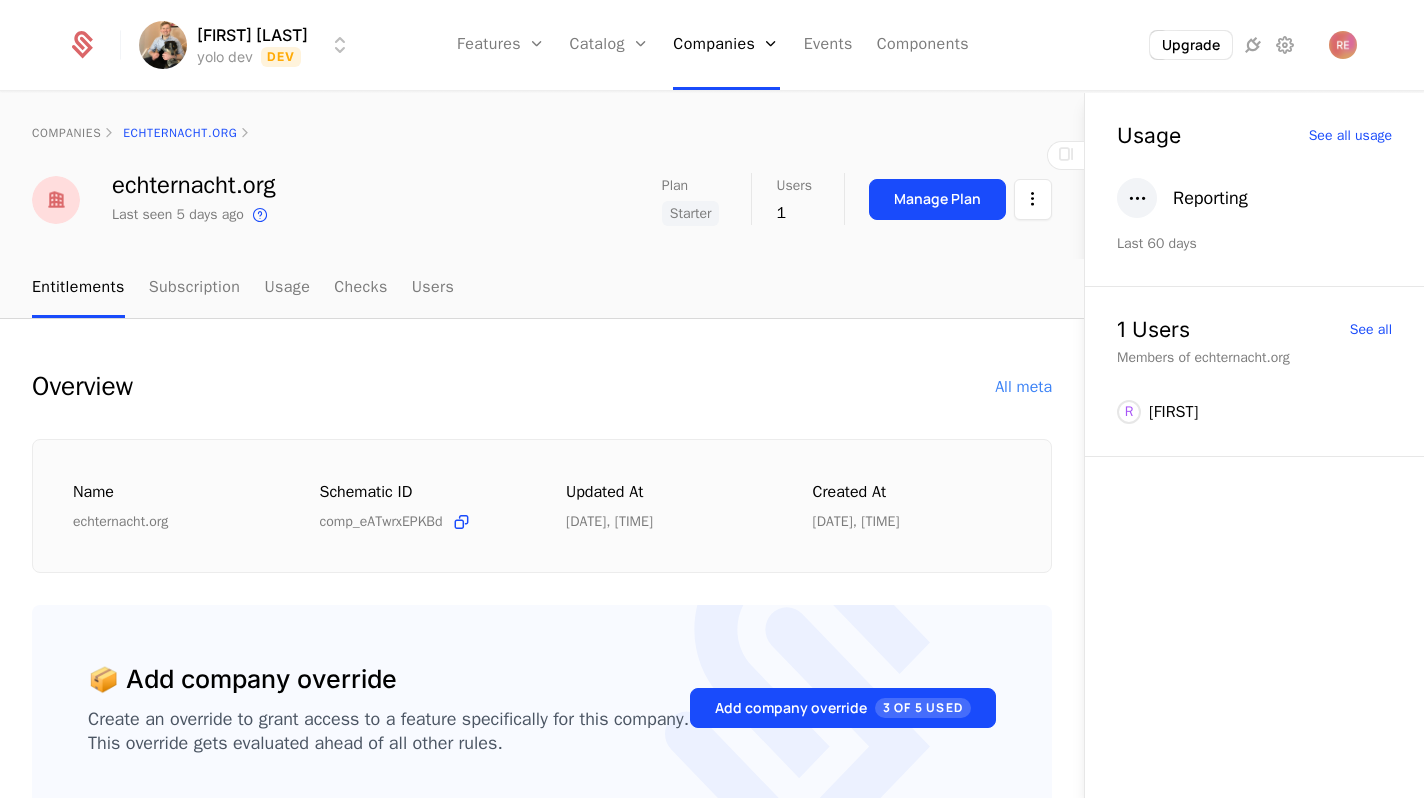 scroll, scrollTop: 272, scrollLeft: 0, axis: vertical 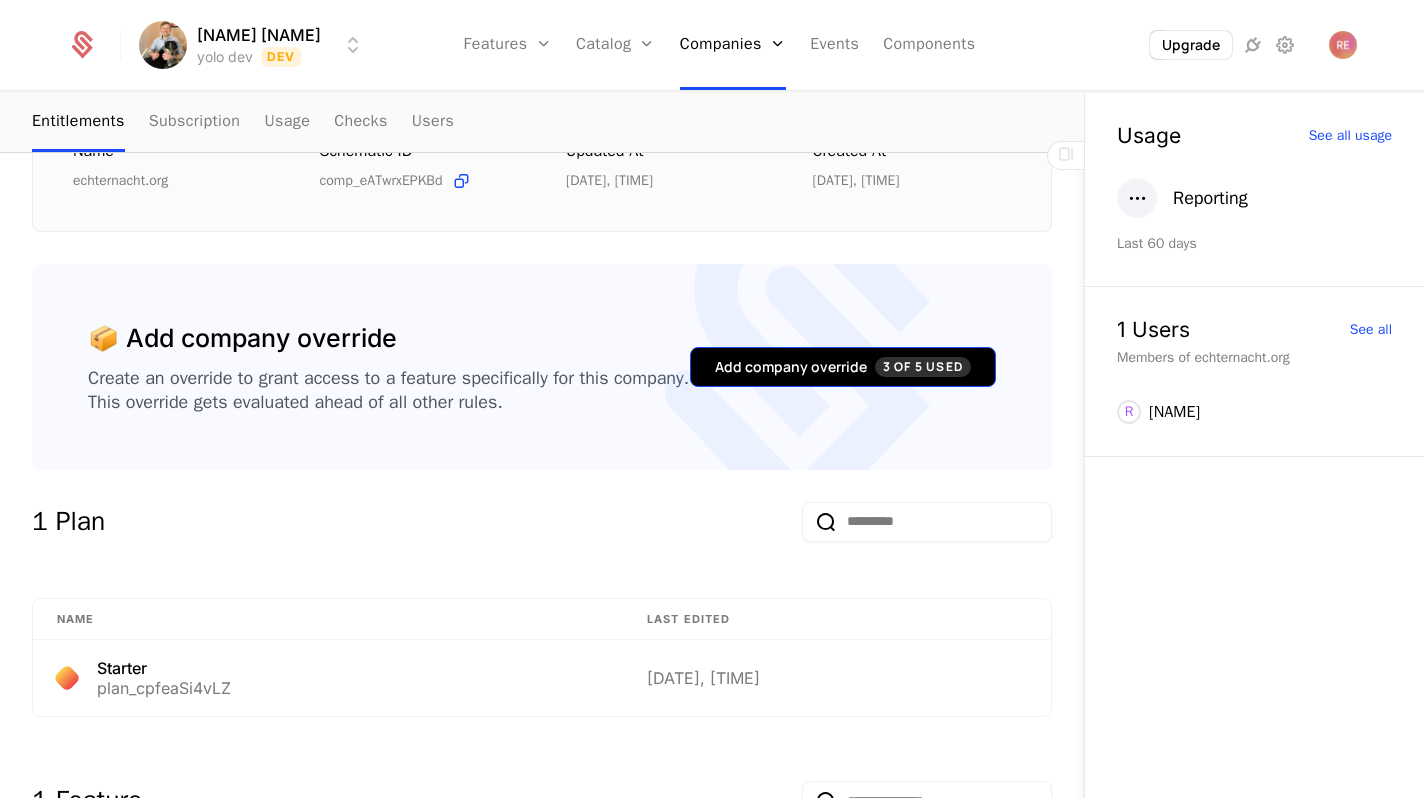 click on "Add company override 3 of 5 Used" at bounding box center (843, 367) 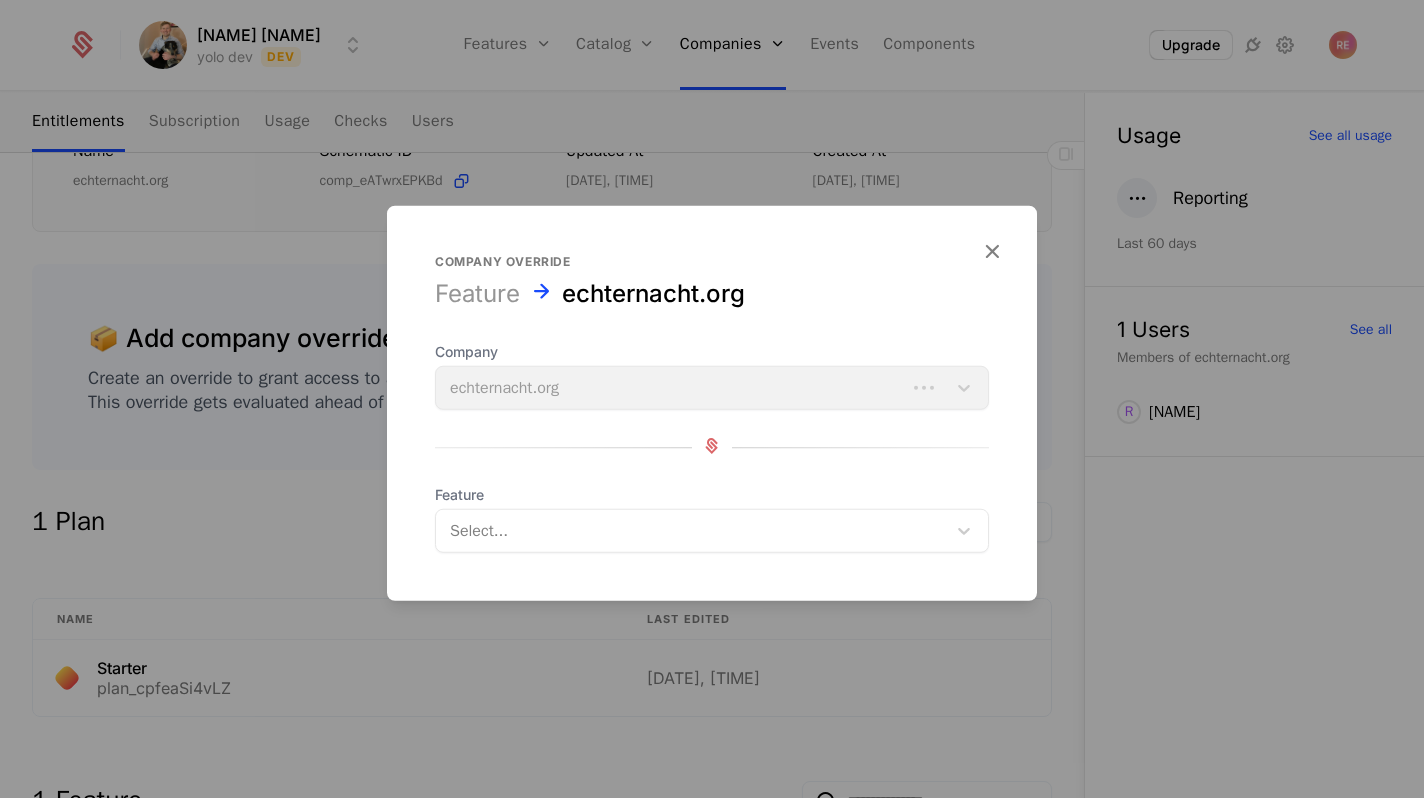 click on "Company override Feature echternacht.org Company echternacht.org Feature Select..." at bounding box center [712, 403] 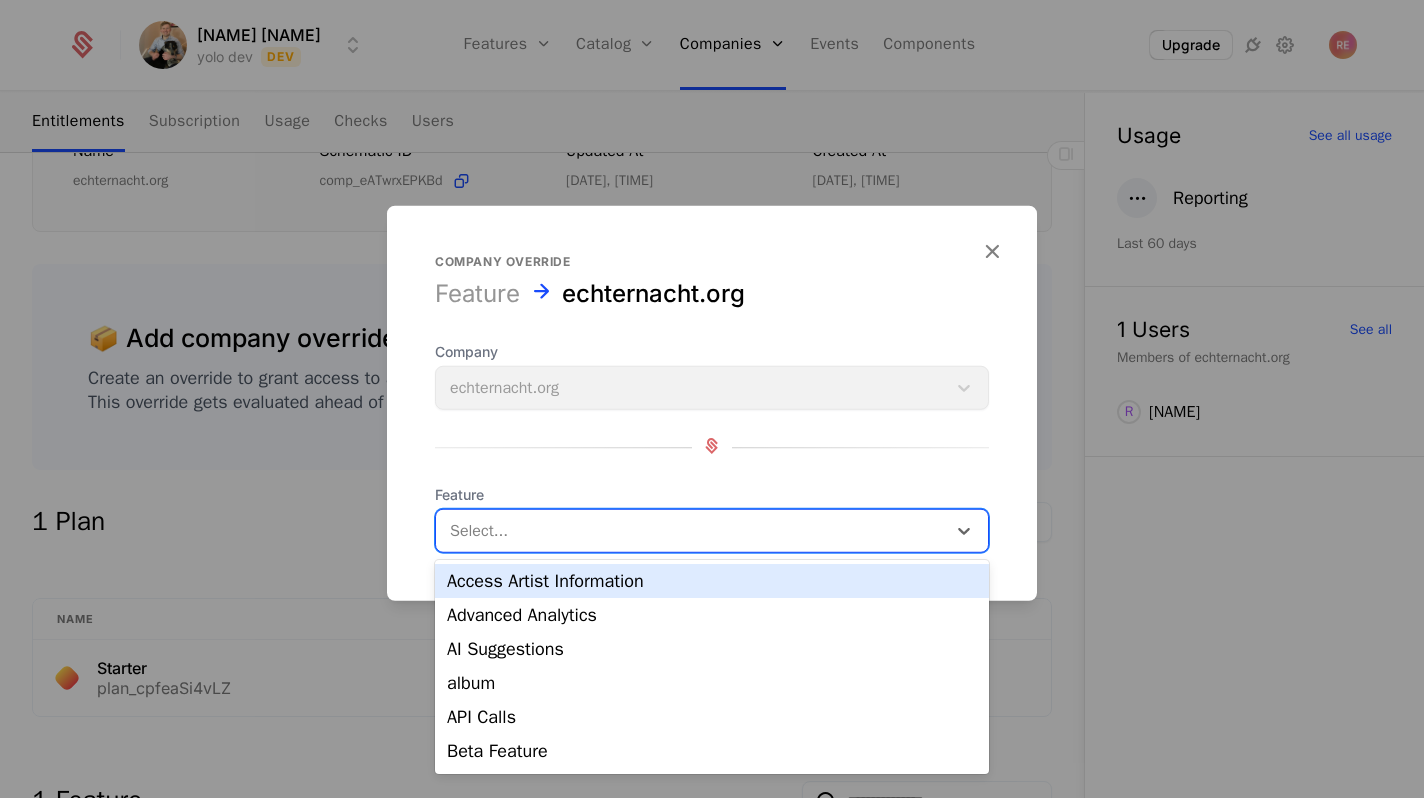 click at bounding box center (691, 531) 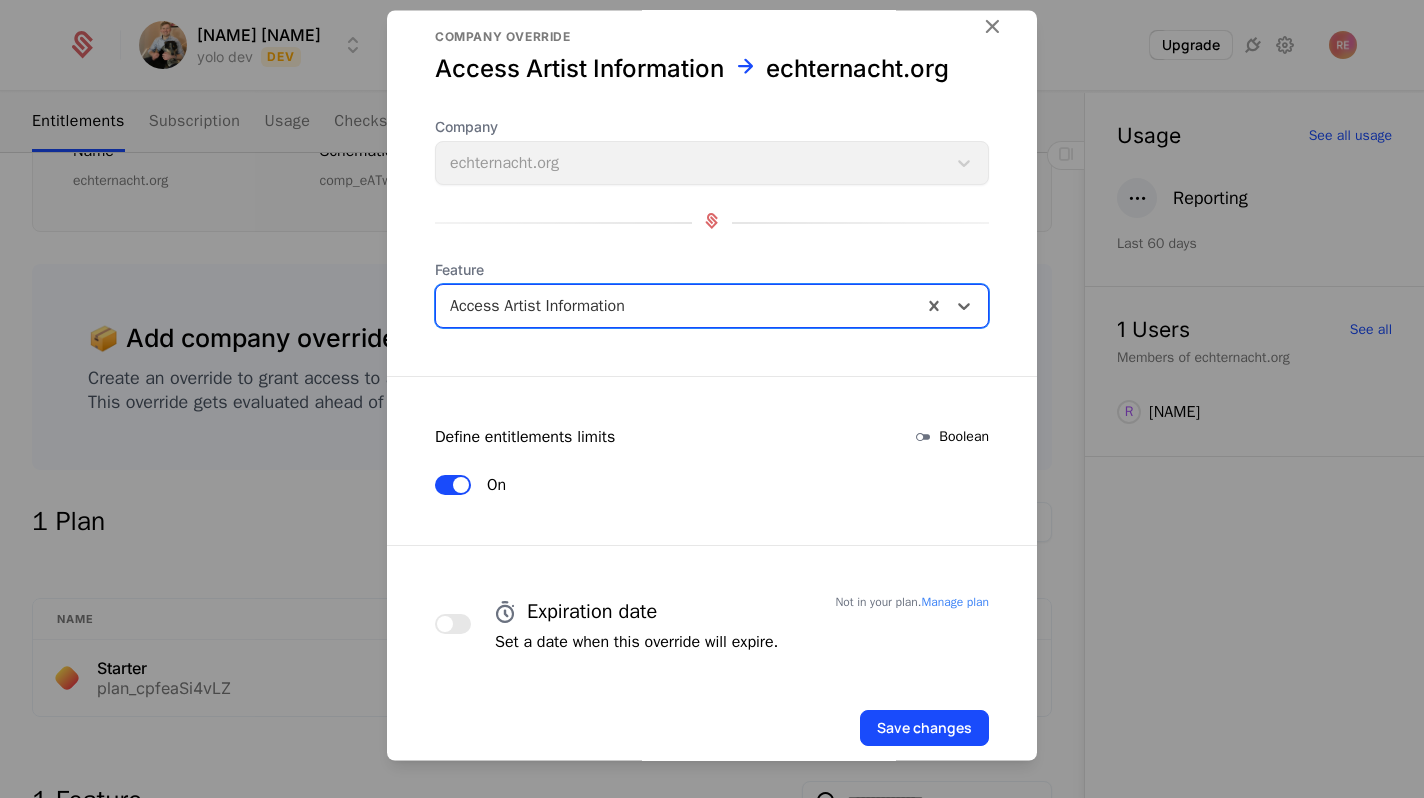 scroll, scrollTop: 62, scrollLeft: 0, axis: vertical 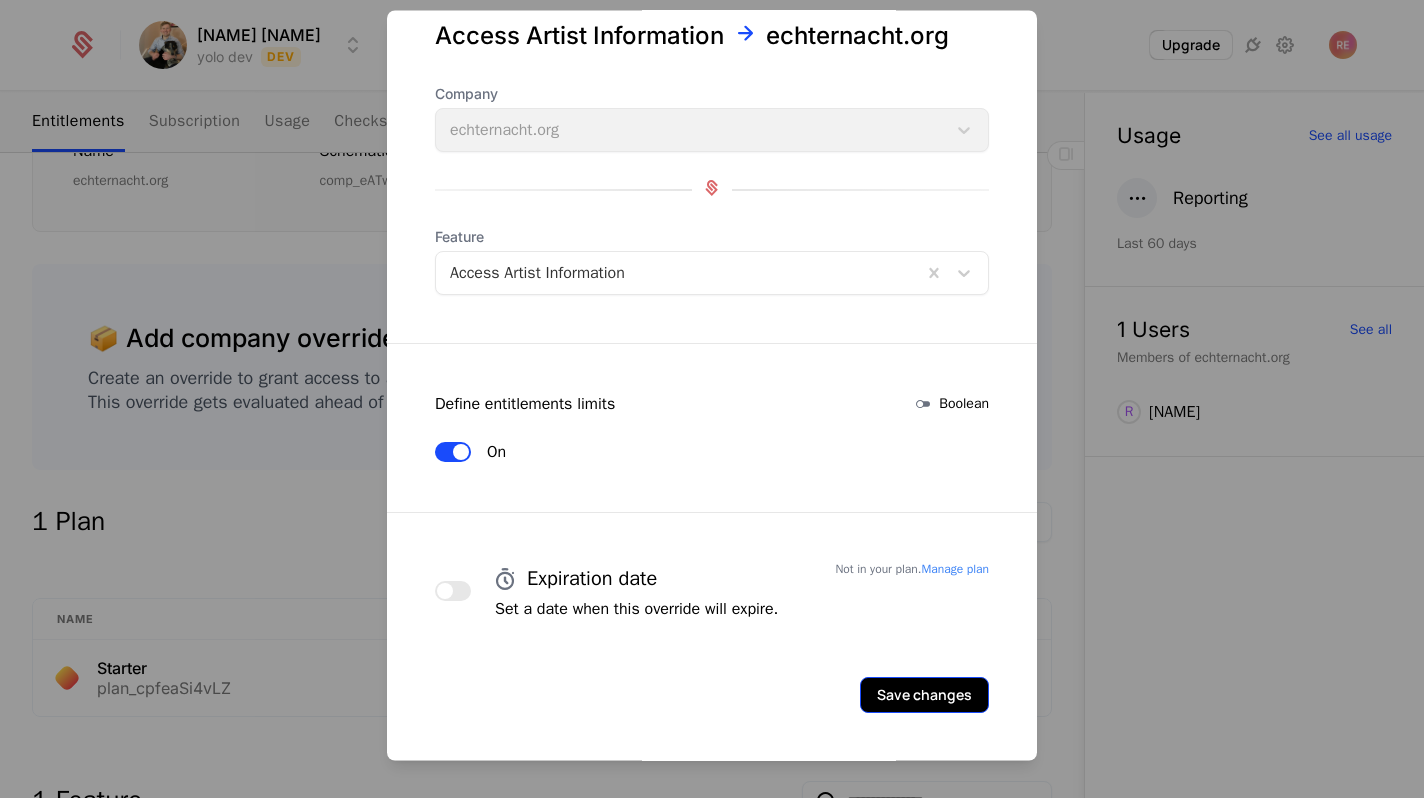 click on "Save changes" at bounding box center [924, 696] 